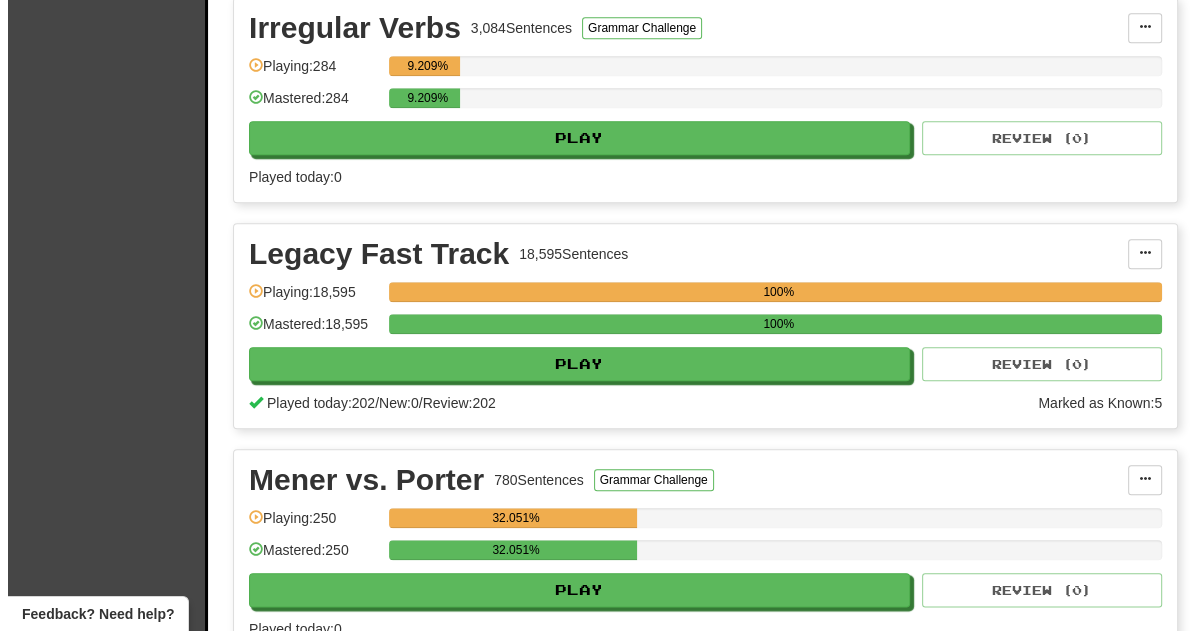 scroll, scrollTop: 1797, scrollLeft: 0, axis: vertical 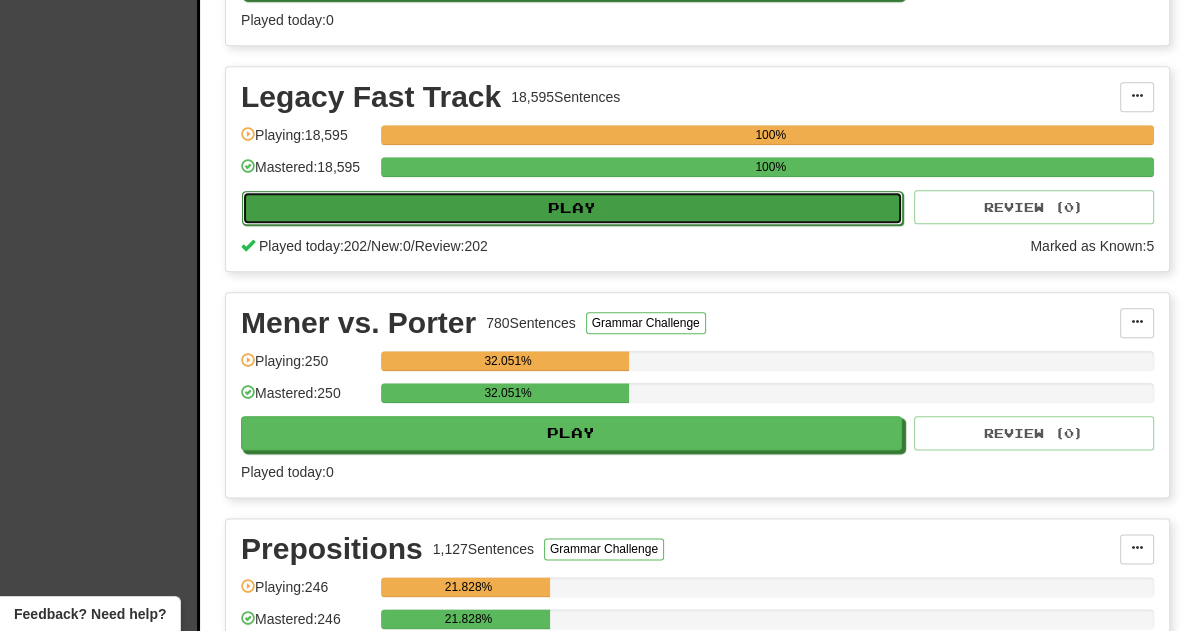 click on "Play" at bounding box center [572, 208] 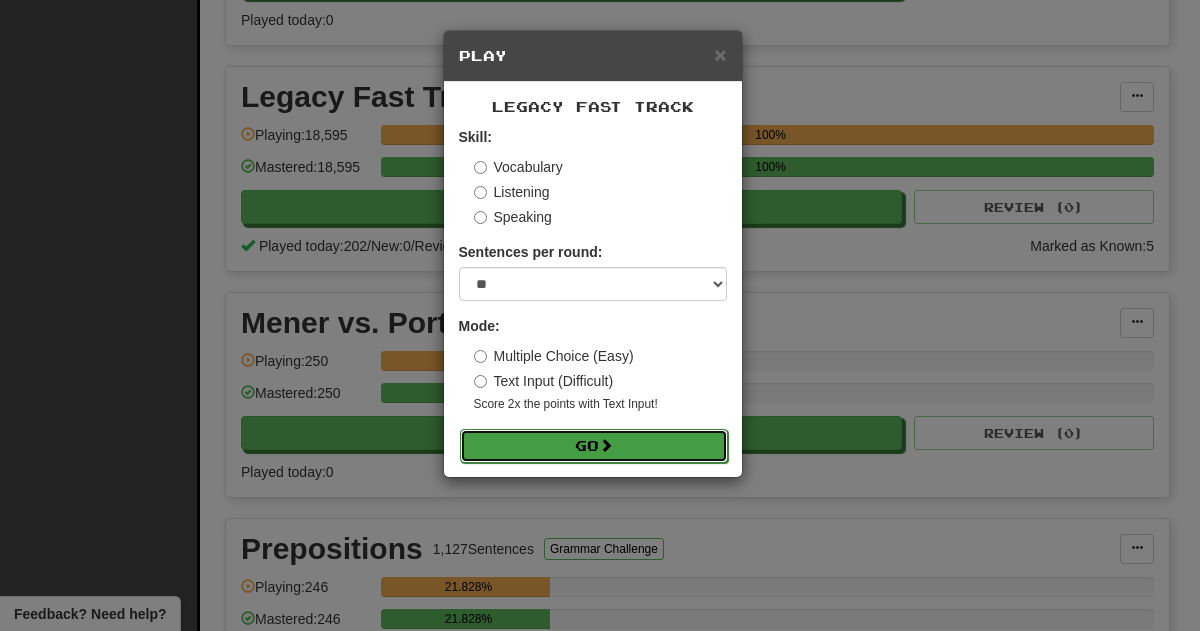 click on "Go" at bounding box center (594, 446) 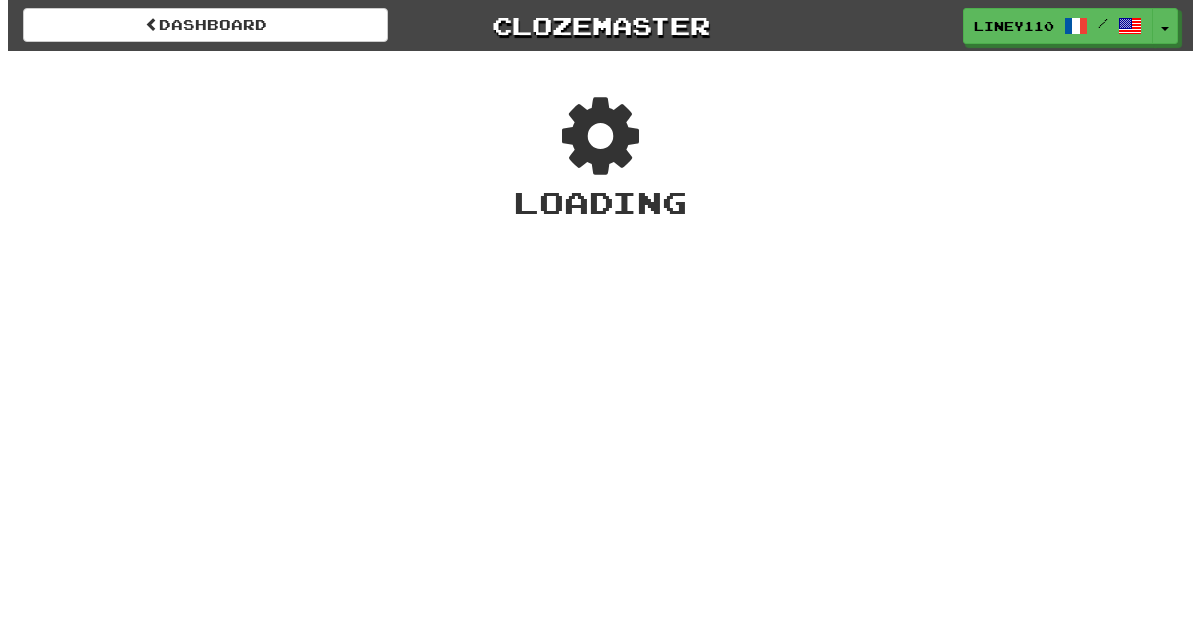 scroll, scrollTop: 0, scrollLeft: 0, axis: both 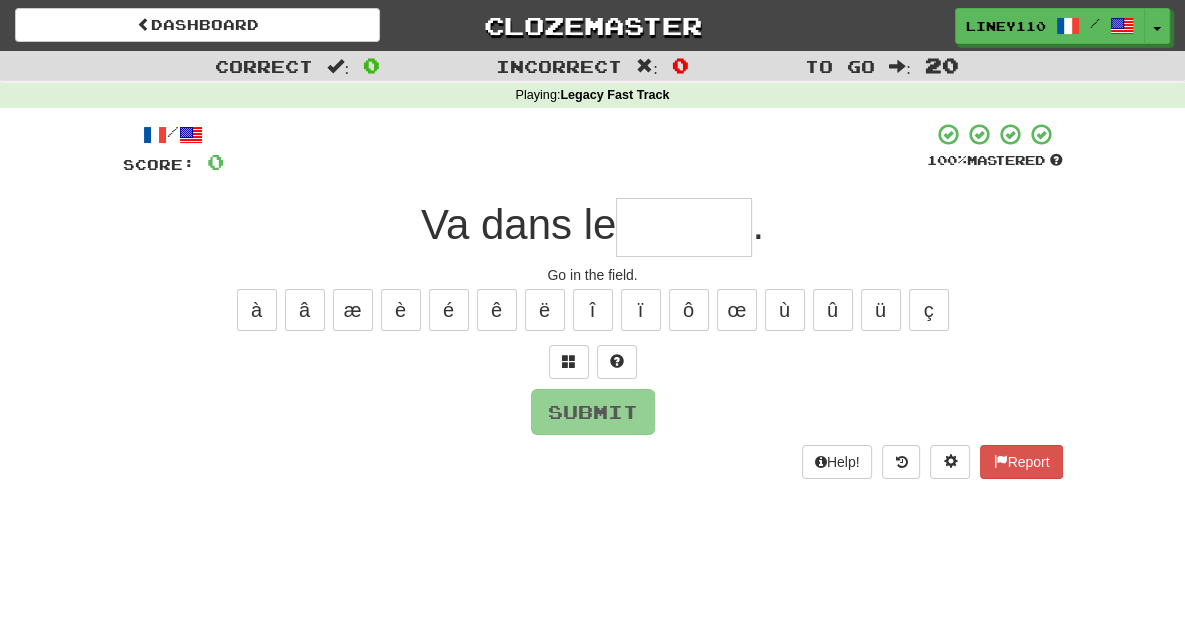 click at bounding box center (684, 227) 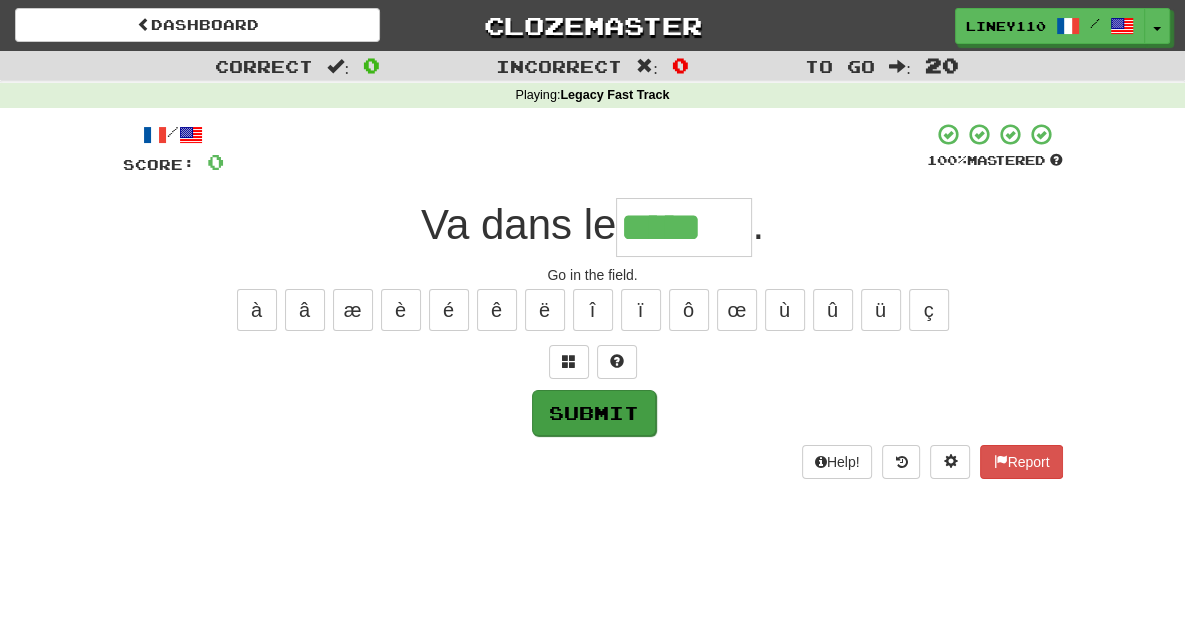 type on "*****" 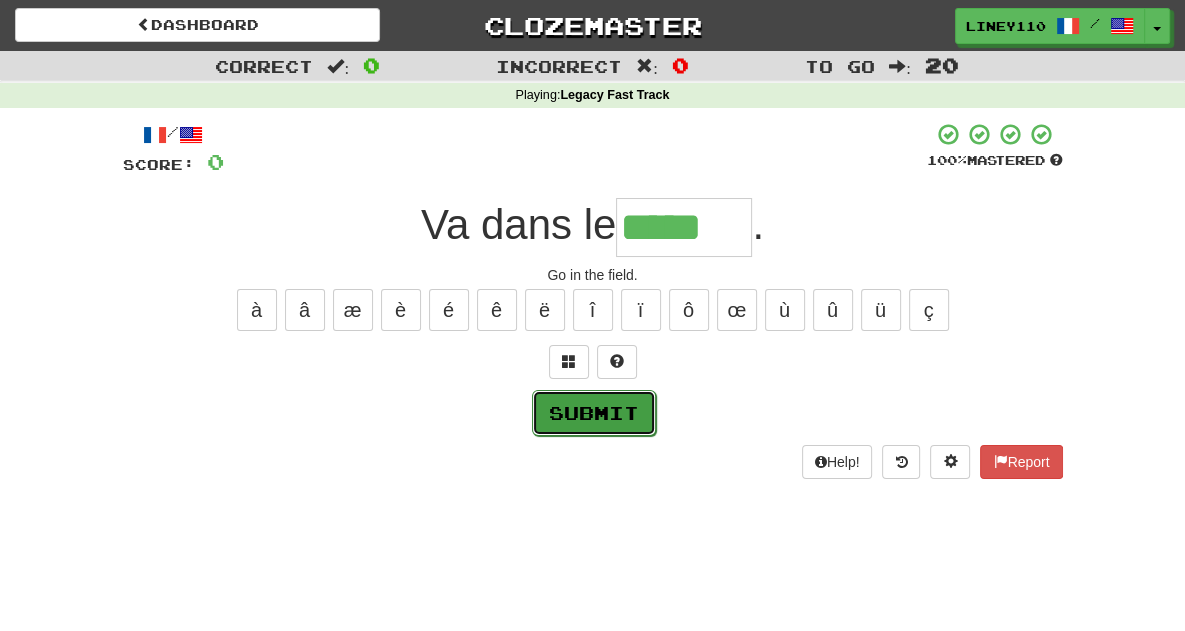 click on "Submit" at bounding box center [594, 413] 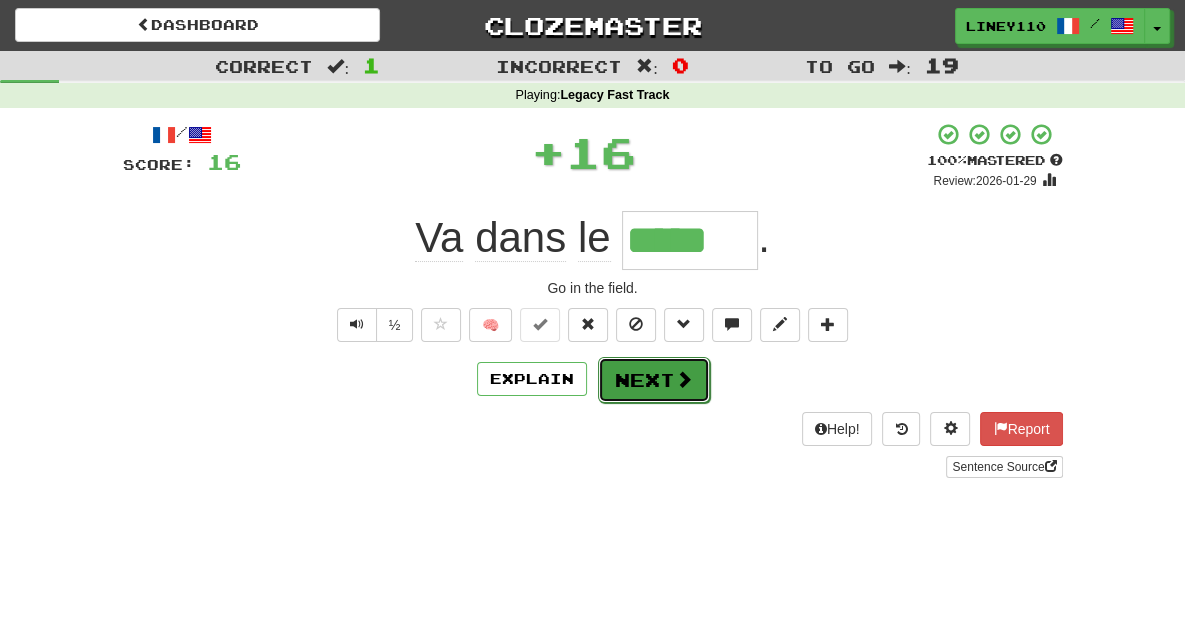 click on "Next" at bounding box center [654, 380] 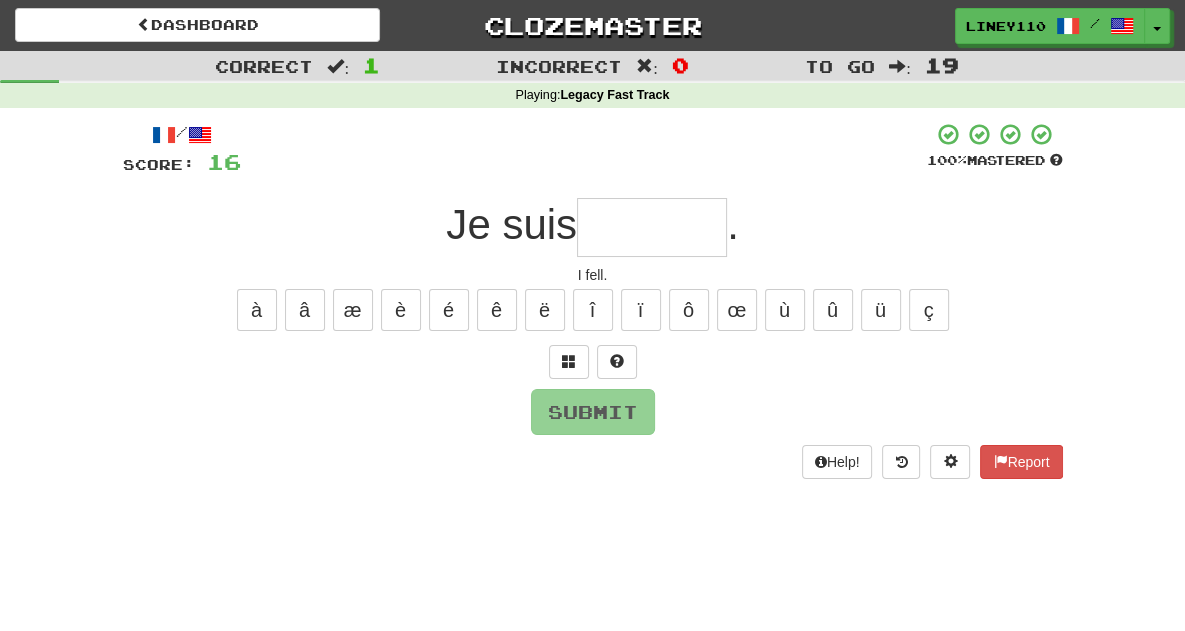 click at bounding box center (652, 227) 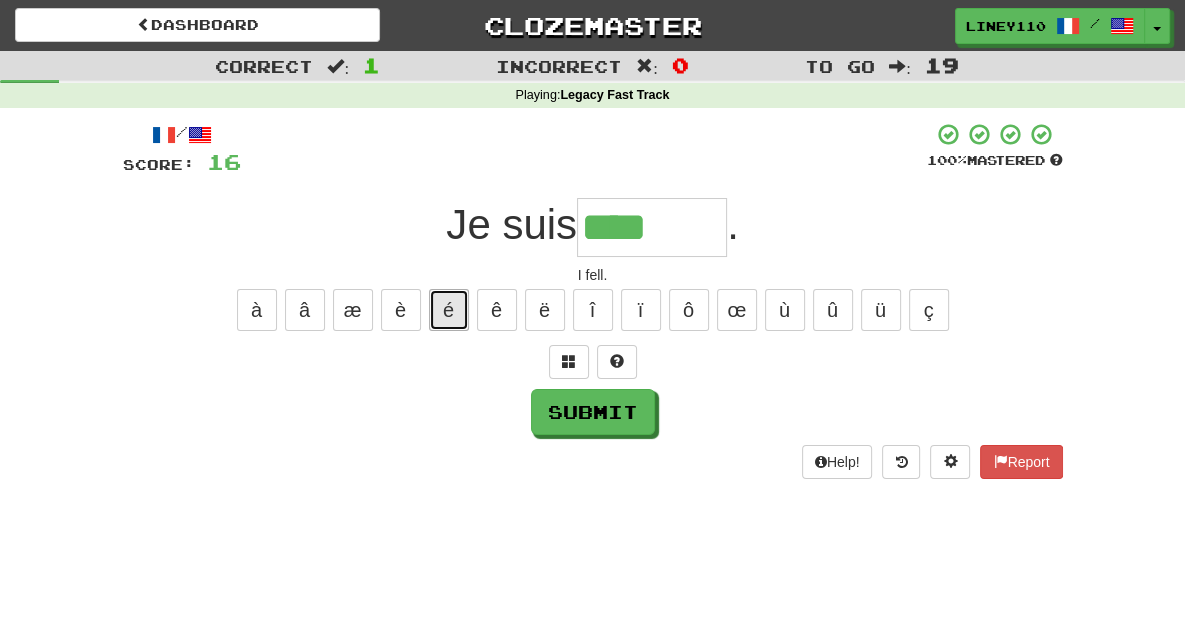 click on "é" at bounding box center (449, 310) 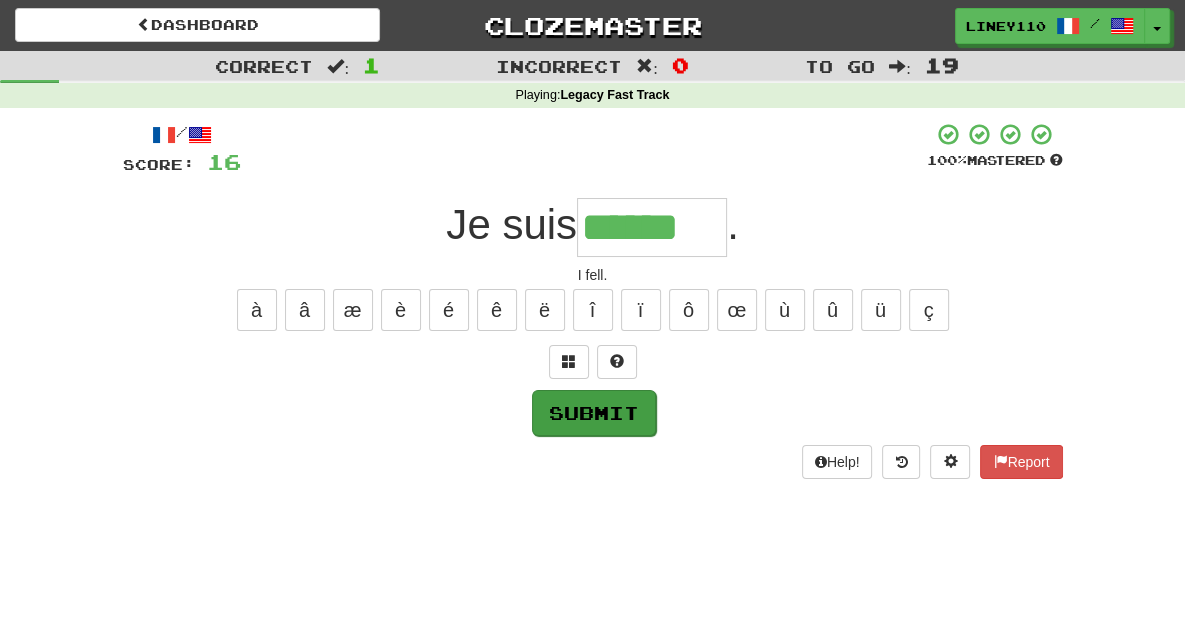 type on "******" 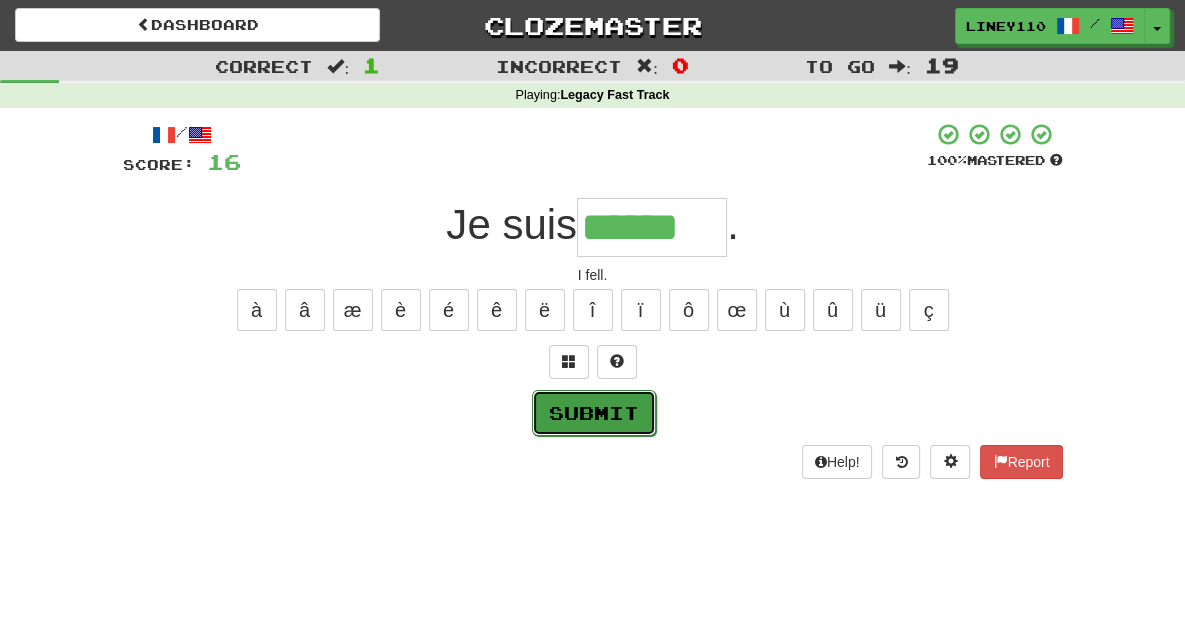 click on "Submit" at bounding box center (594, 413) 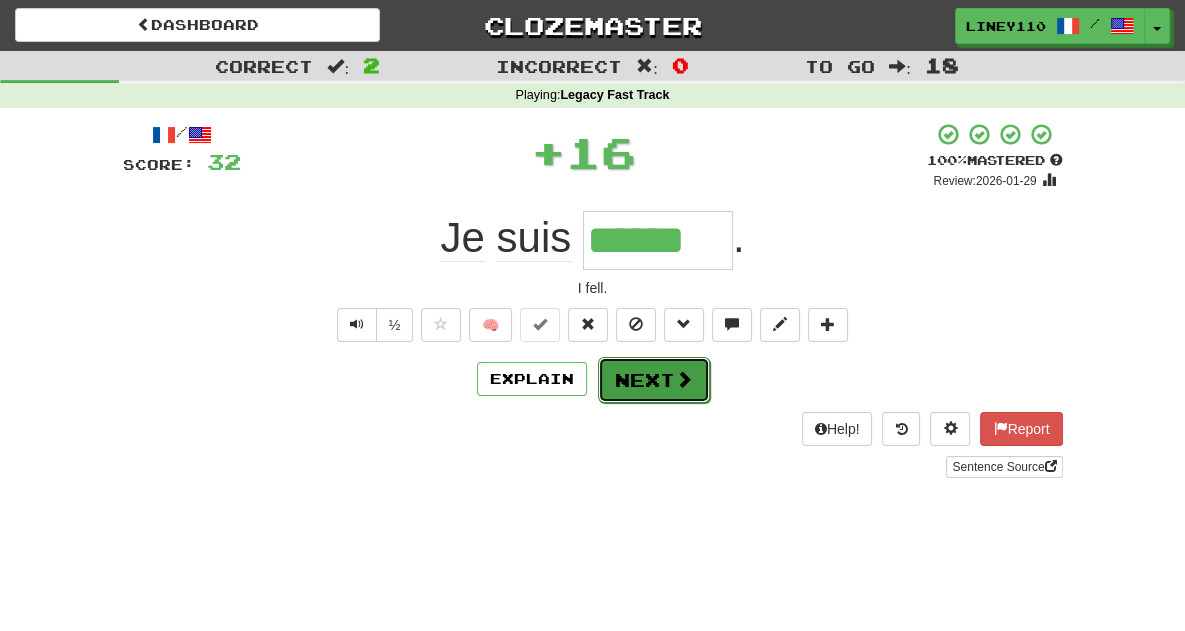click on "Next" at bounding box center (654, 380) 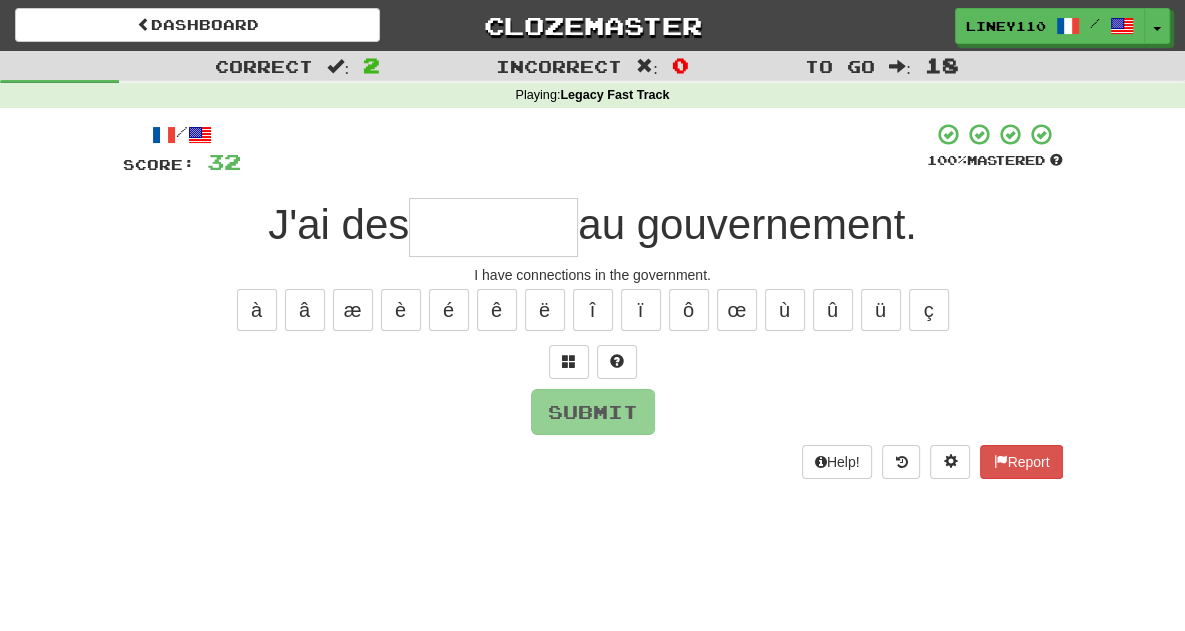 click at bounding box center [493, 227] 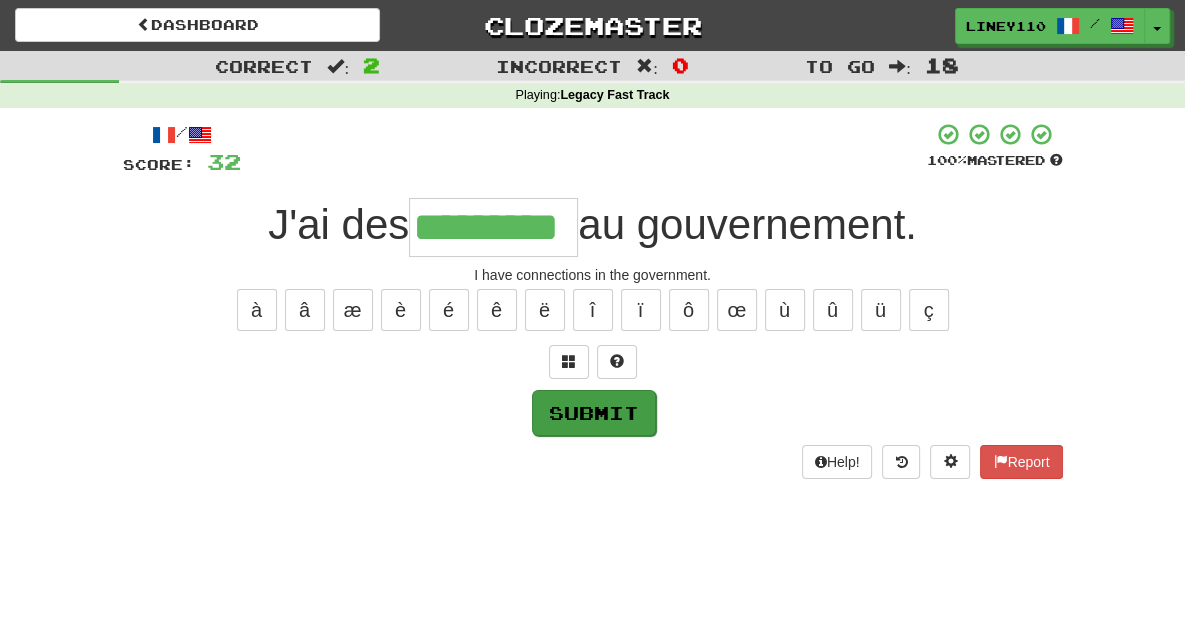 type on "*********" 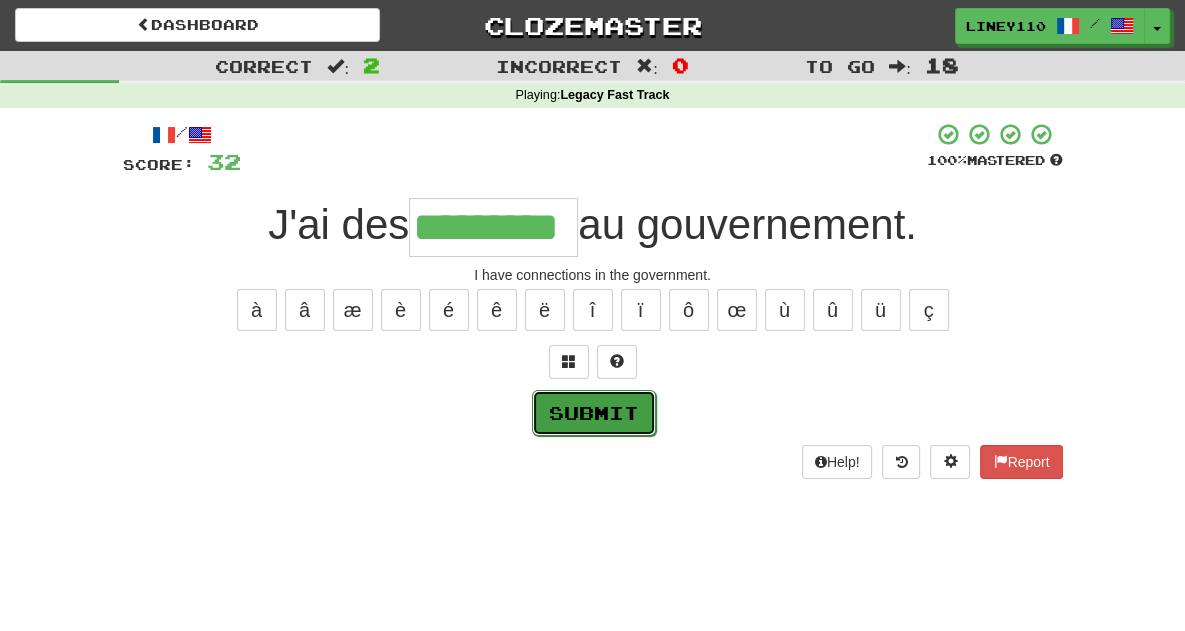 click on "Submit" at bounding box center (594, 413) 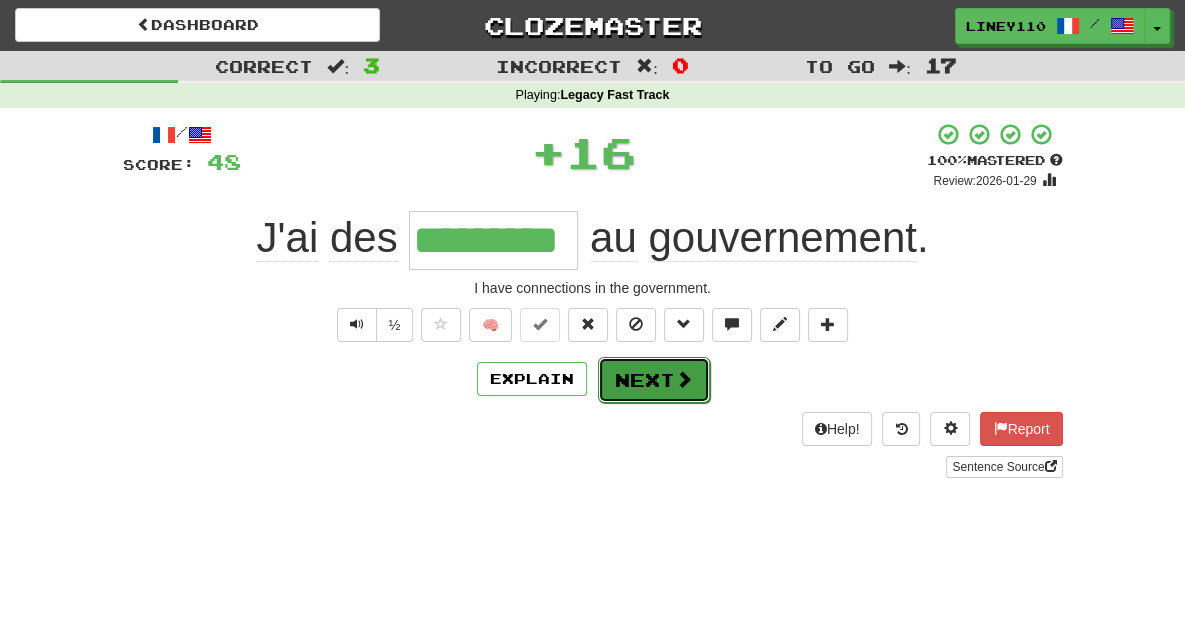 click on "Next" at bounding box center (654, 380) 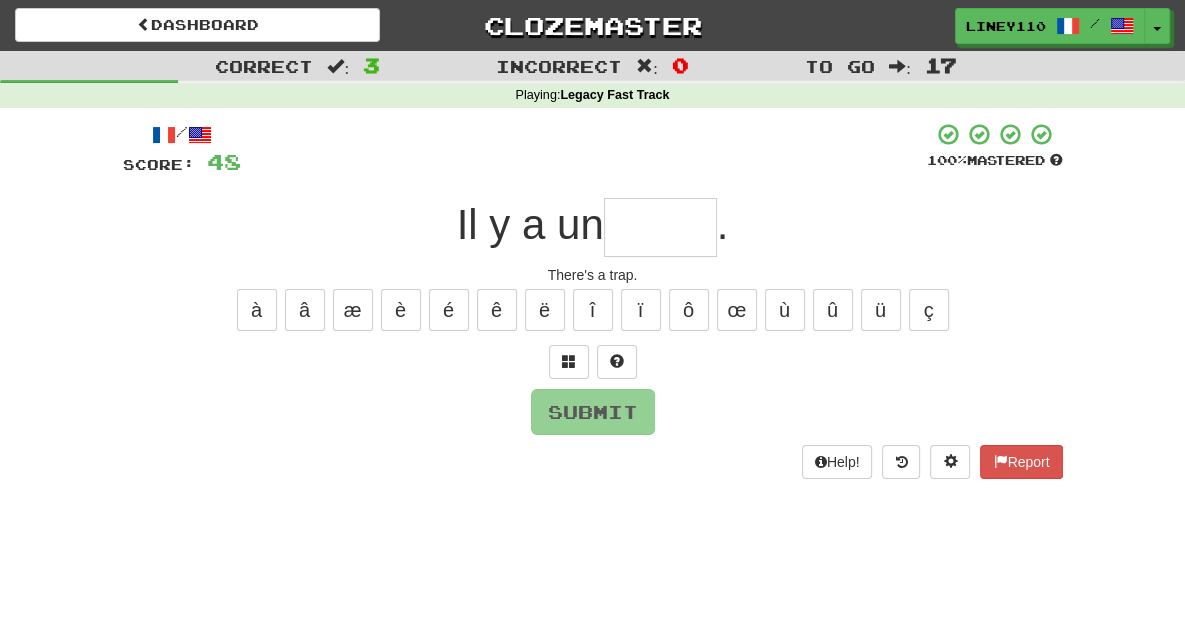 click at bounding box center (660, 227) 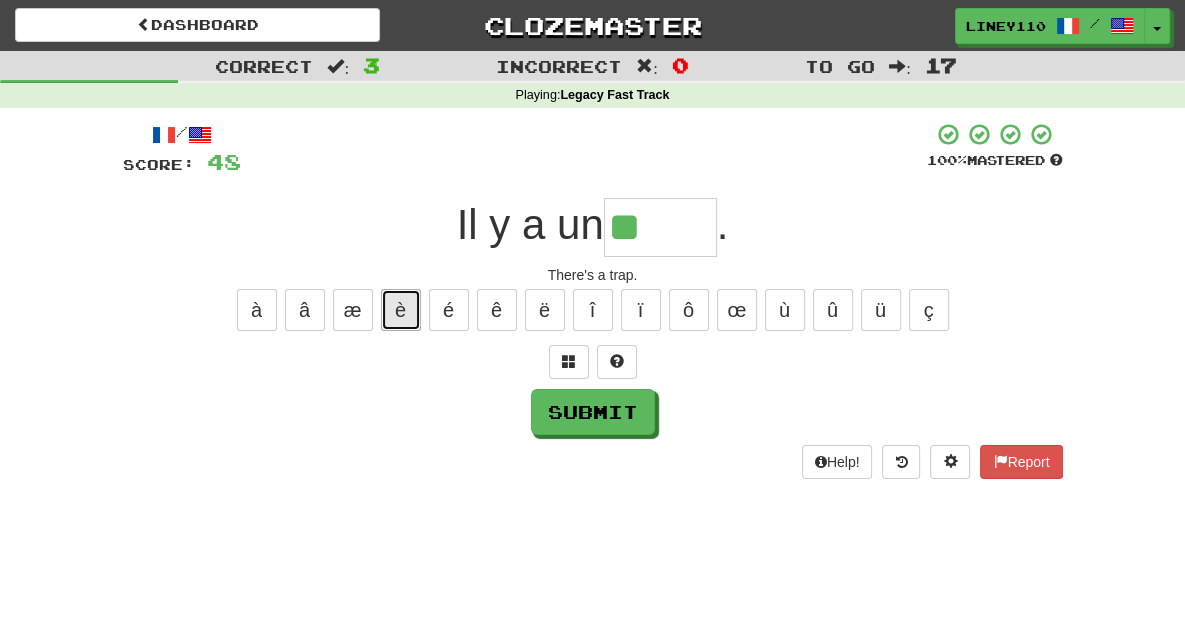 click on "è" at bounding box center (401, 310) 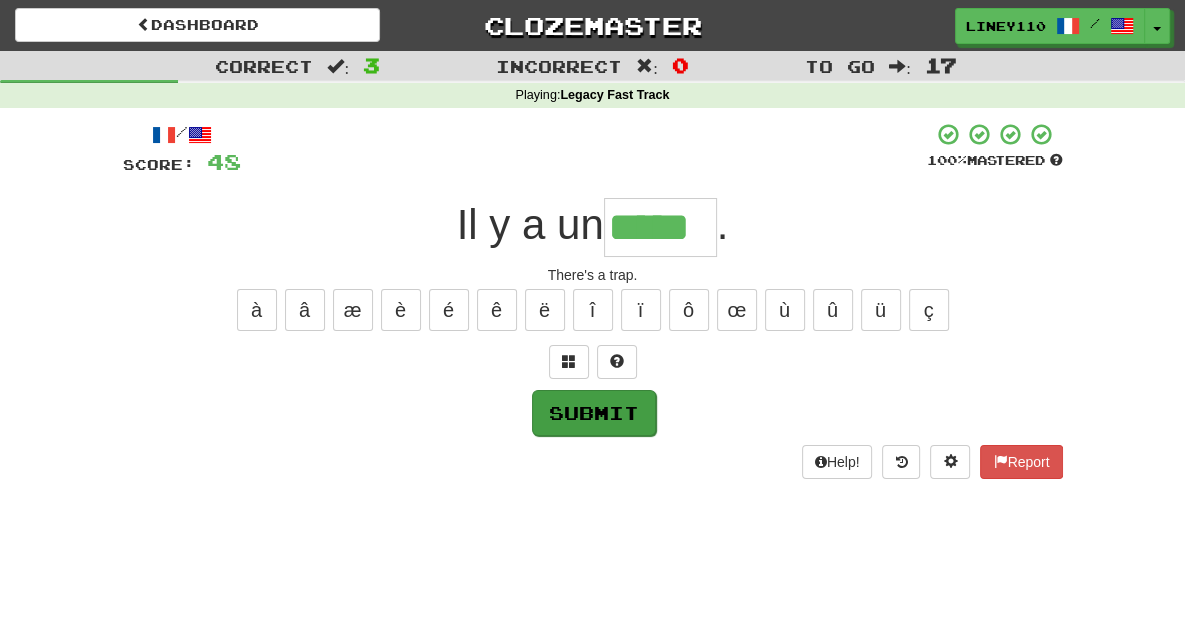 type on "*****" 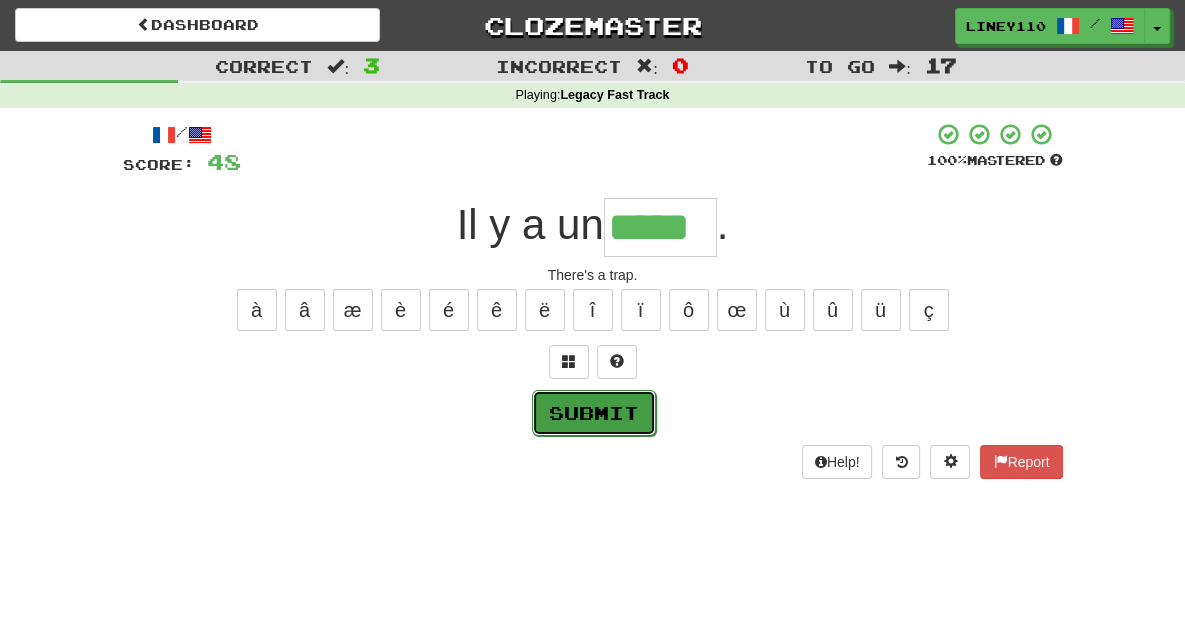 click on "Submit" at bounding box center (594, 413) 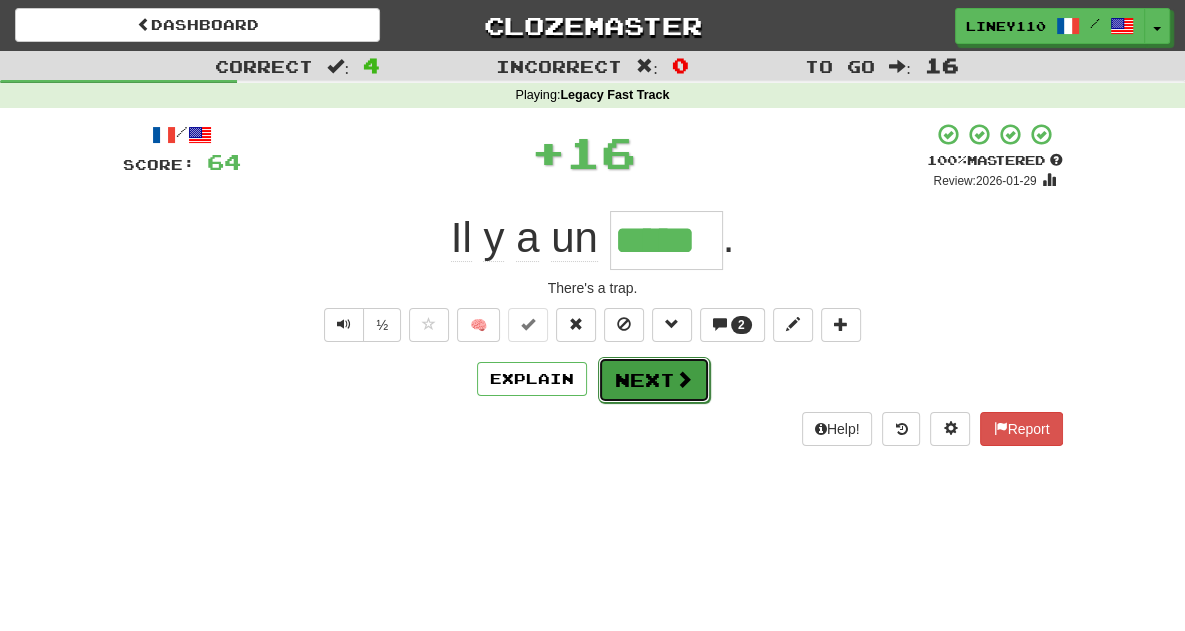 click at bounding box center (684, 379) 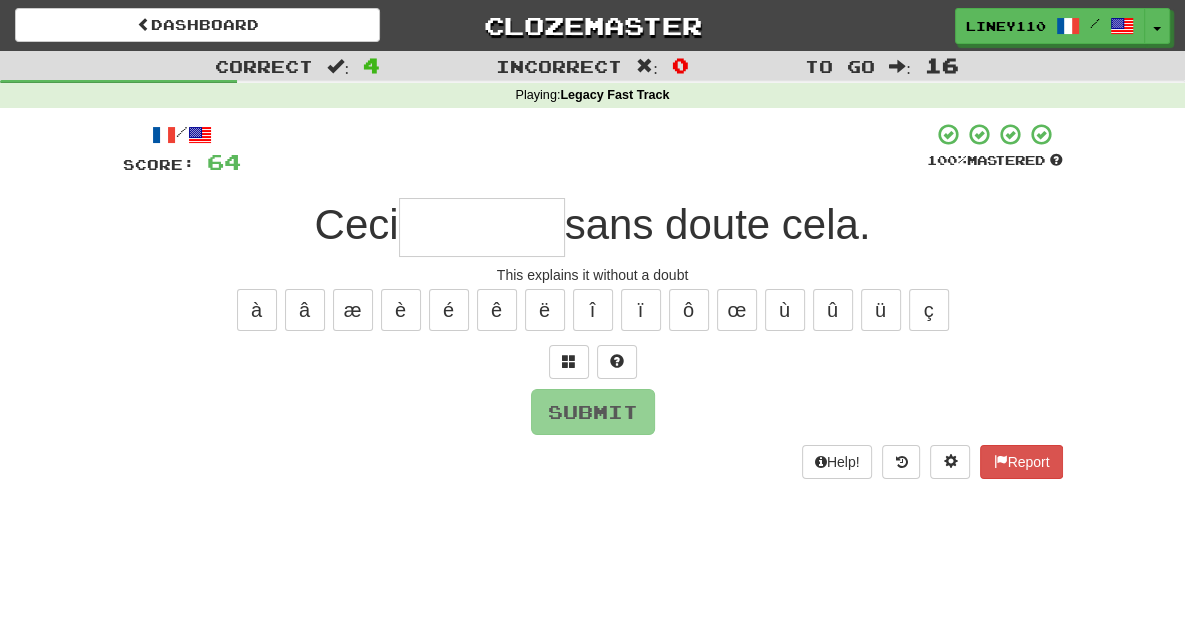 click at bounding box center [482, 227] 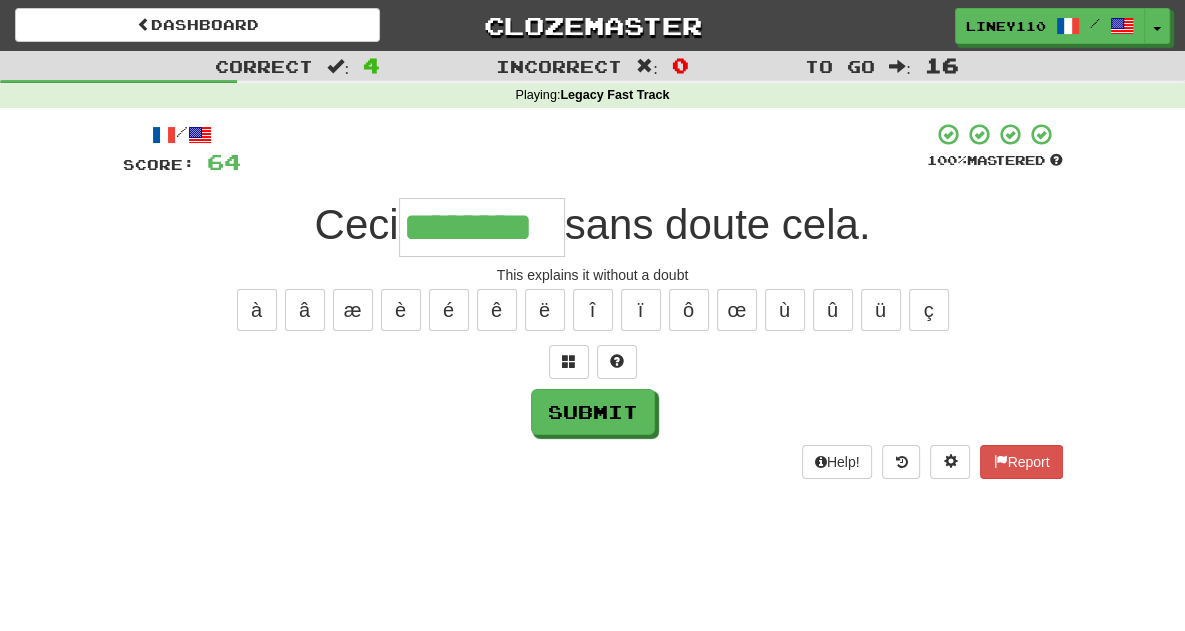 type on "********" 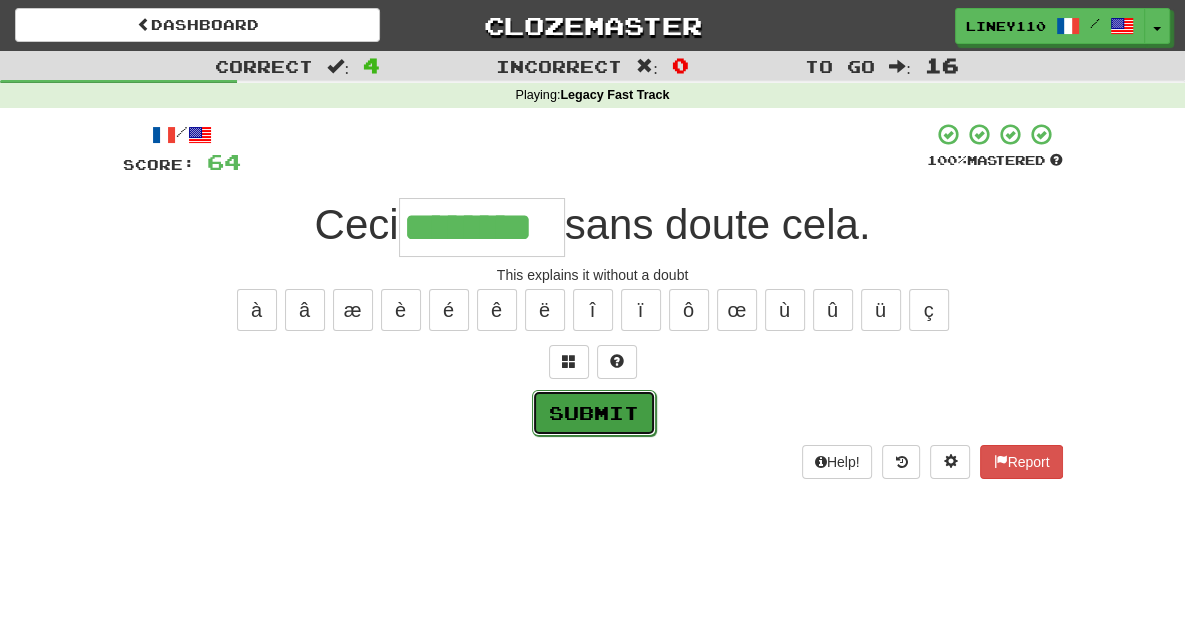click on "Submit" at bounding box center [594, 413] 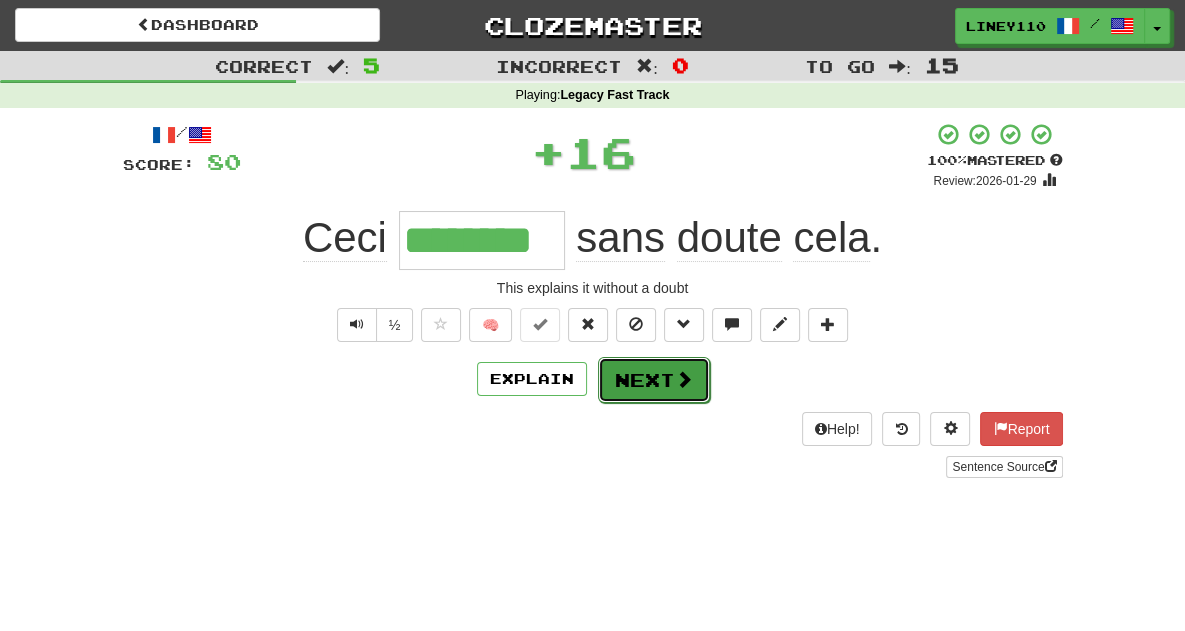 click on "Next" at bounding box center (654, 380) 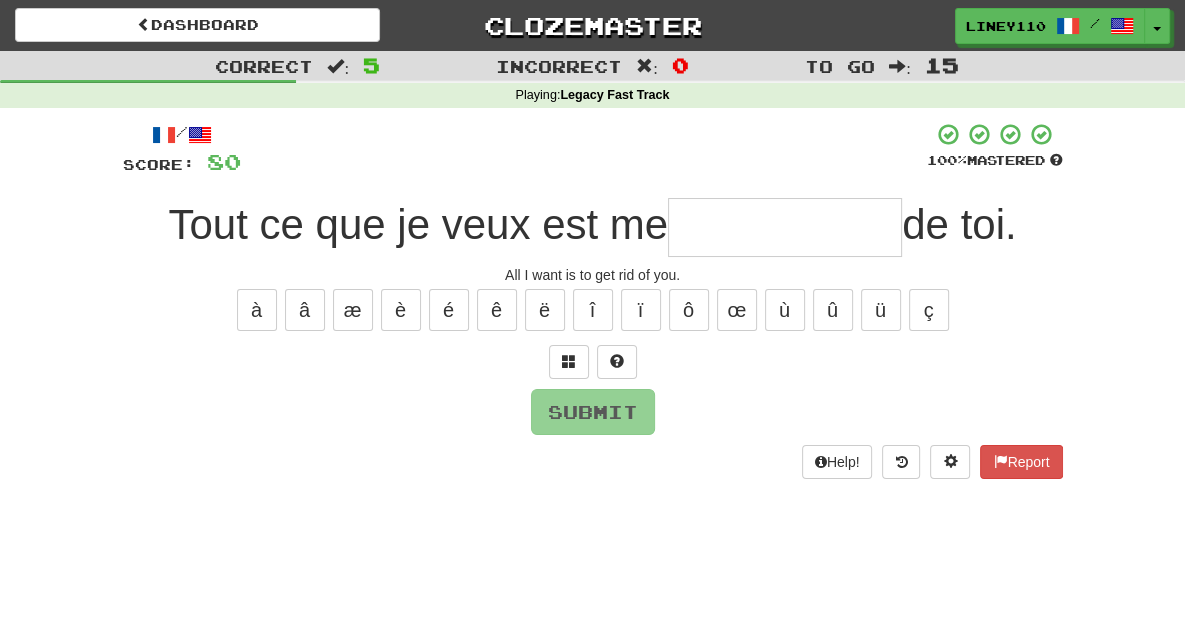 click at bounding box center [785, 227] 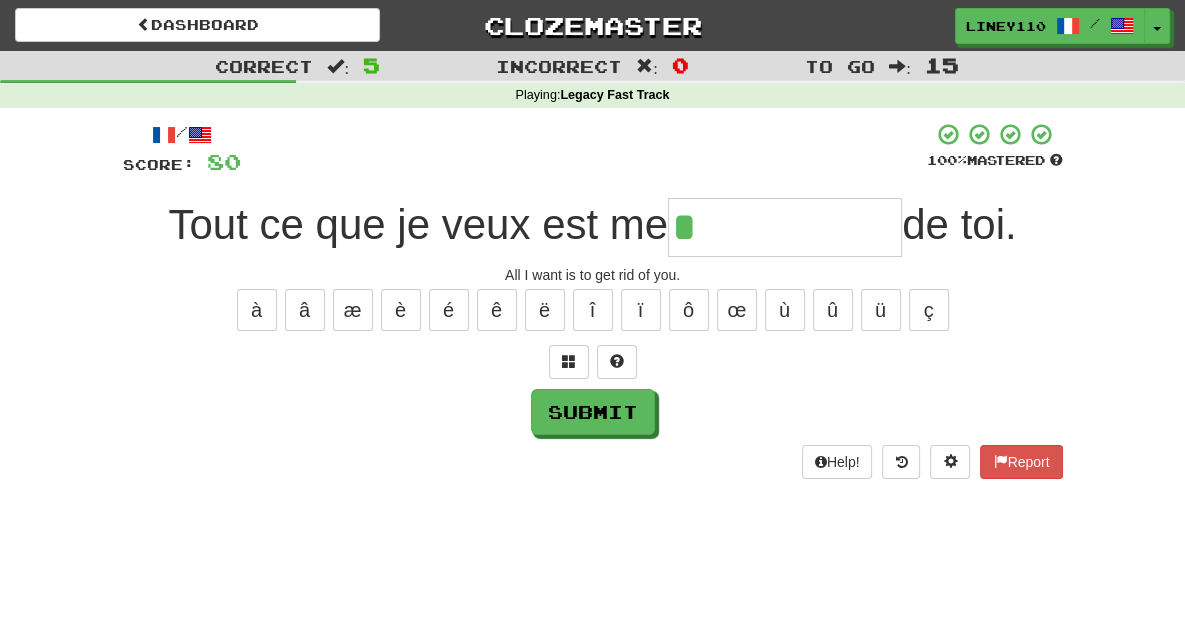 click on "*" at bounding box center [785, 227] 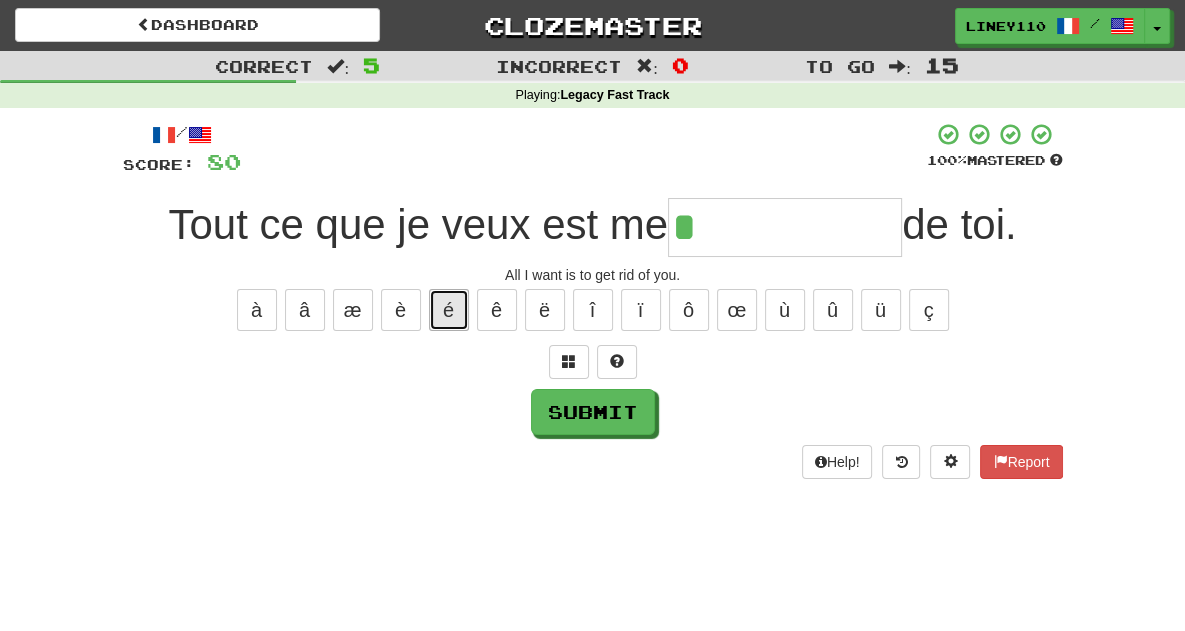 click on "é" at bounding box center [449, 310] 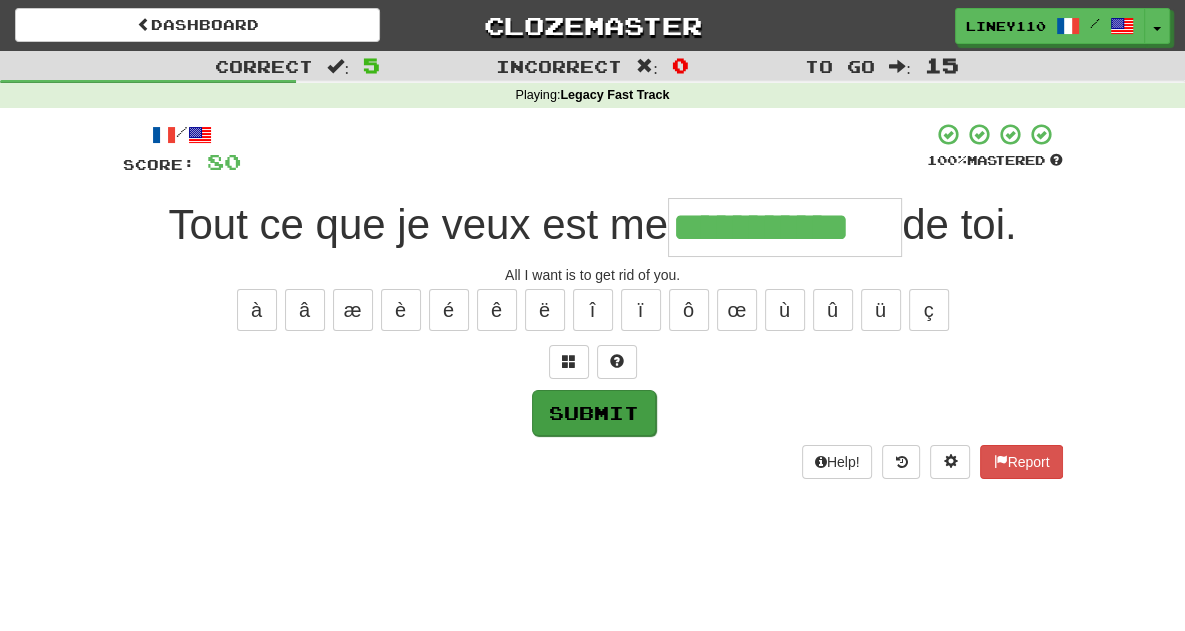 type on "**********" 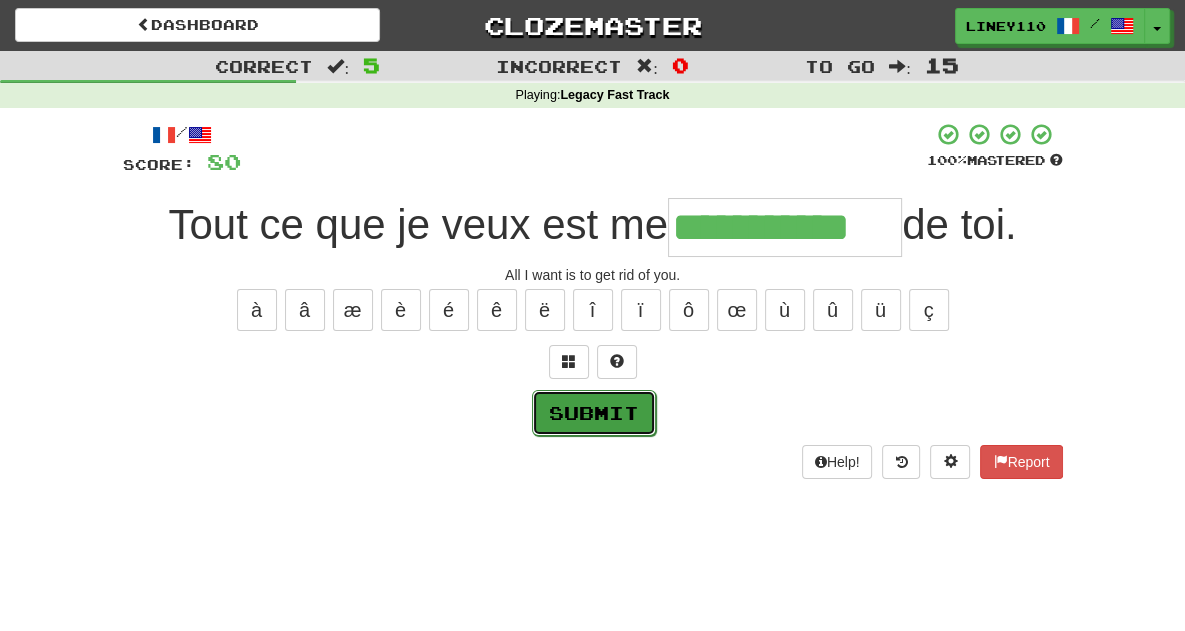 click on "Submit" at bounding box center (594, 413) 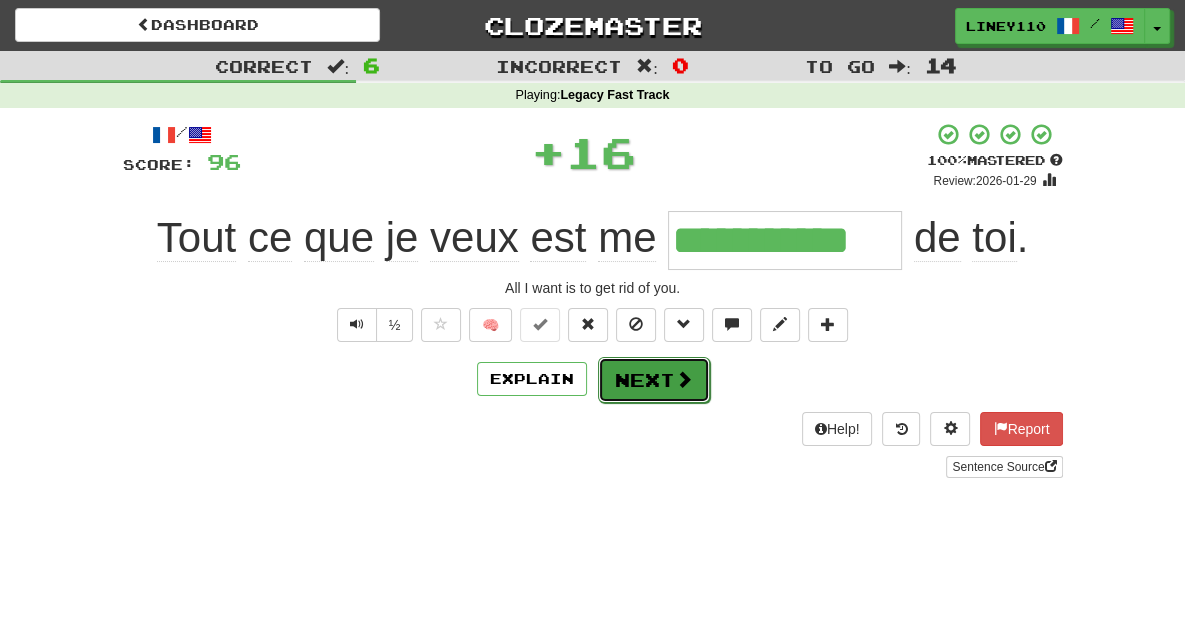 click on "Next" at bounding box center (654, 380) 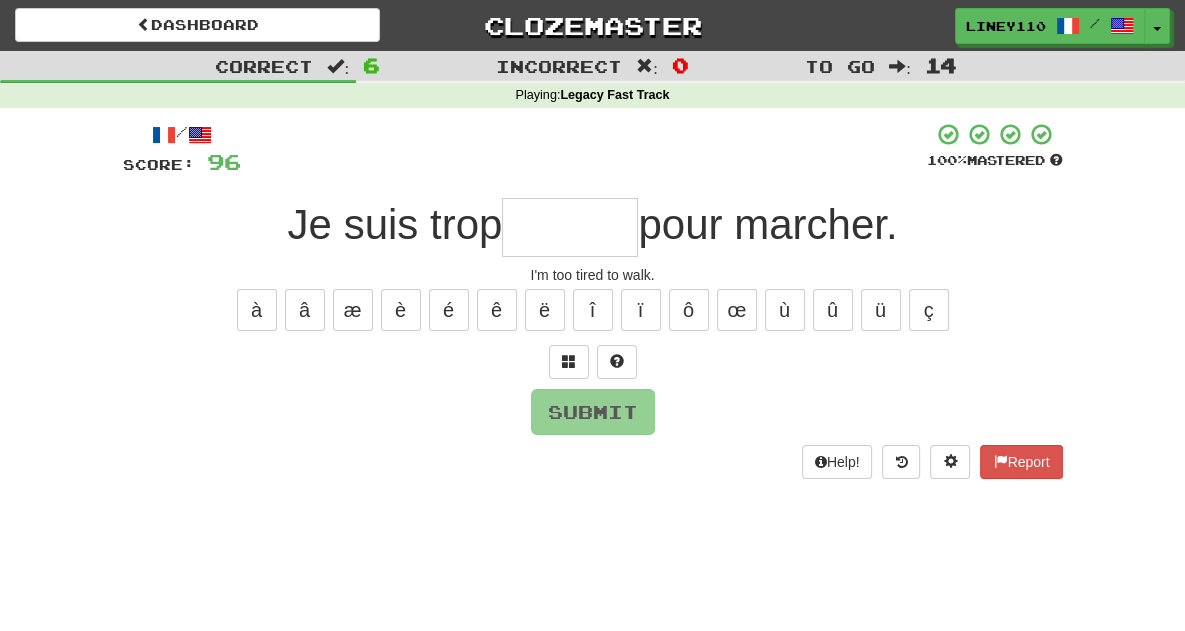 click on "/ Score: 96 100 % Mastered Je suis trop pour marcher. I'm too tired to walk. à â æ è é ê ë î ï ô œ ù û ü ç Submit Help! Report" at bounding box center [593, 300] 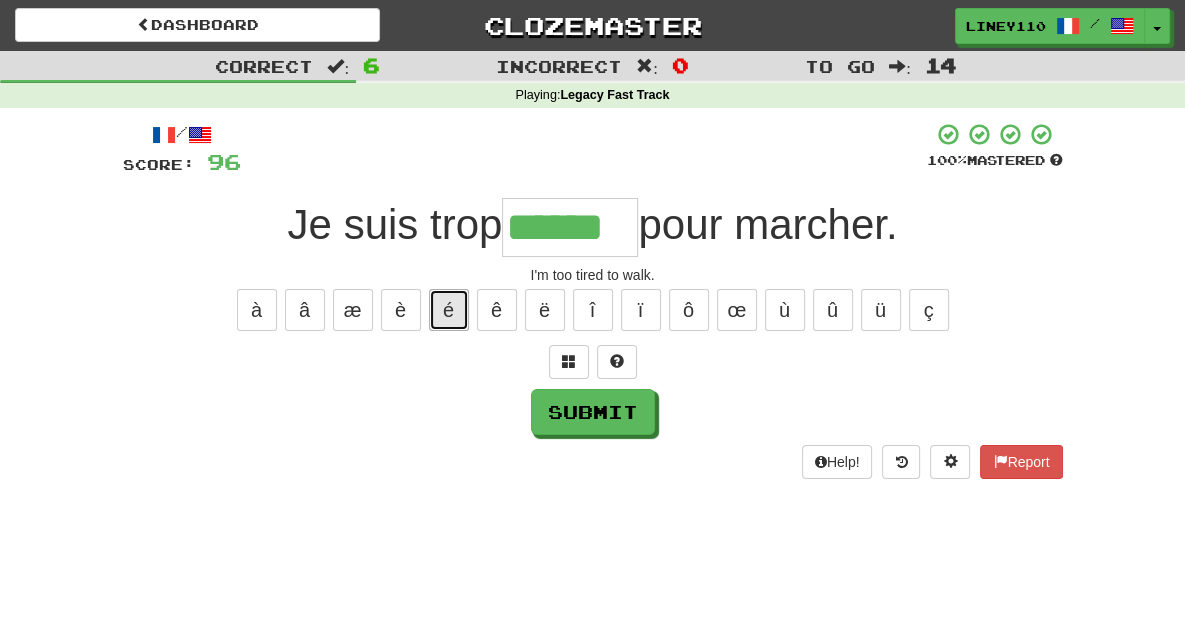 click on "é" at bounding box center (449, 310) 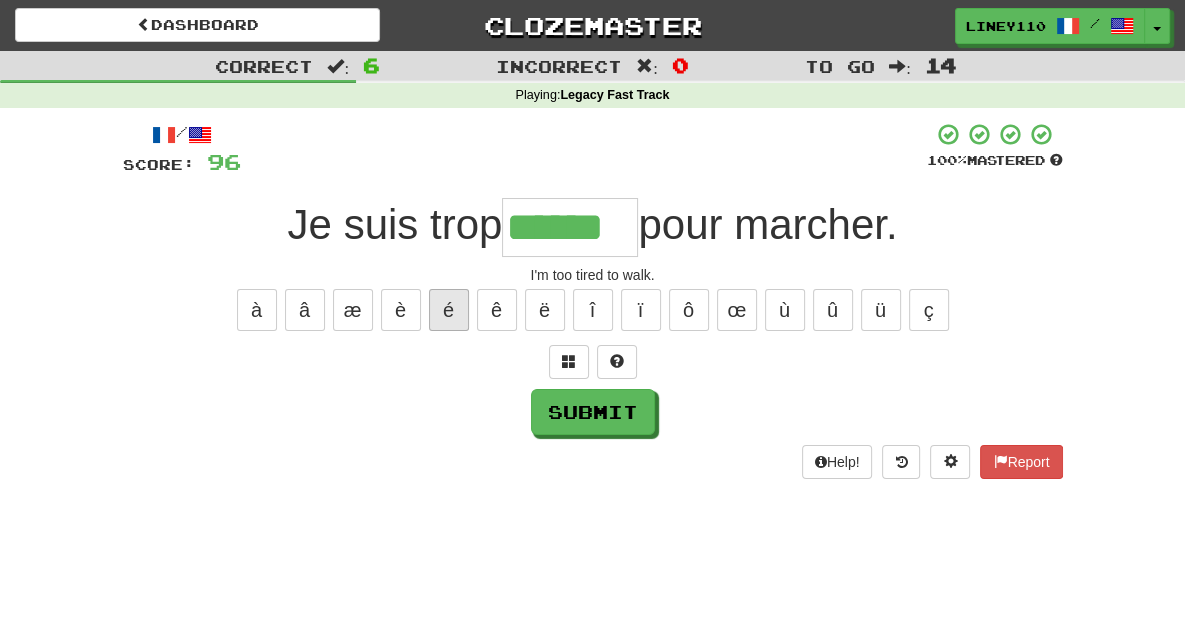 type on "*******" 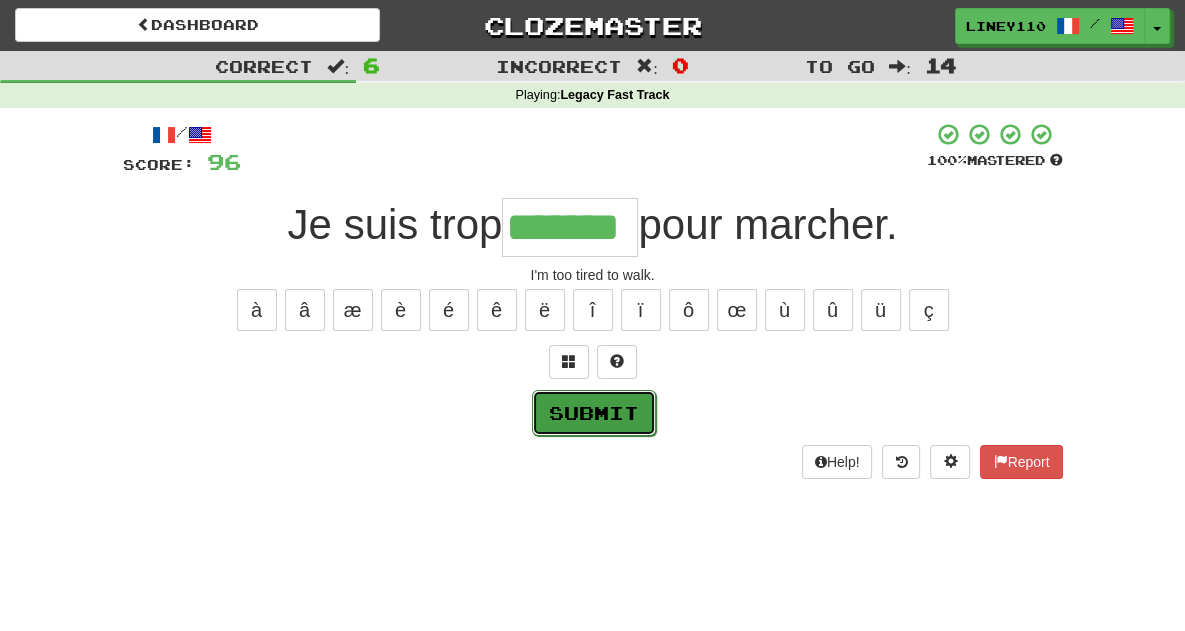 click on "Submit" at bounding box center (594, 413) 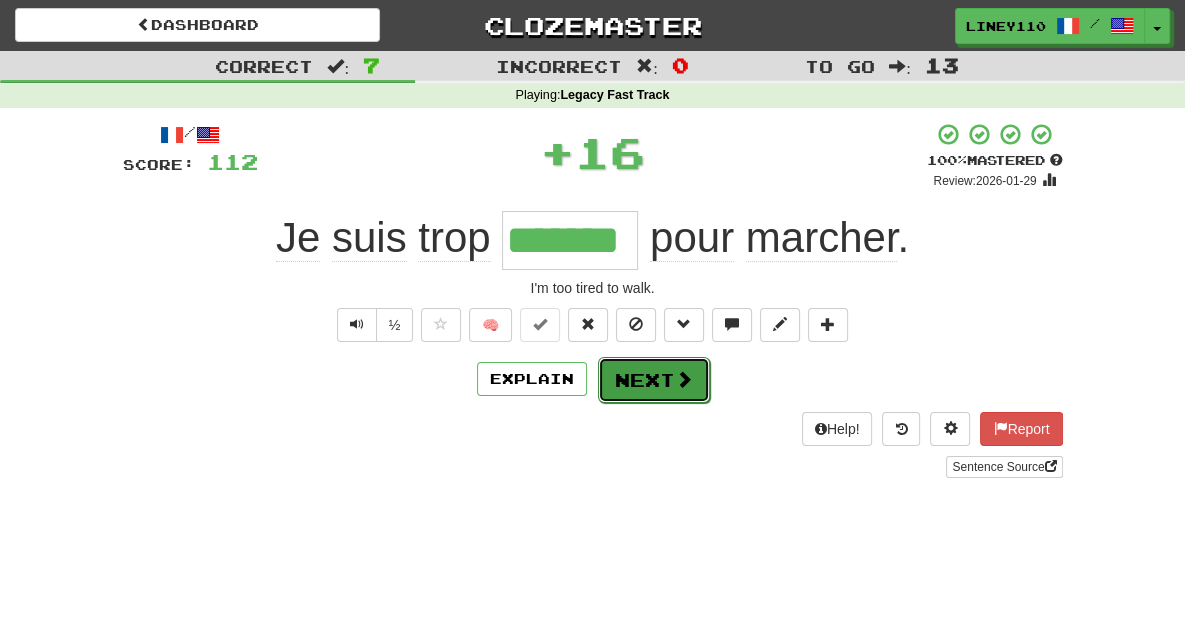 click on "Next" at bounding box center [654, 380] 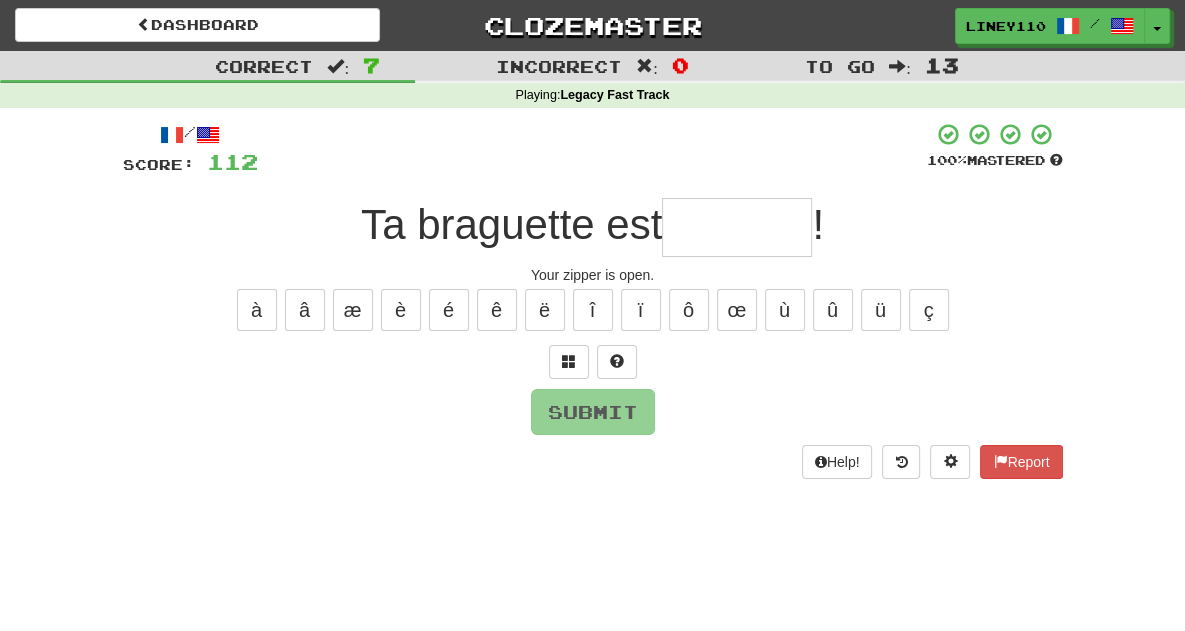click at bounding box center [737, 227] 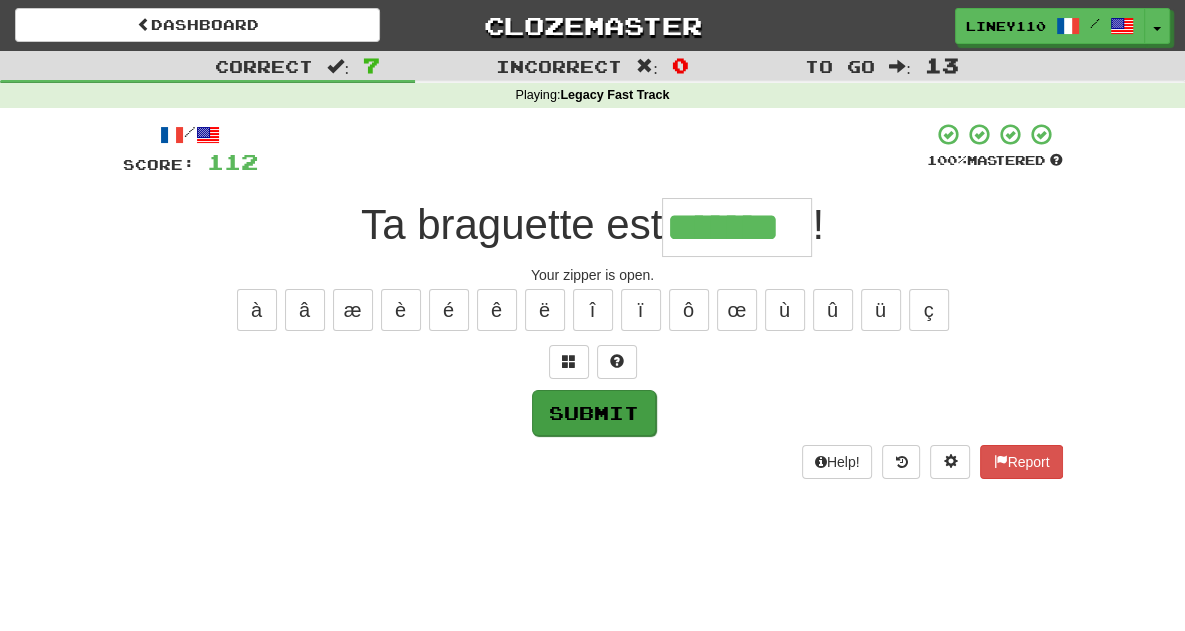 type on "*******" 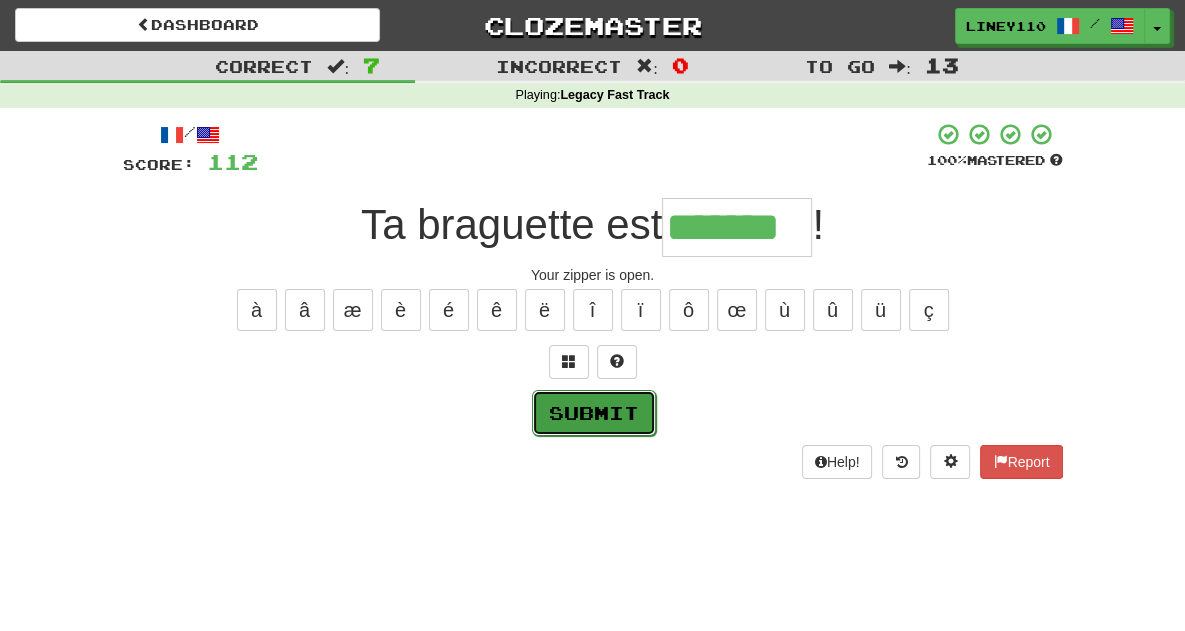 click on "Submit" at bounding box center [594, 413] 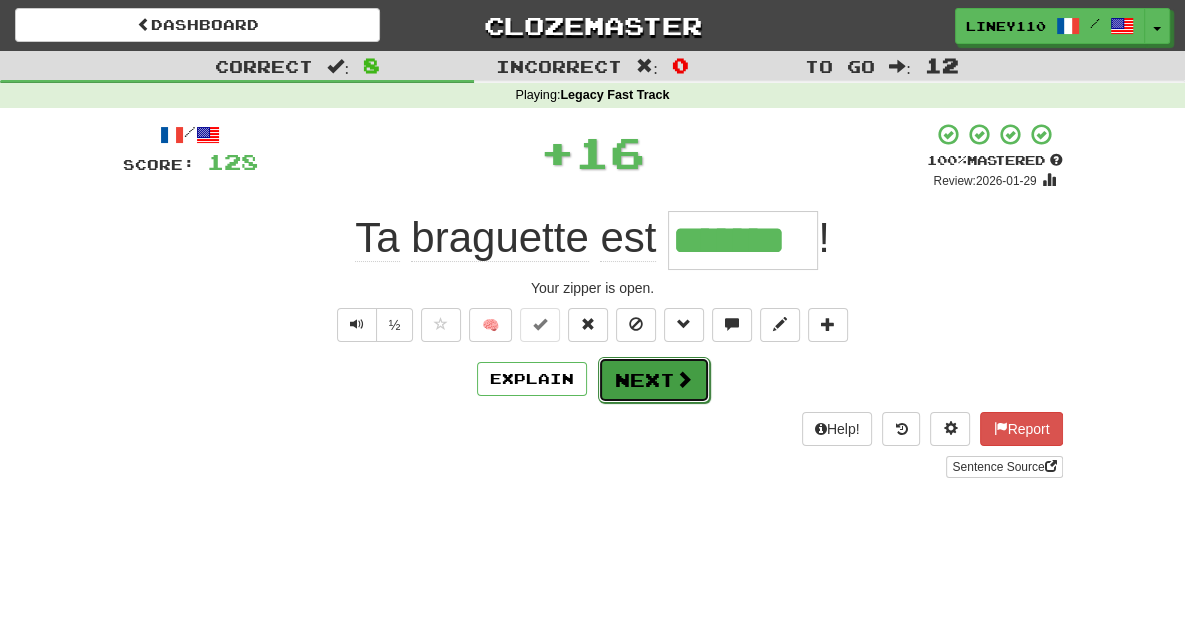 click at bounding box center [684, 379] 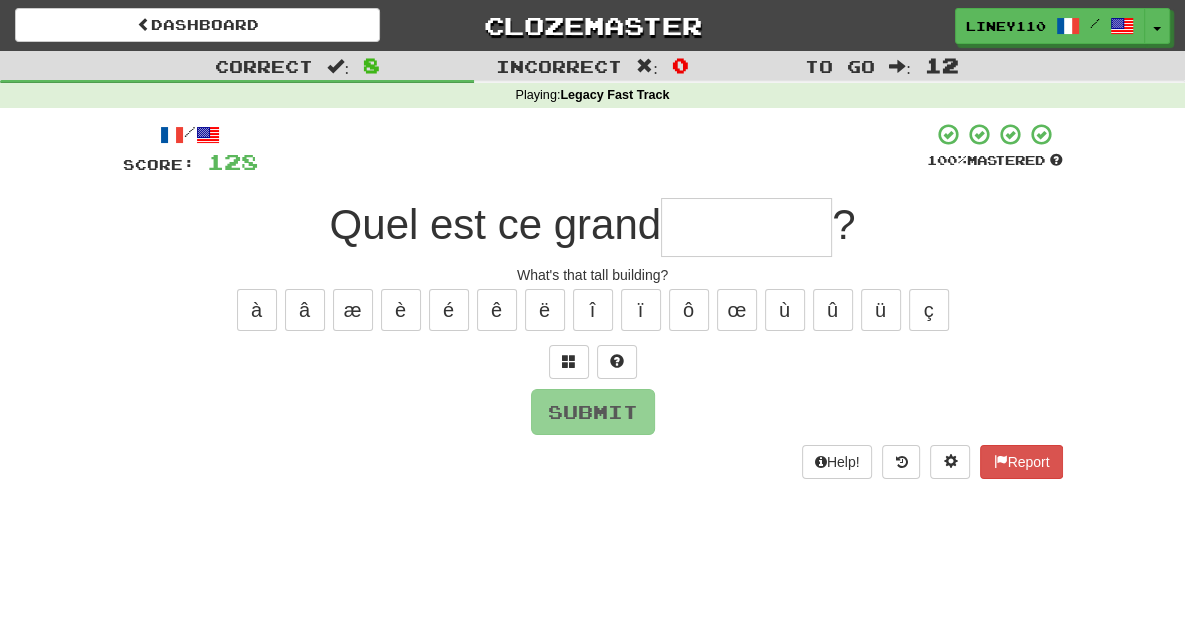click at bounding box center [746, 227] 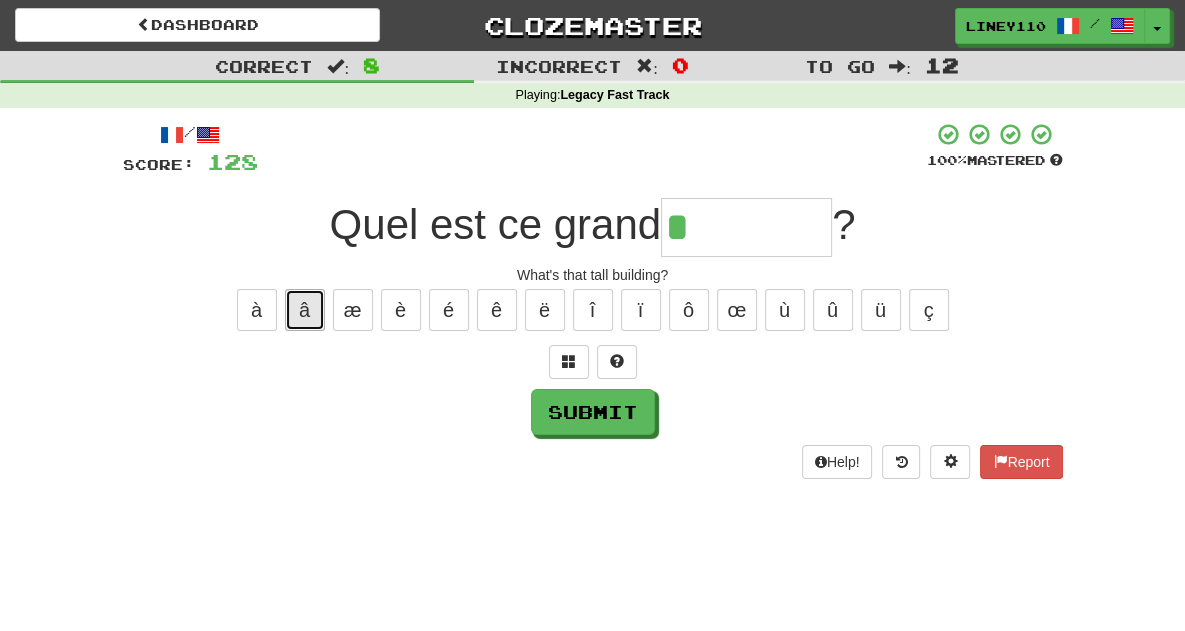click on "â" at bounding box center [305, 310] 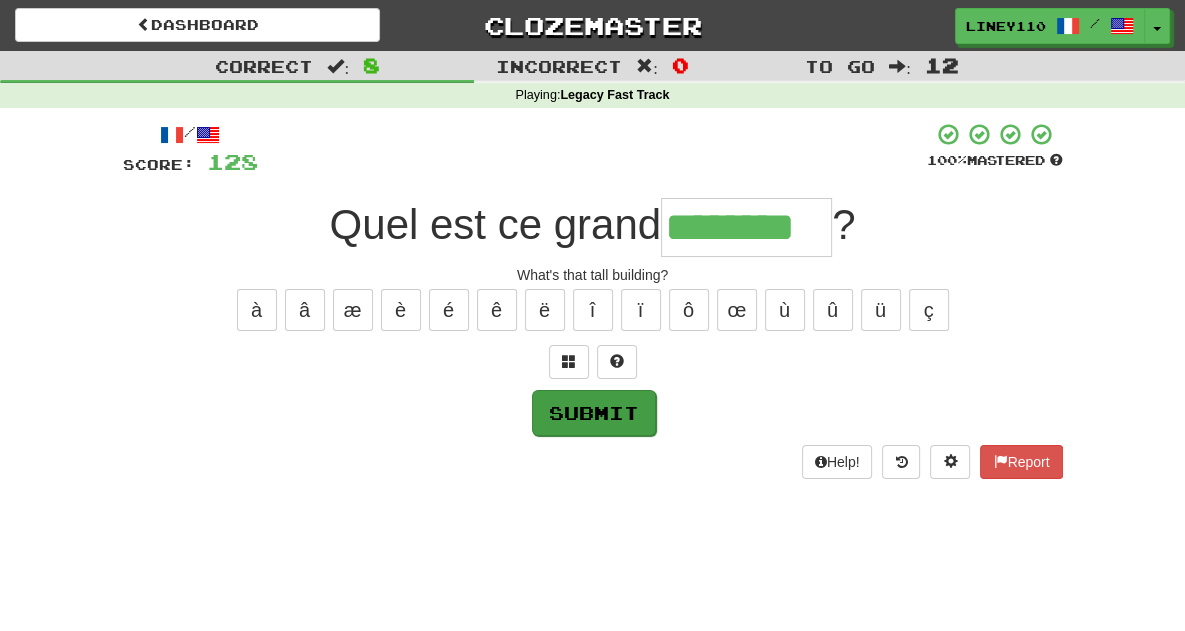 type on "********" 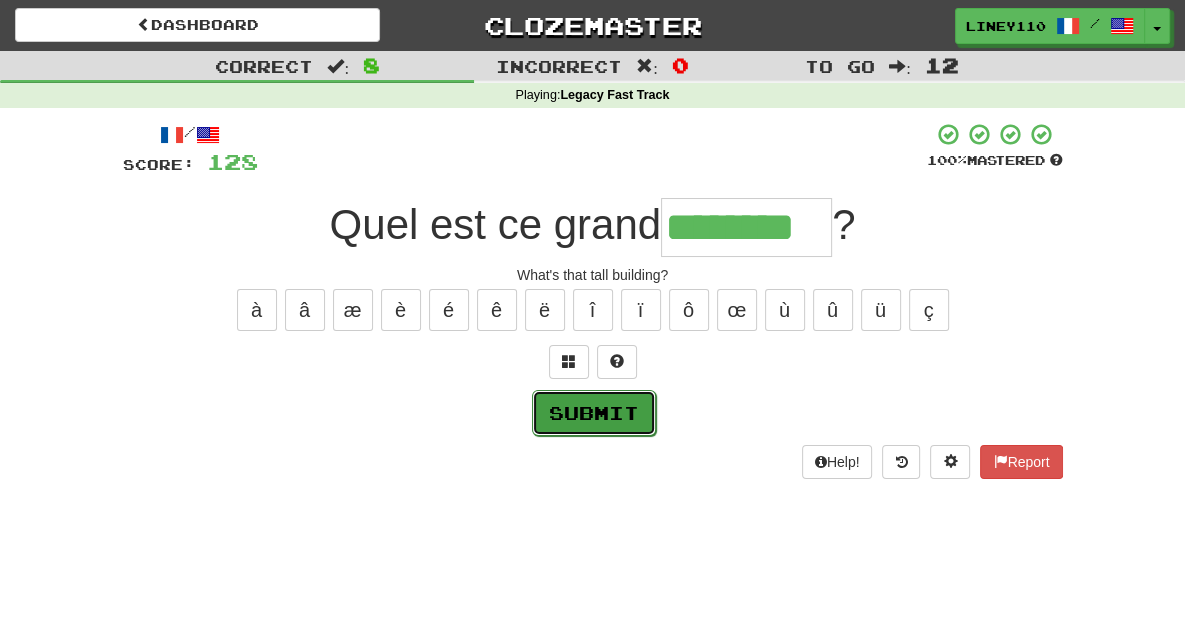 click on "Submit" at bounding box center (594, 413) 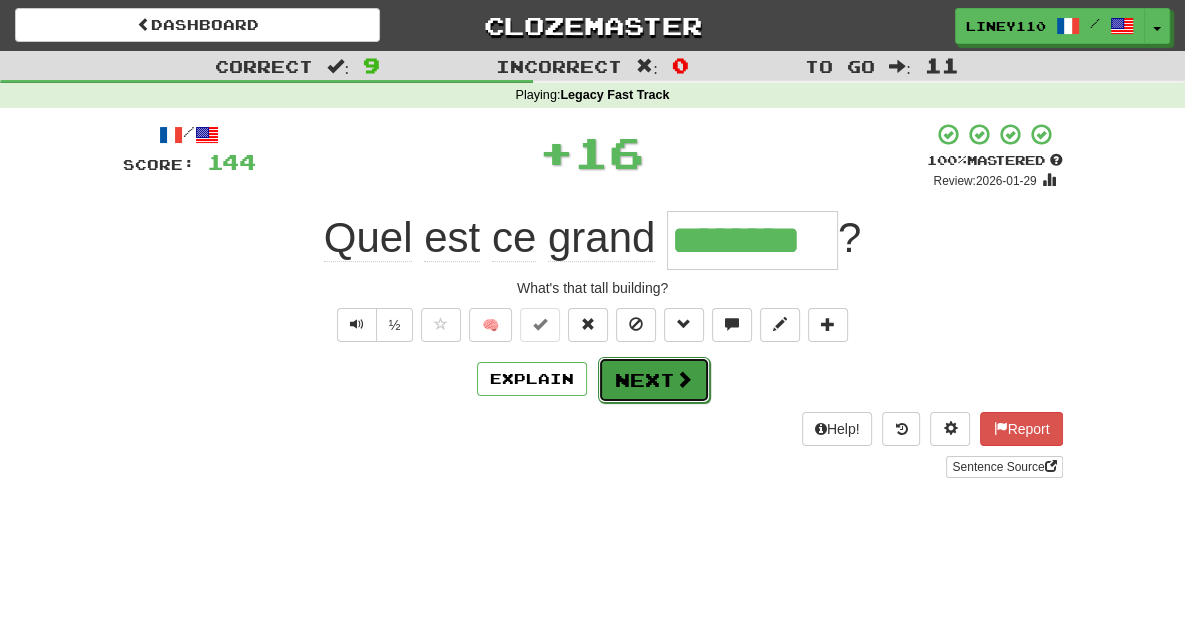 click on "Next" at bounding box center (654, 380) 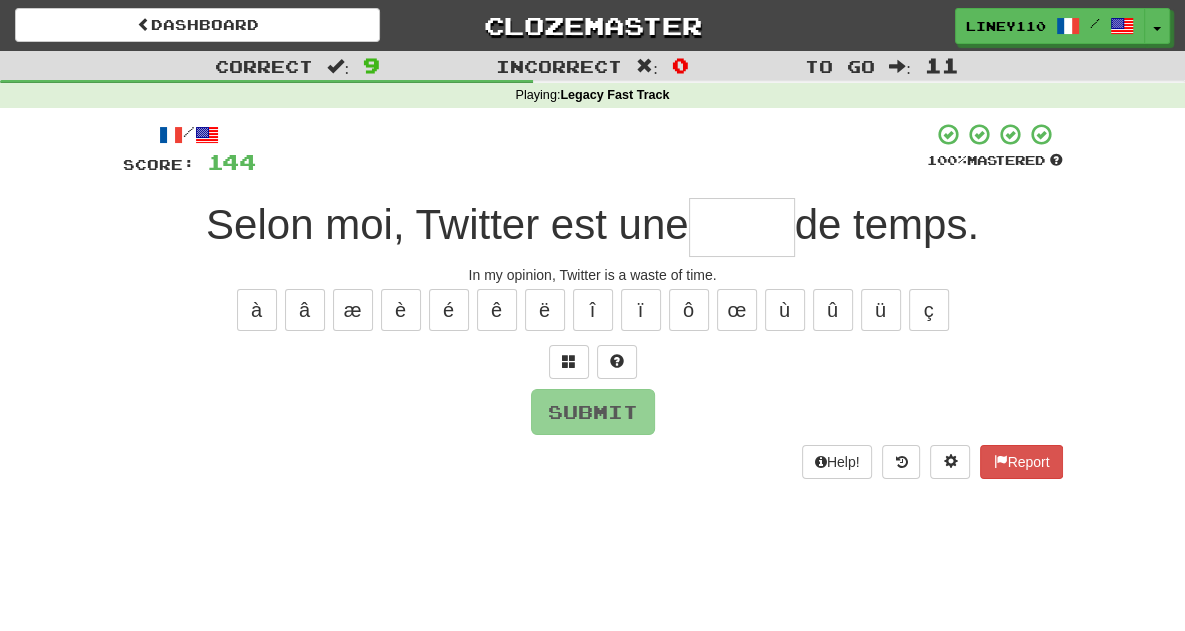 click at bounding box center (742, 227) 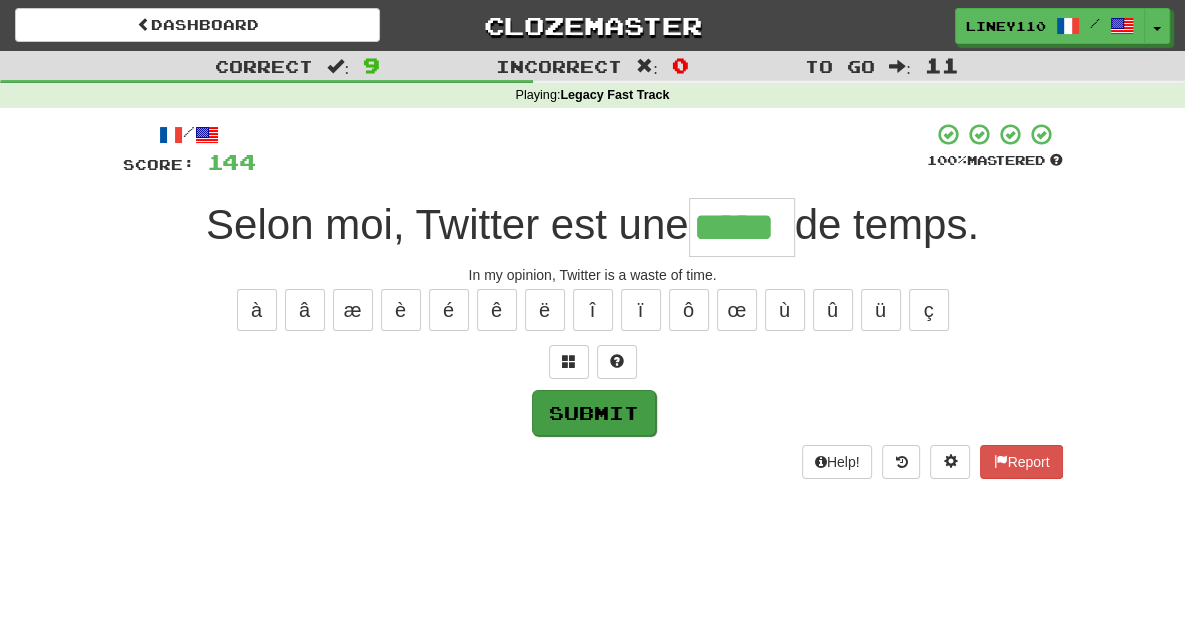 type on "*****" 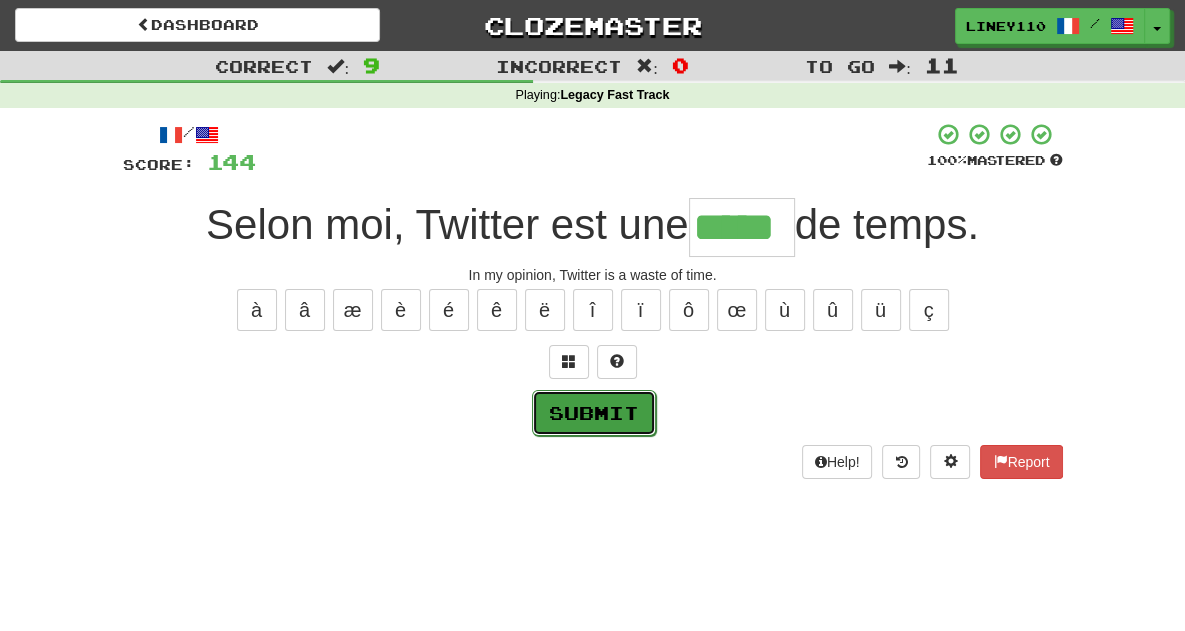 click on "Submit" at bounding box center (594, 413) 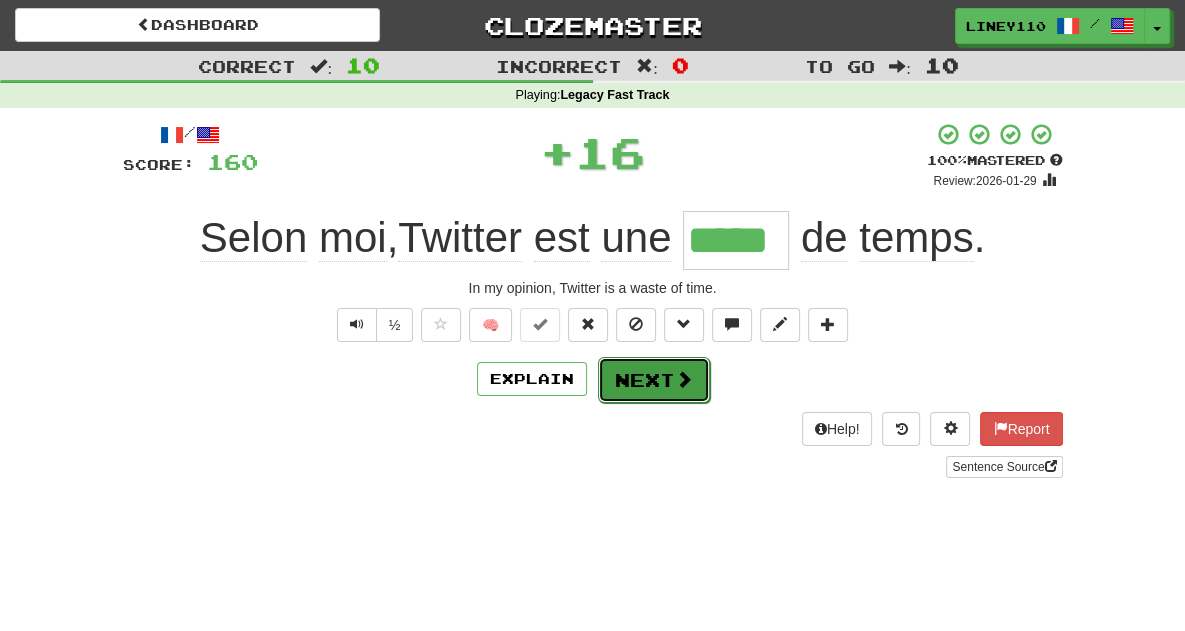 click on "Next" at bounding box center (654, 380) 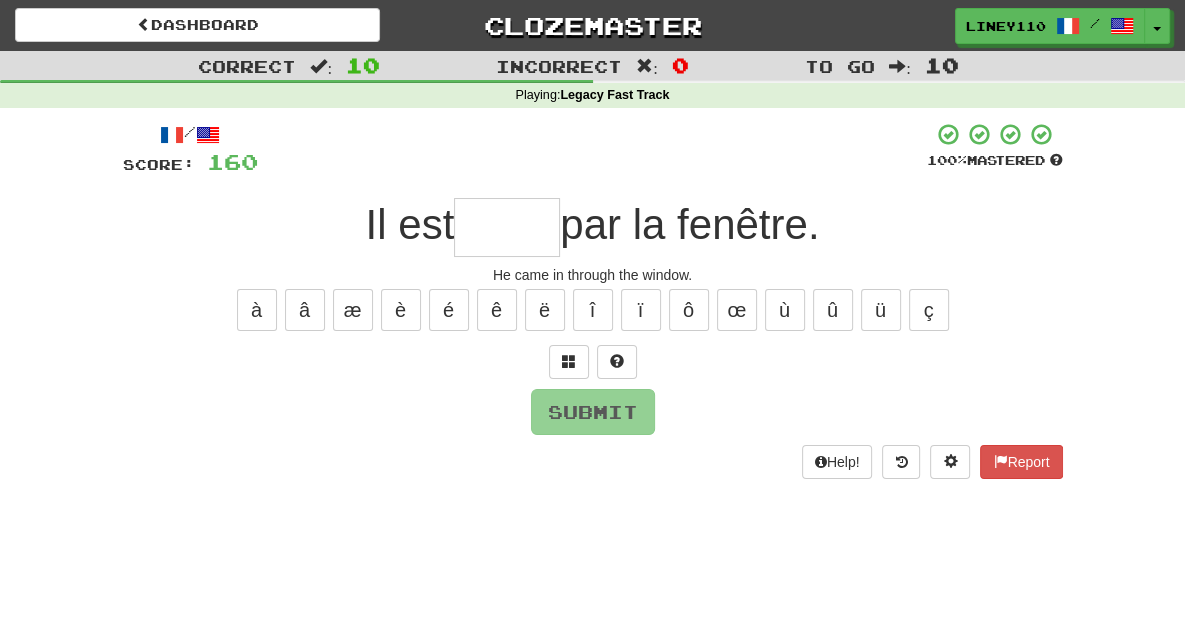 click at bounding box center (507, 227) 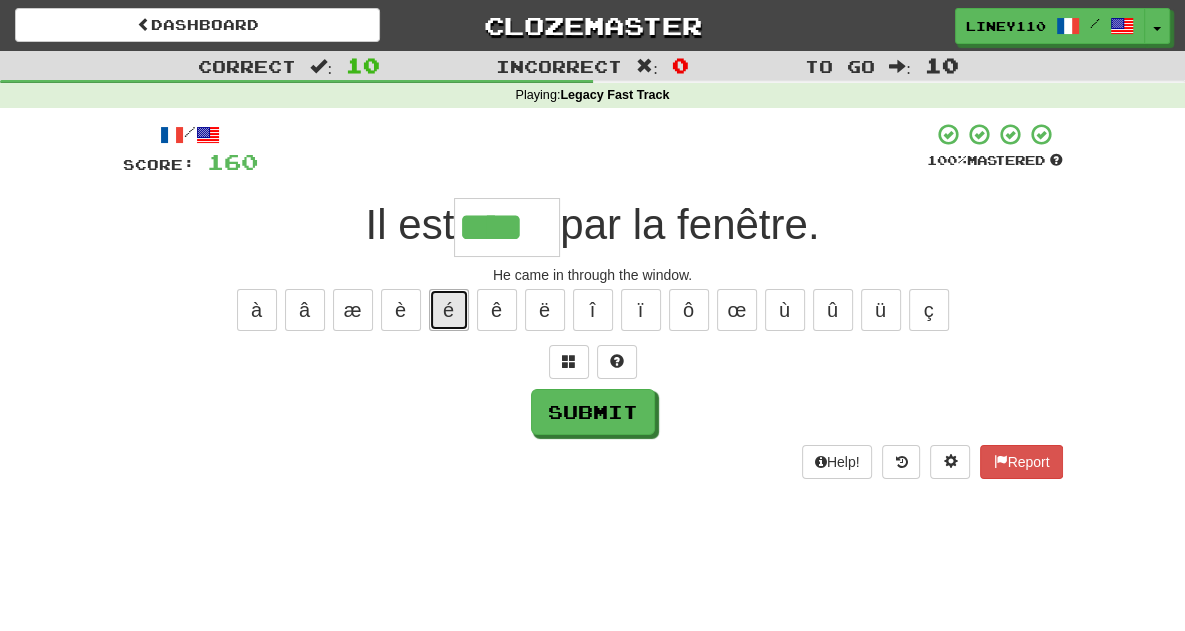 click on "é" at bounding box center (449, 310) 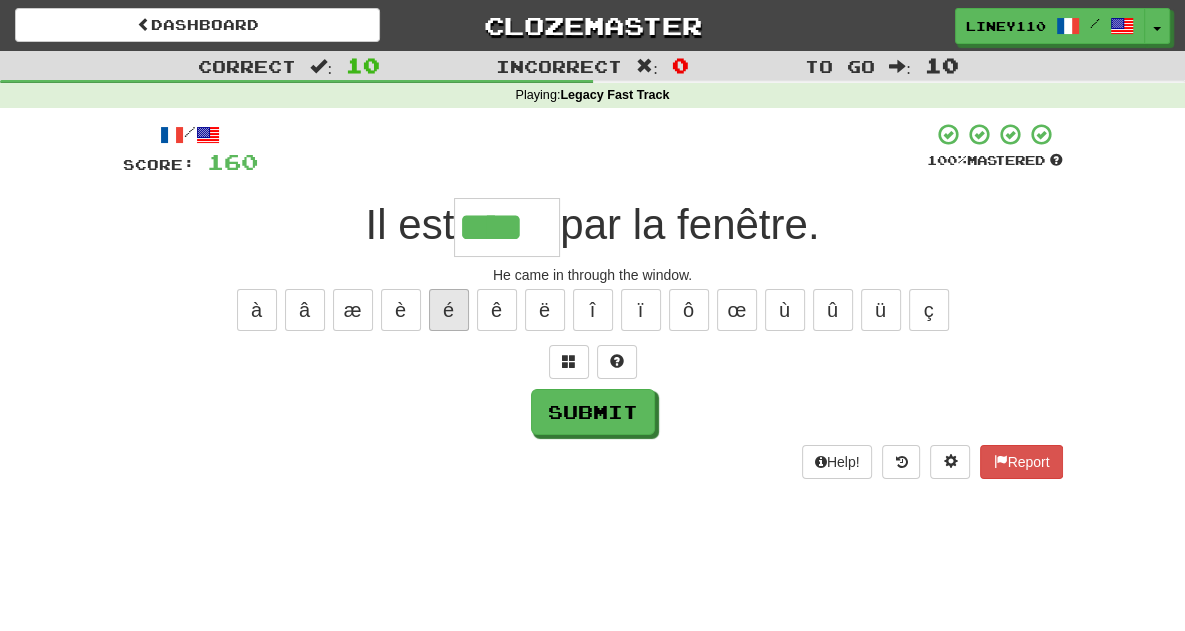 type on "*****" 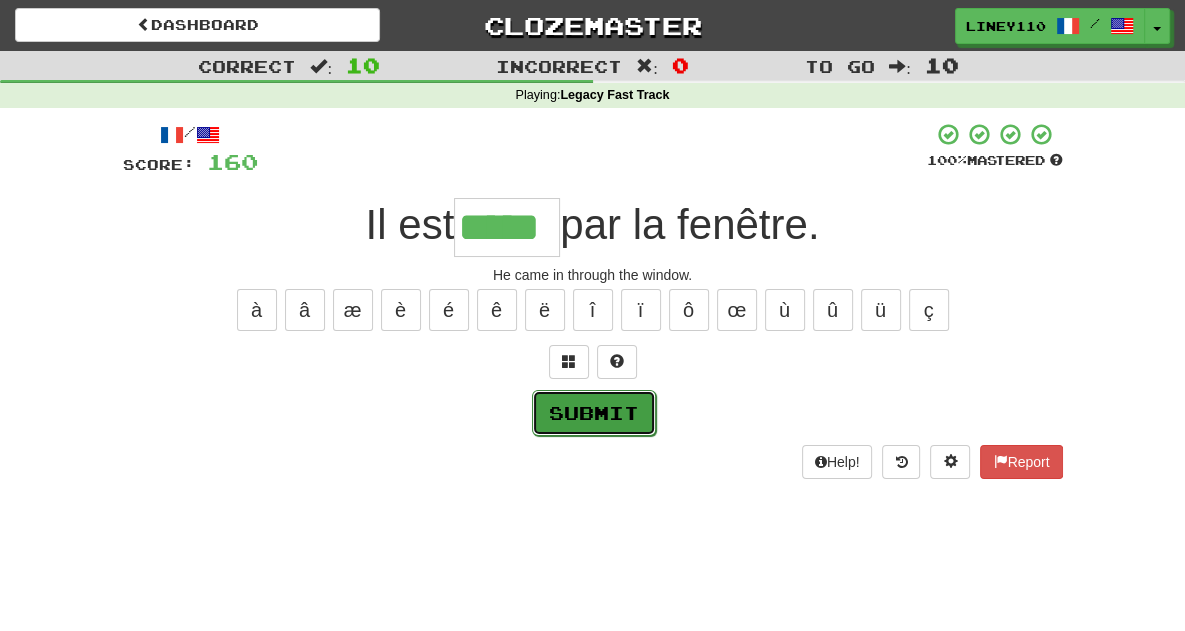 click on "Submit" at bounding box center [594, 413] 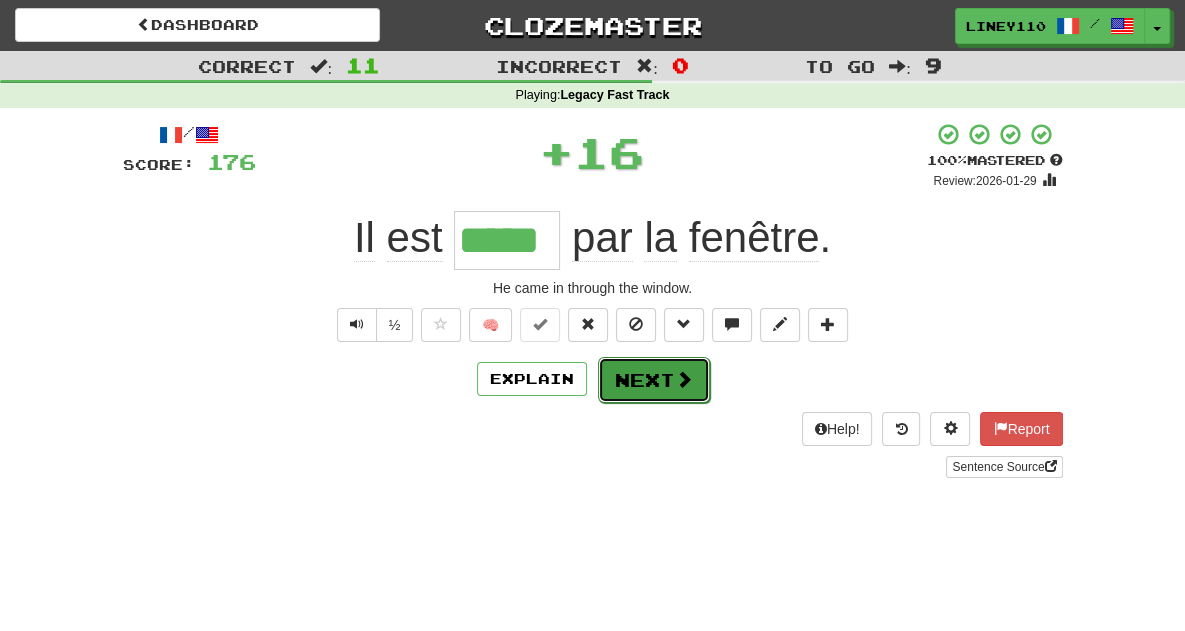 click on "Next" at bounding box center (654, 380) 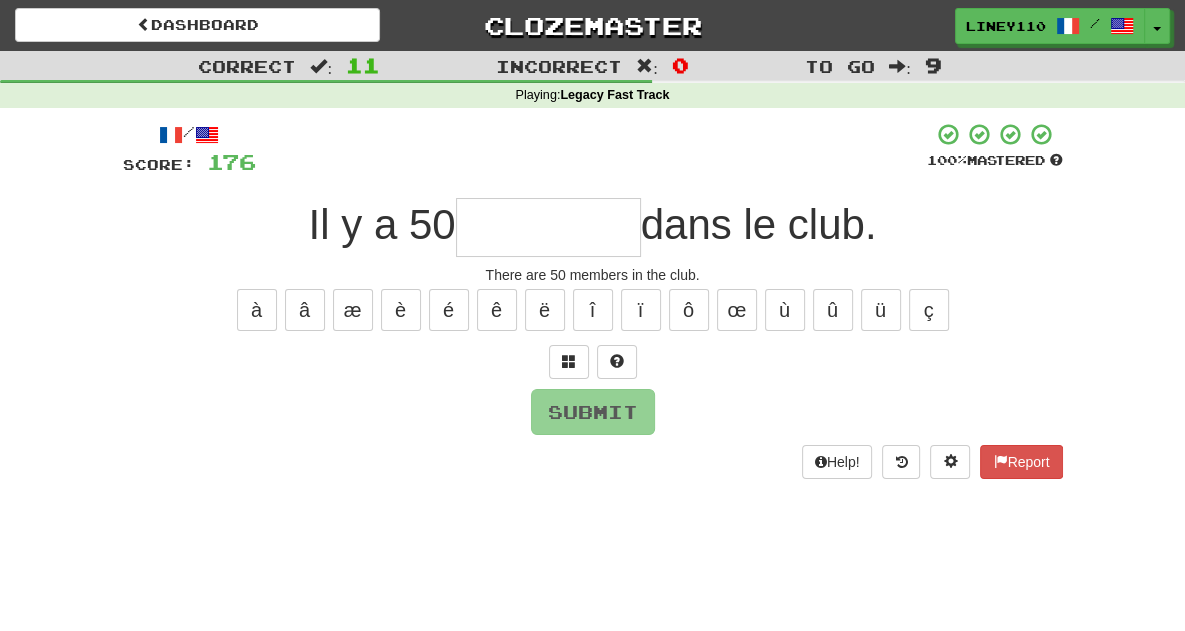 click at bounding box center (548, 227) 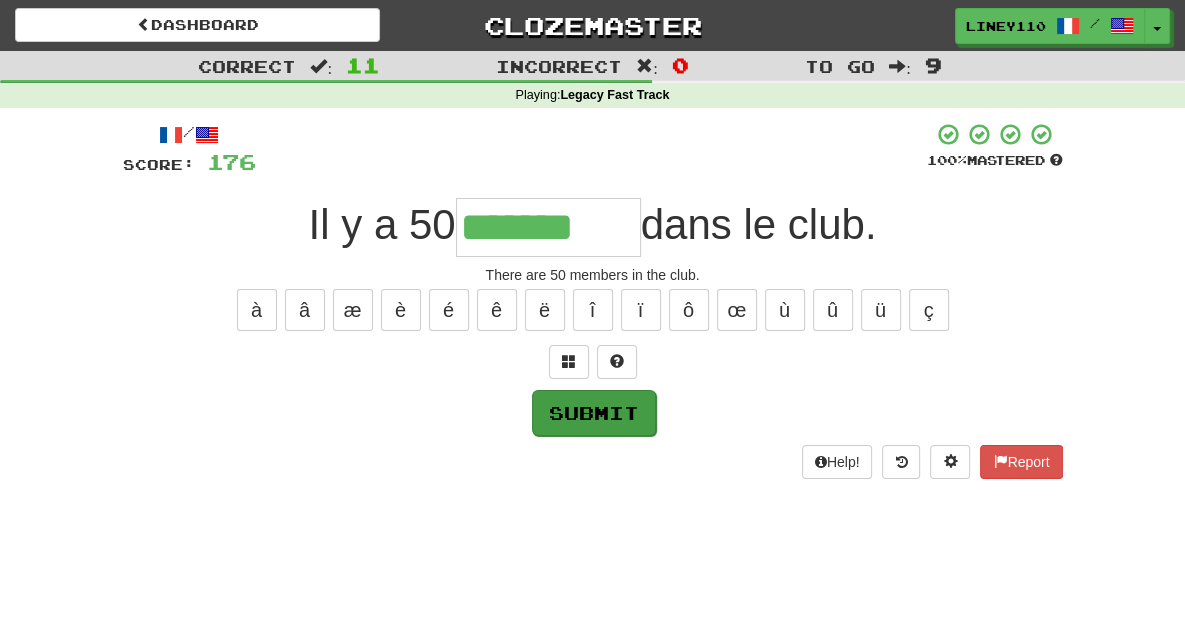 type on "*******" 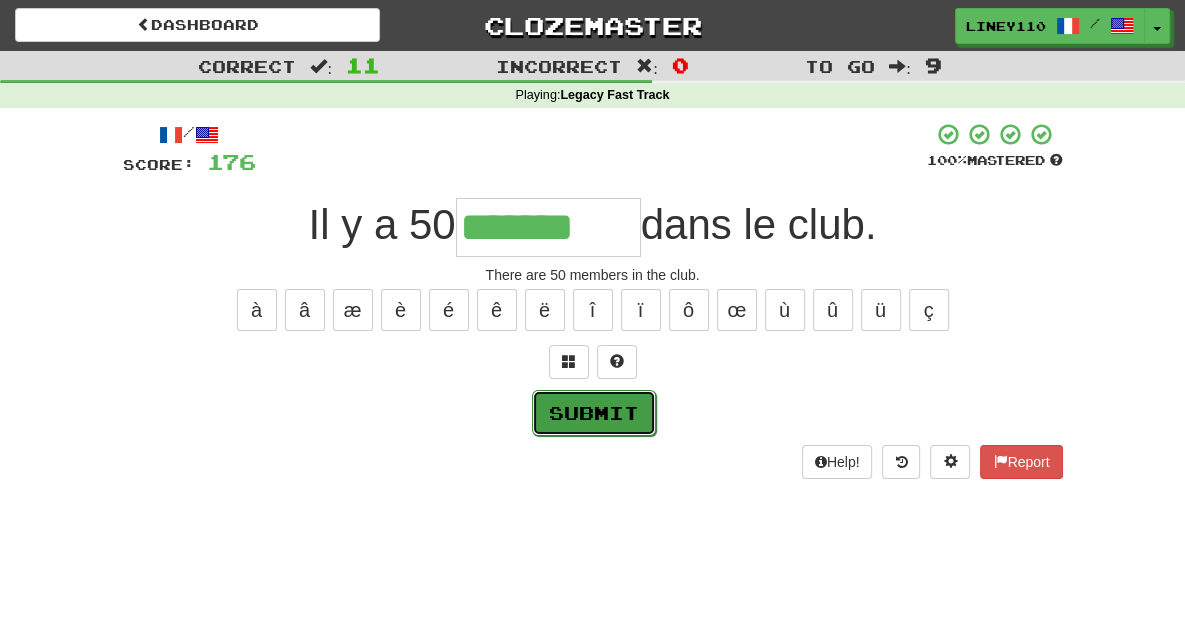 click on "Submit" at bounding box center (594, 413) 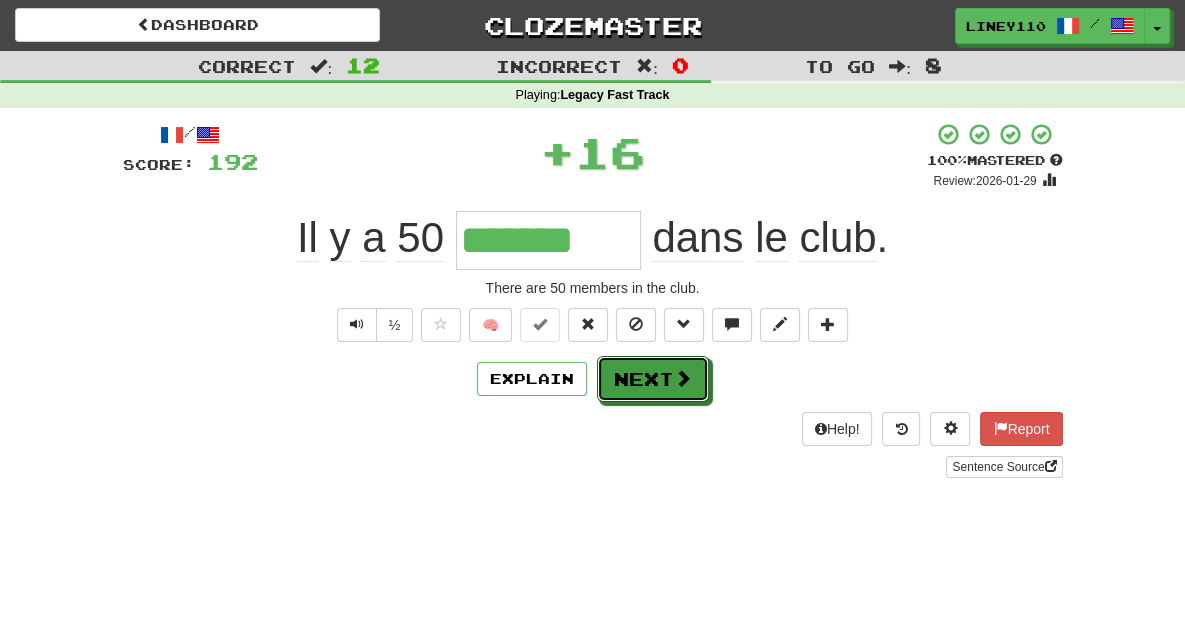 click on "Next" at bounding box center [653, 379] 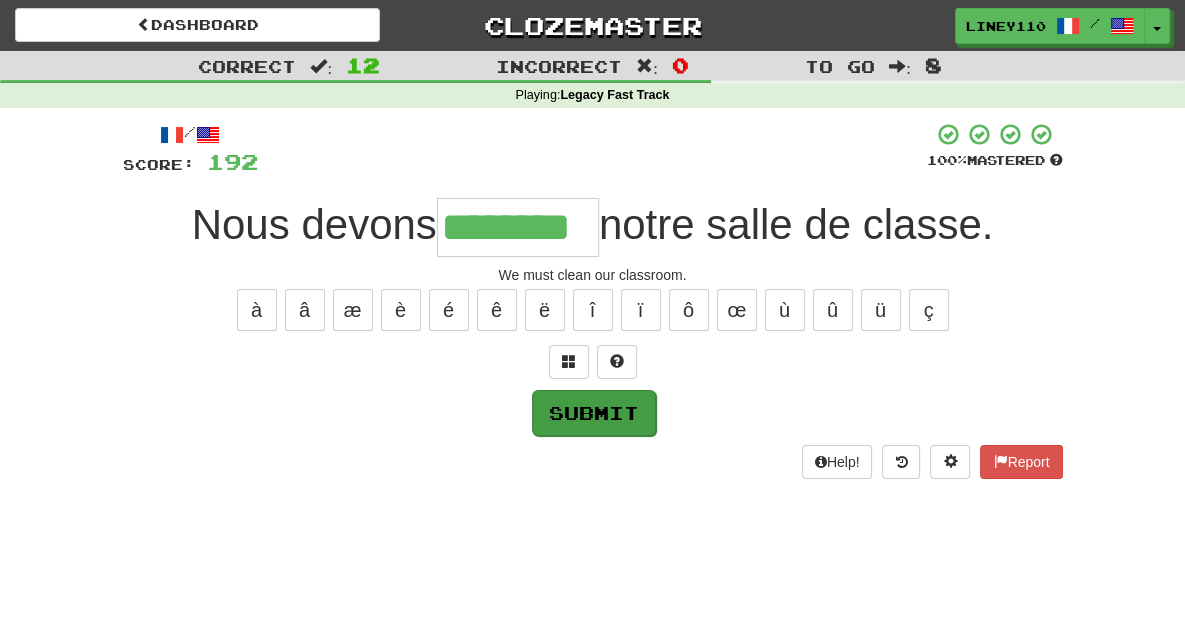 type on "********" 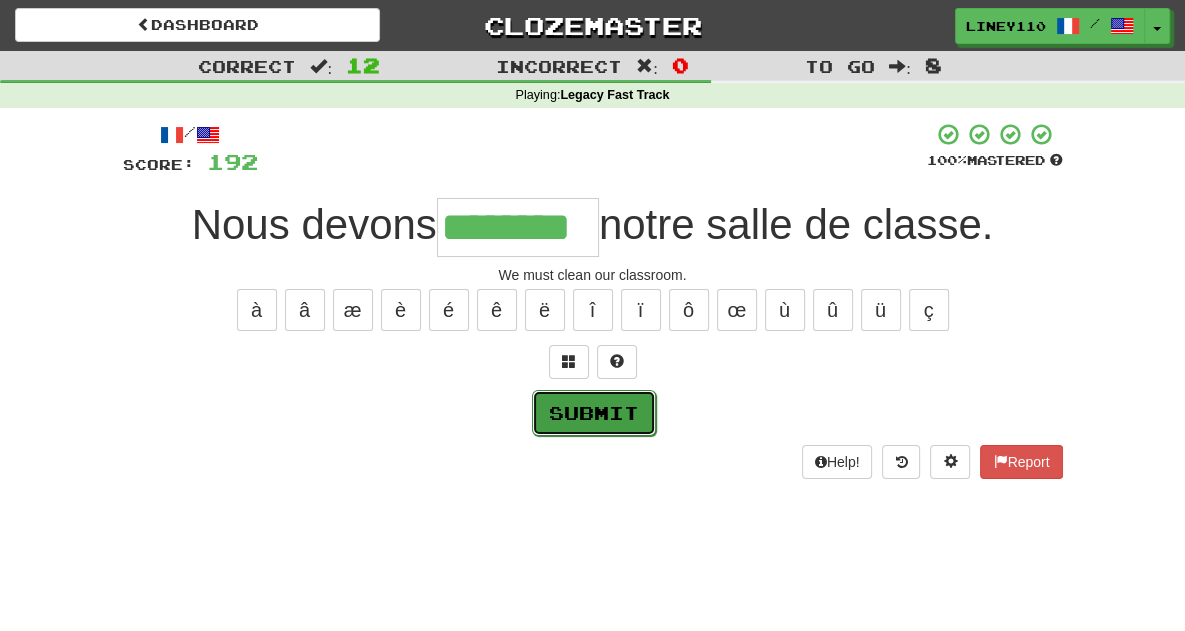 click on "Submit" at bounding box center [594, 413] 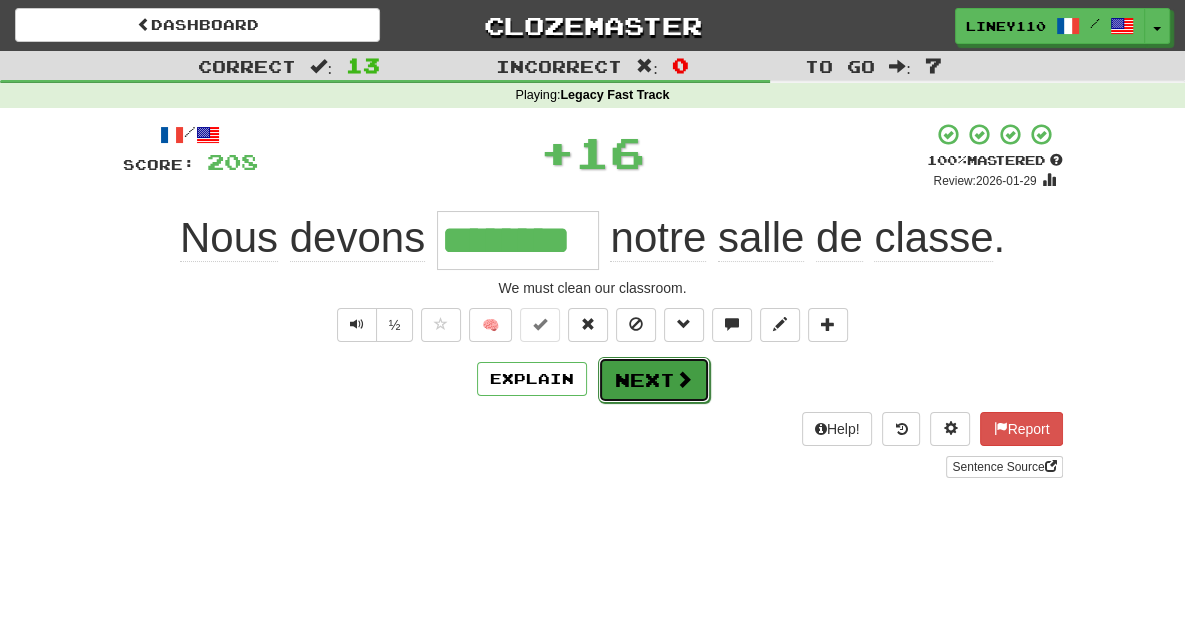 click on "Next" at bounding box center (654, 380) 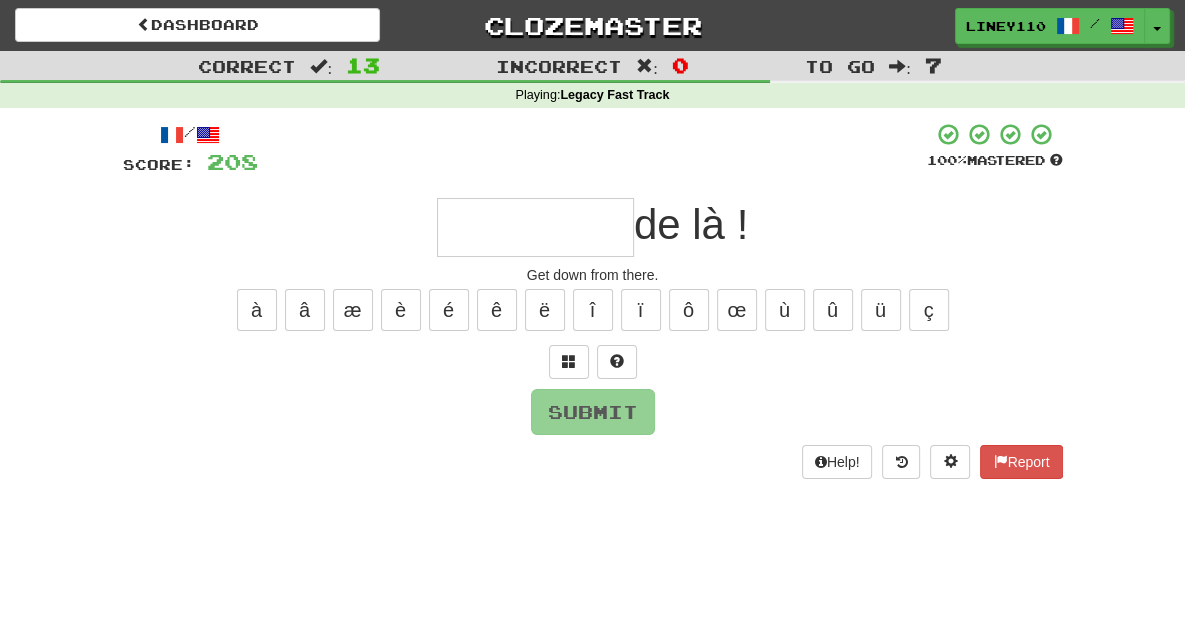 click at bounding box center [535, 227] 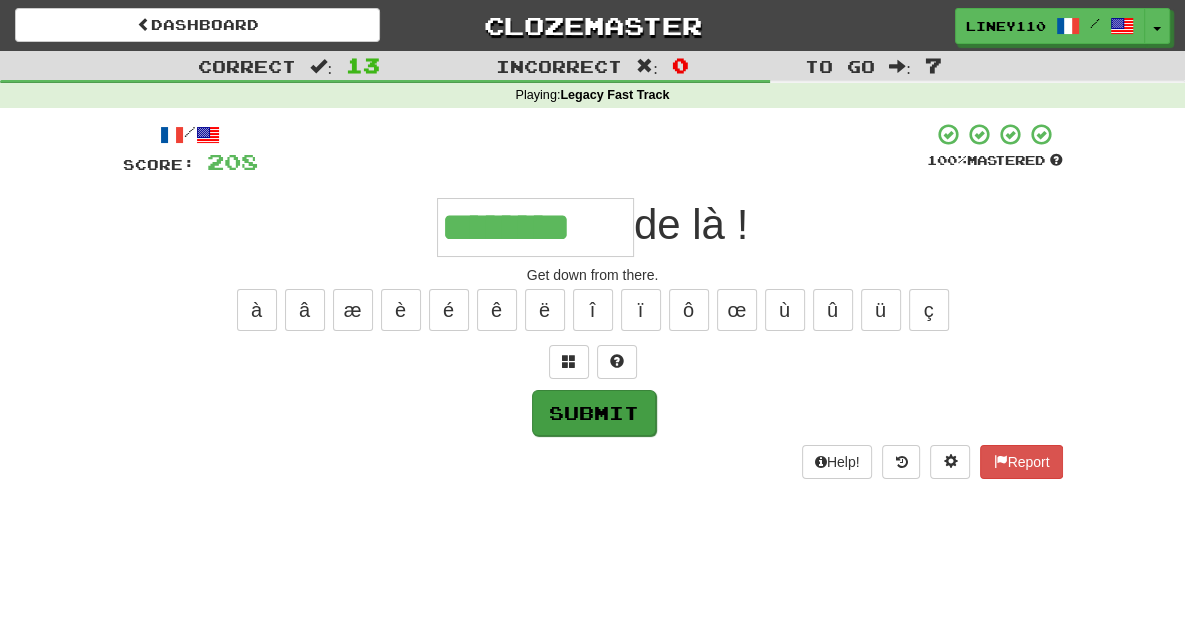 type on "********" 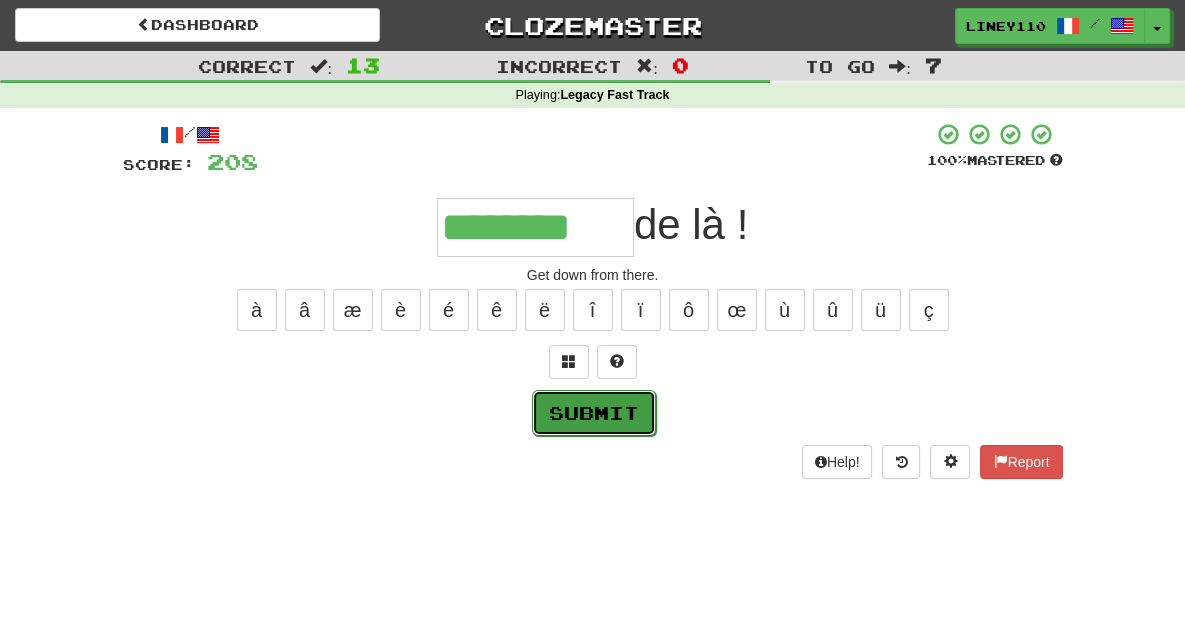 click on "Submit" at bounding box center [594, 413] 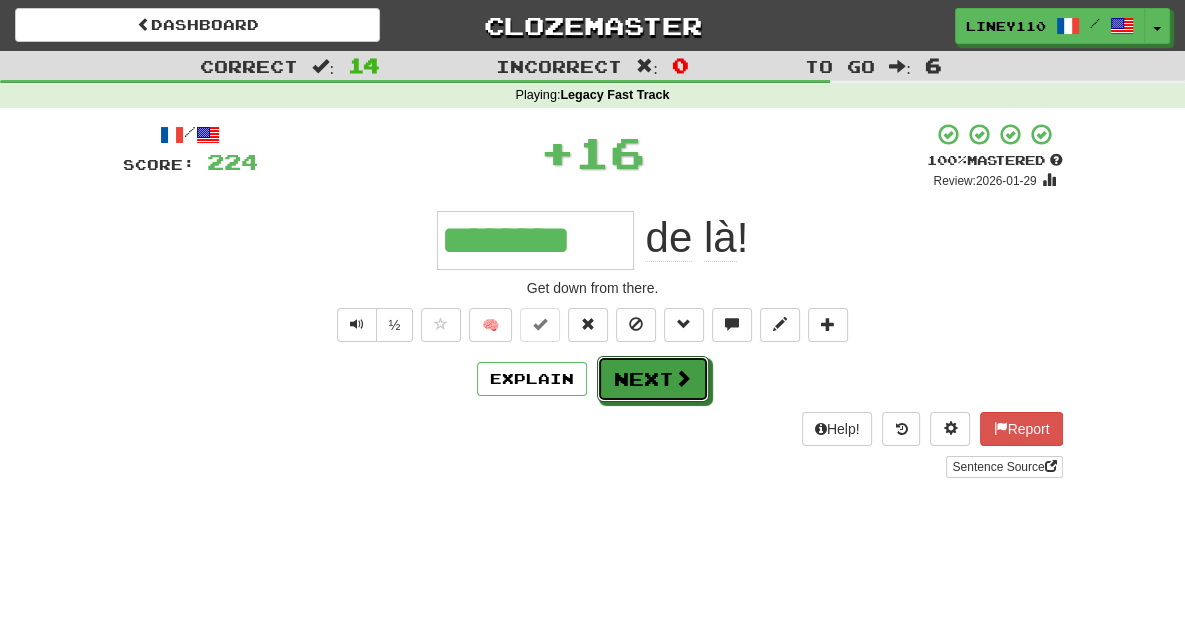 click on "Next" at bounding box center (653, 379) 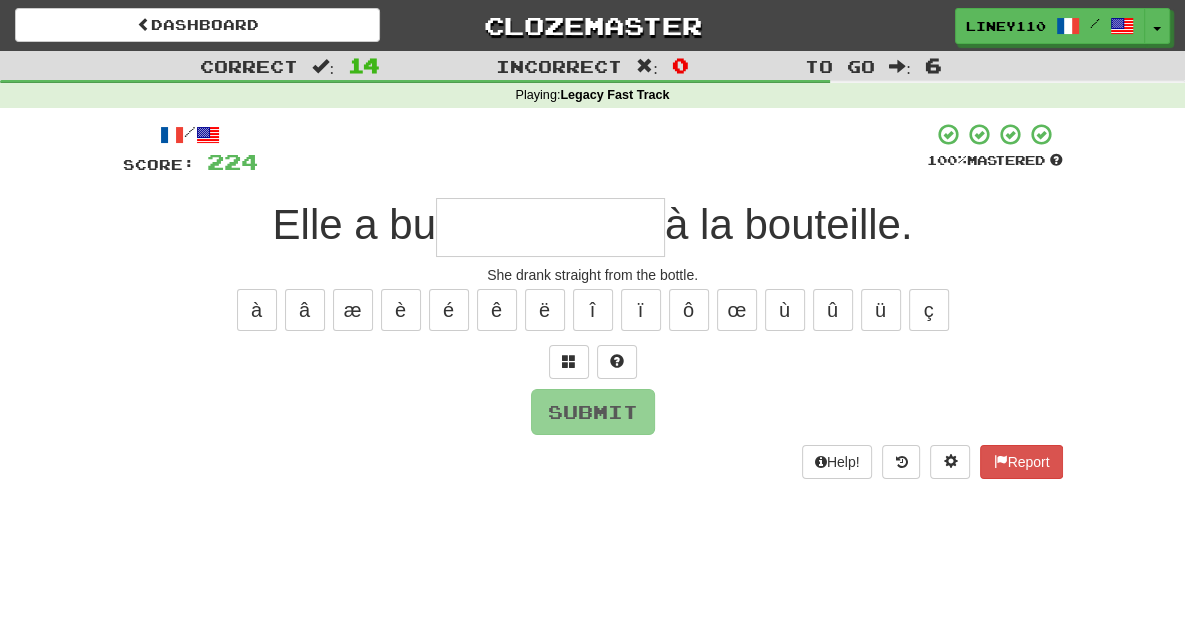 click at bounding box center [550, 227] 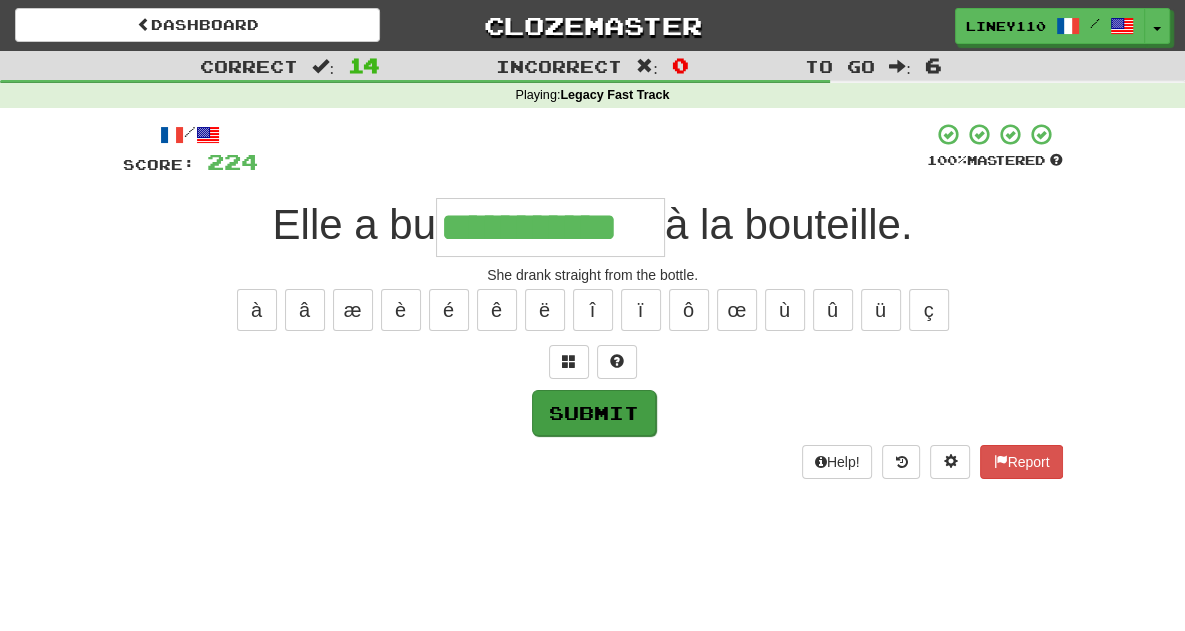 type on "**********" 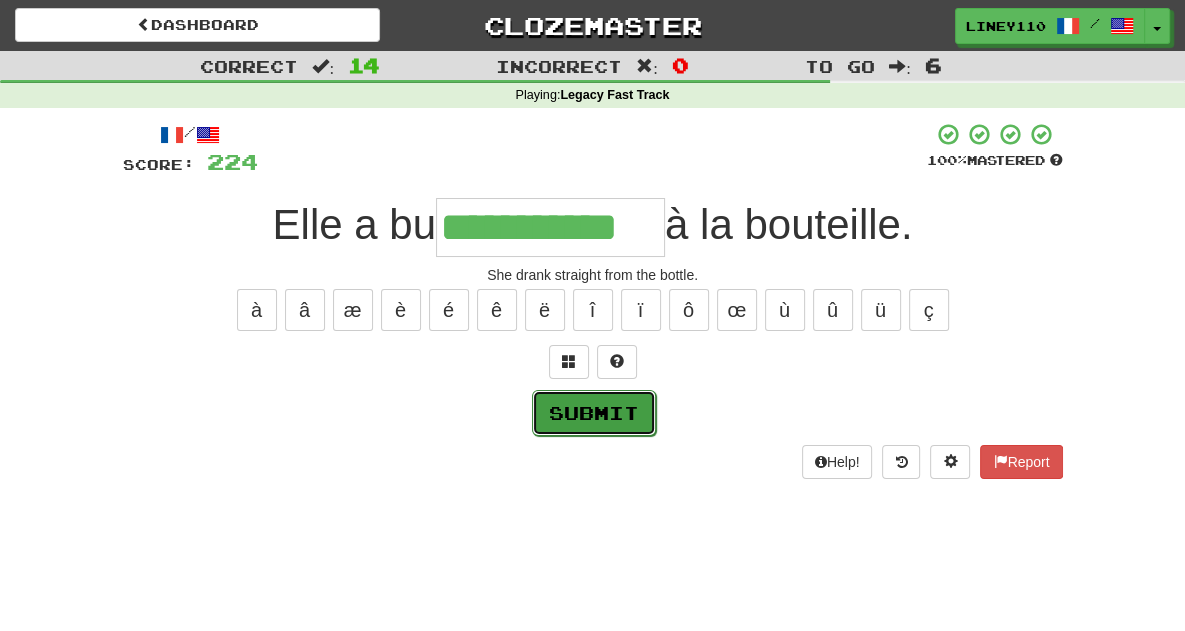 click on "Submit" at bounding box center [594, 413] 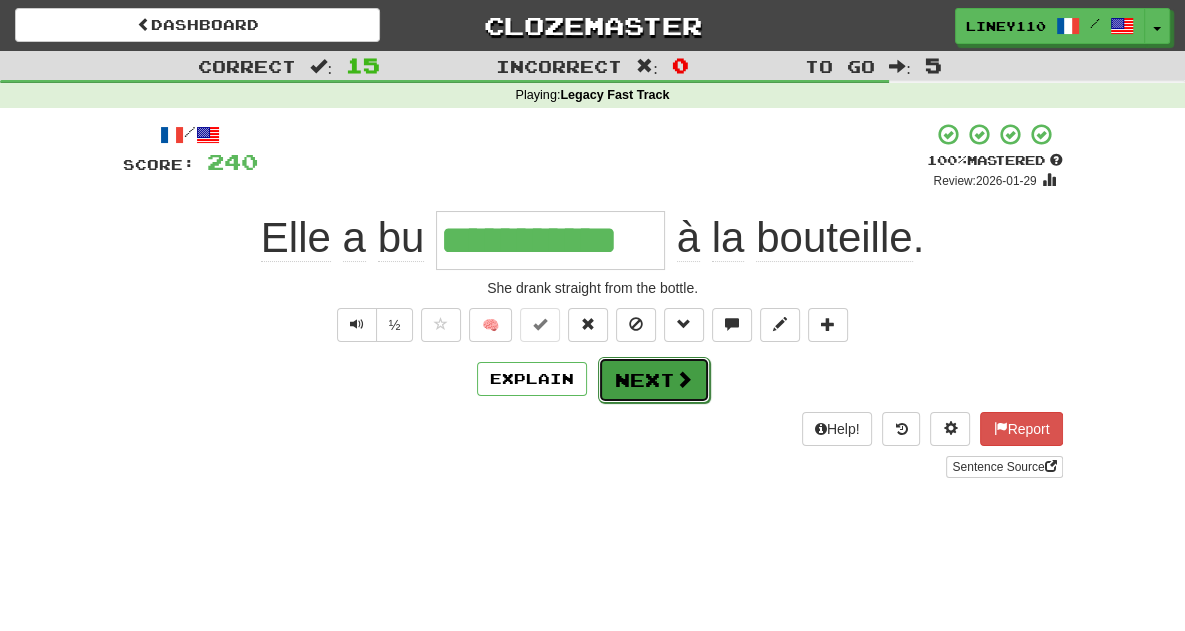 click on "Next" at bounding box center [654, 380] 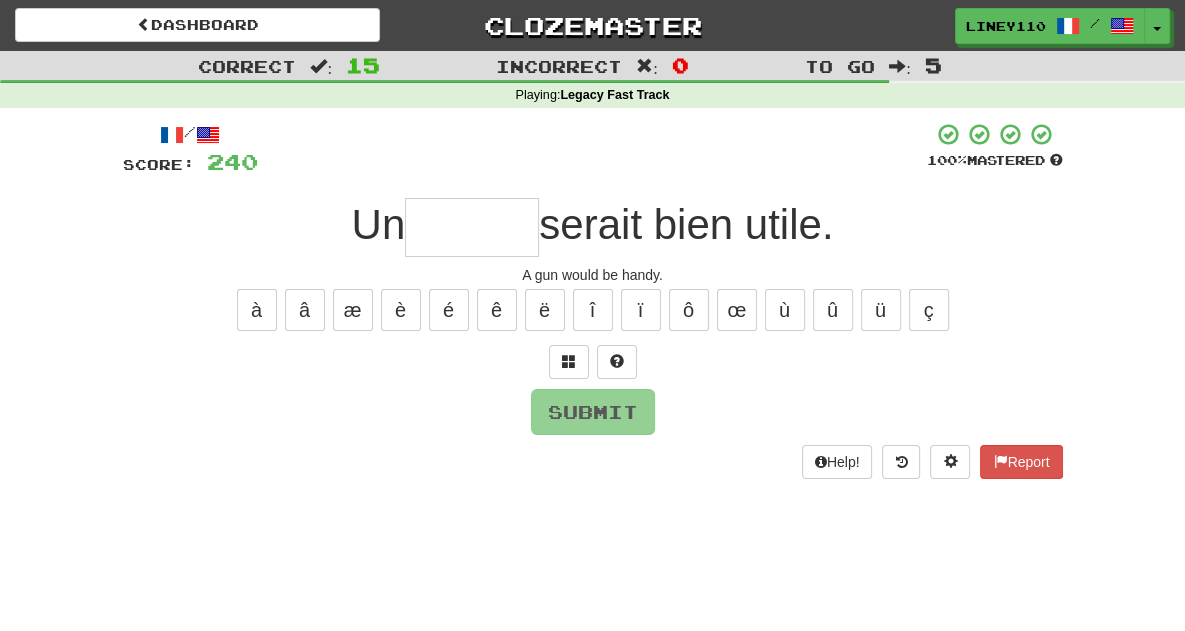 click at bounding box center [472, 227] 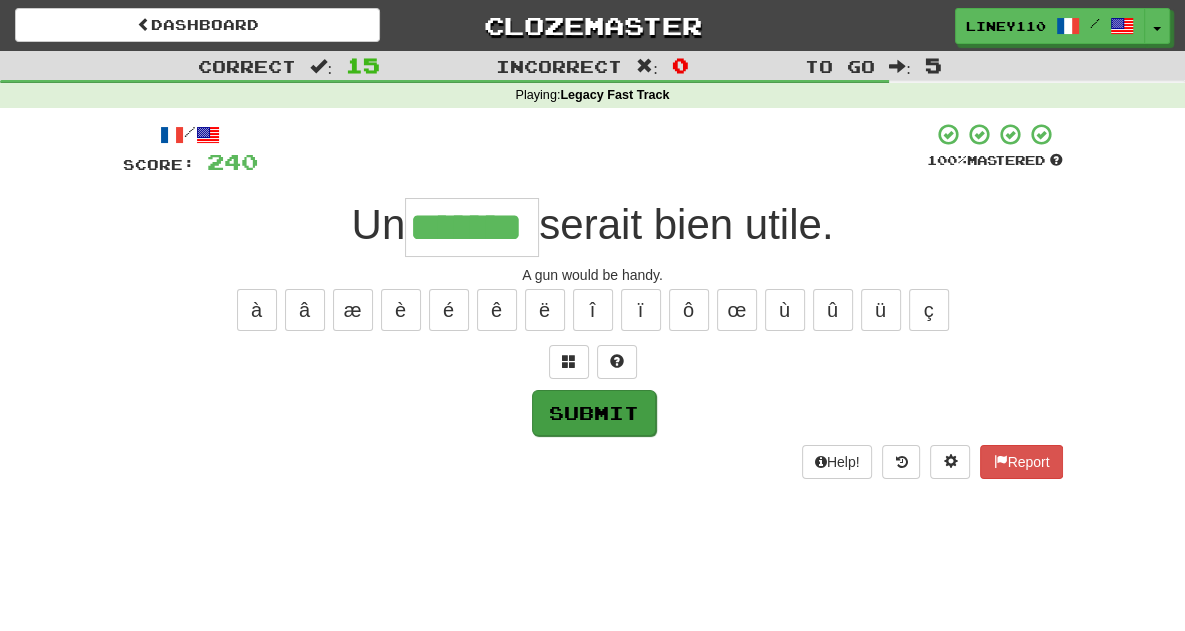 type on "*******" 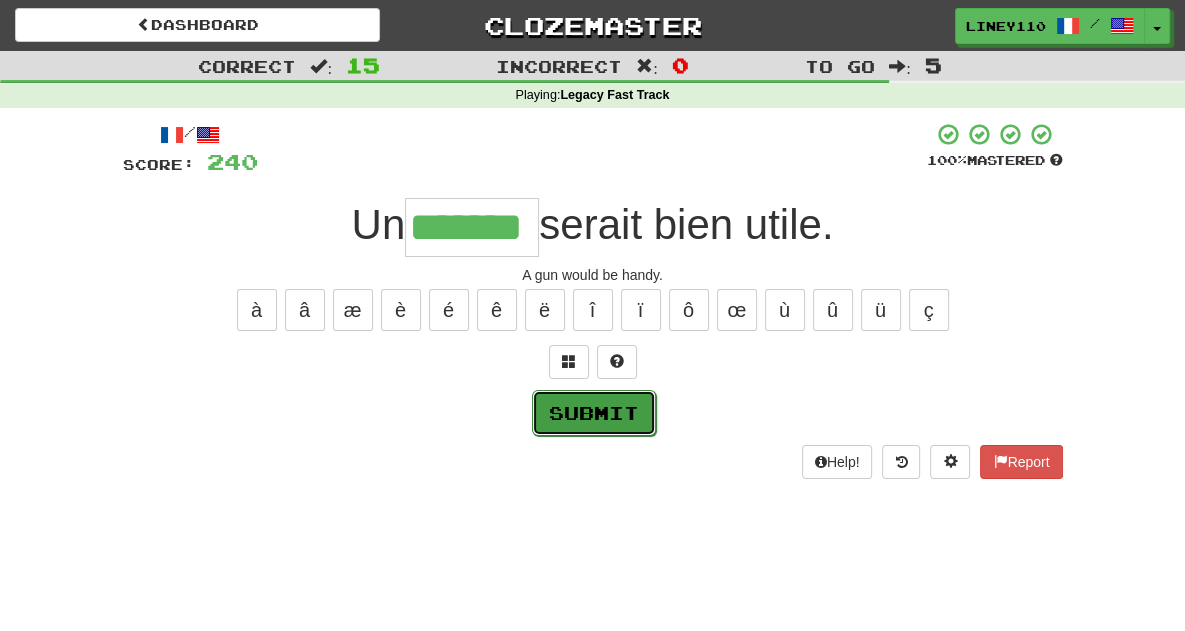 click on "Submit" at bounding box center [594, 413] 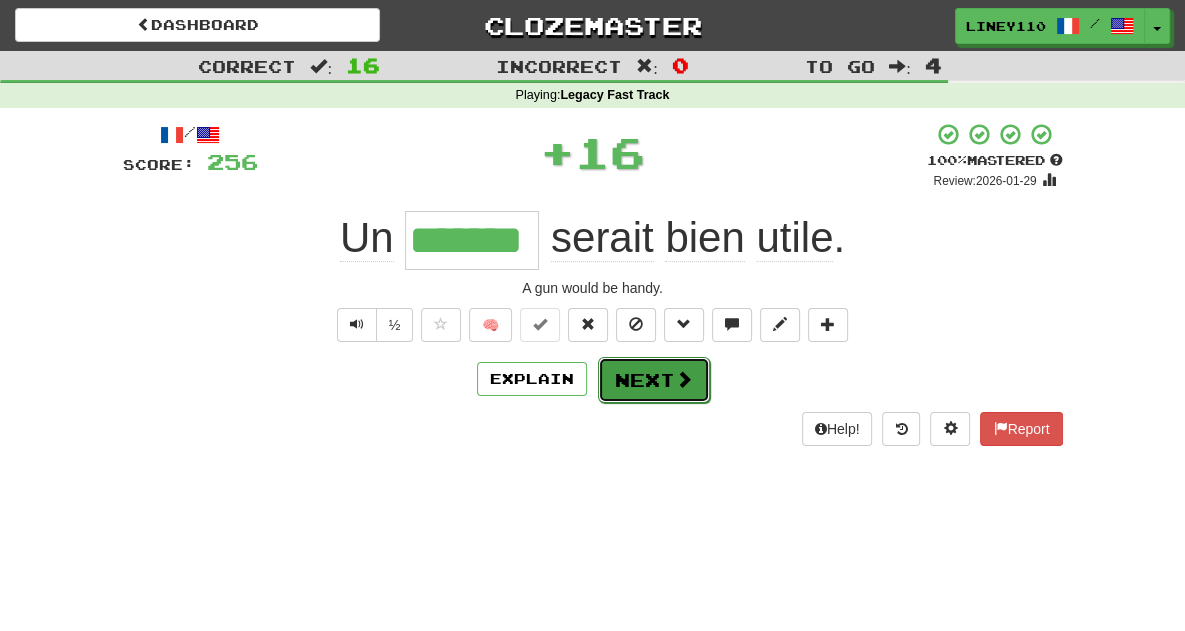 click on "Next" at bounding box center (654, 380) 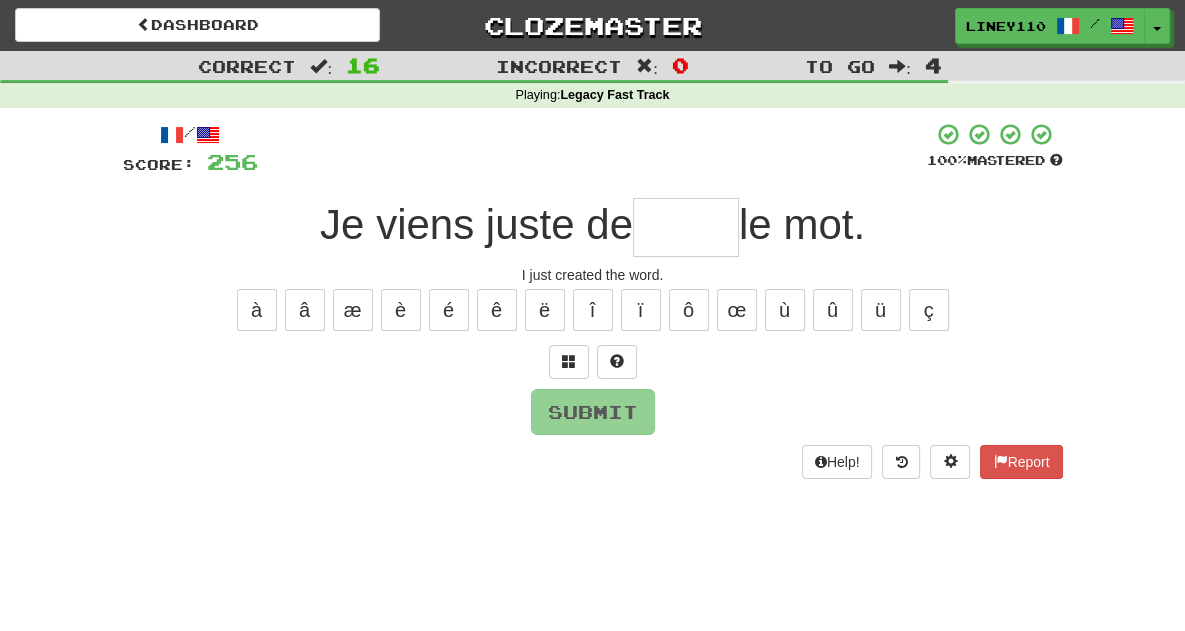 click at bounding box center [686, 227] 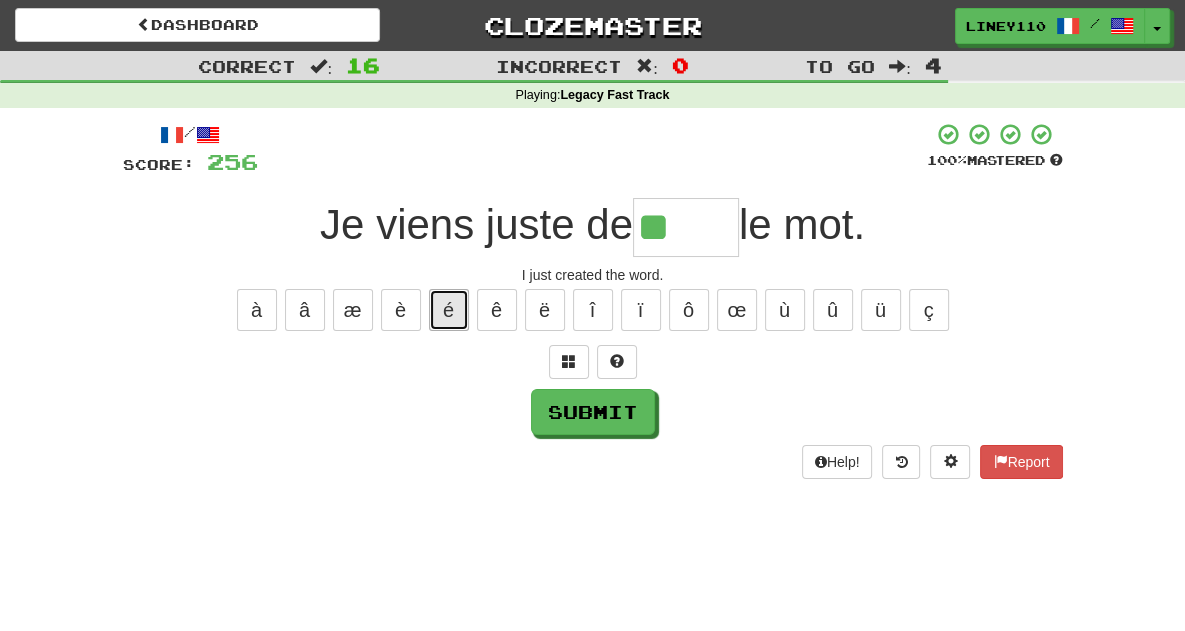 click on "é" at bounding box center (449, 310) 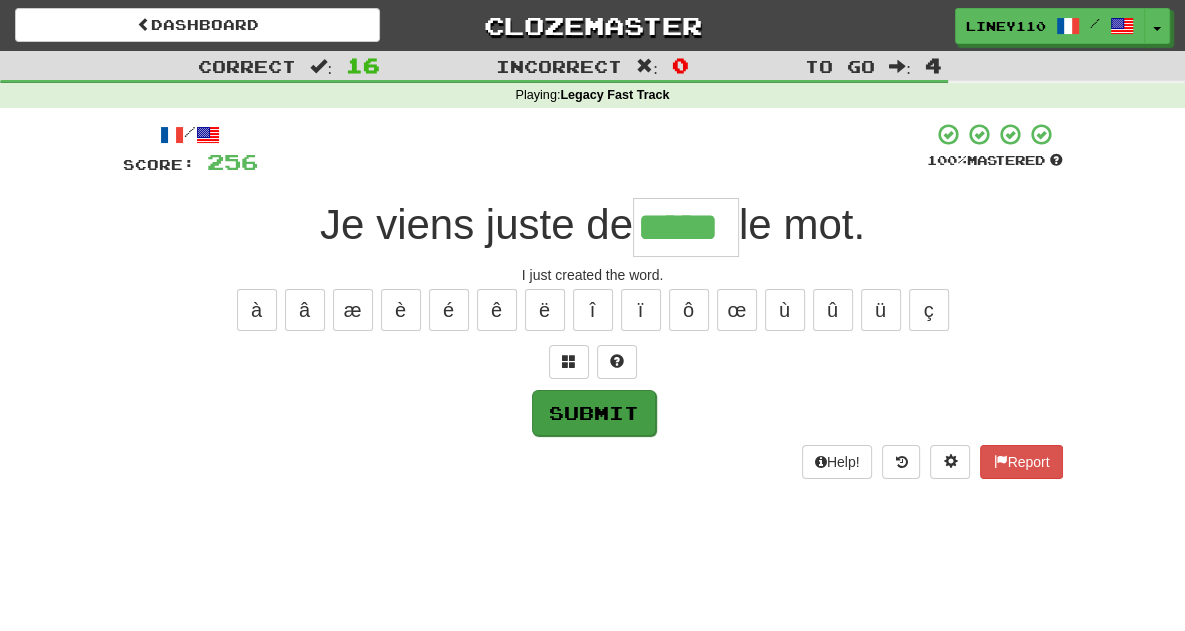 type on "*****" 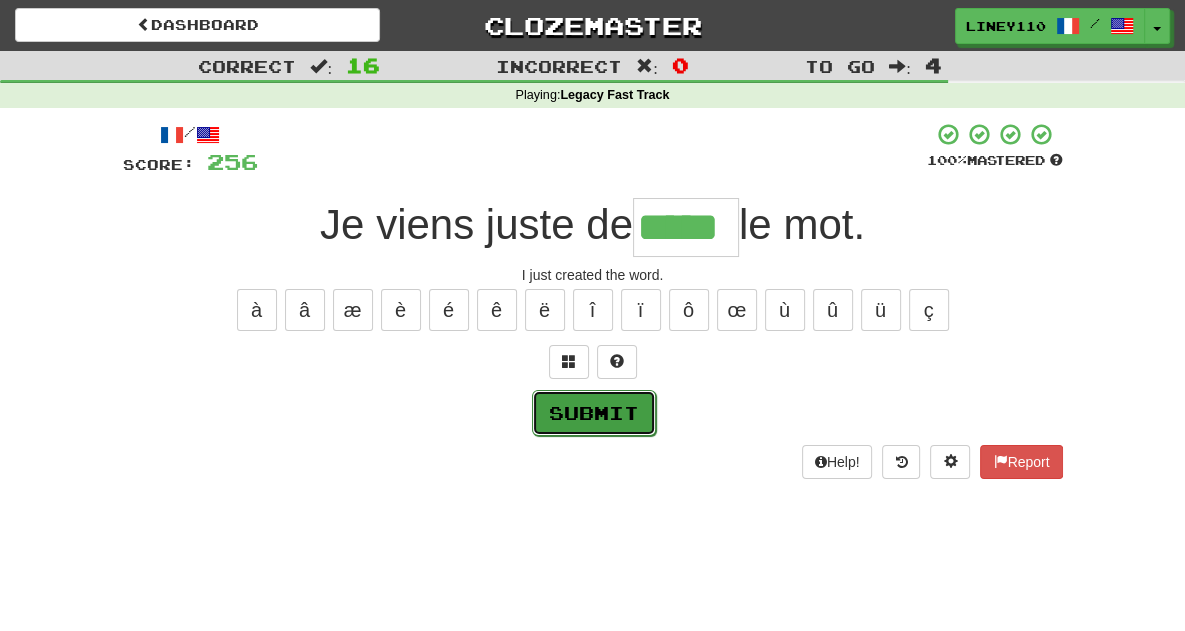 click on "Submit" at bounding box center (594, 413) 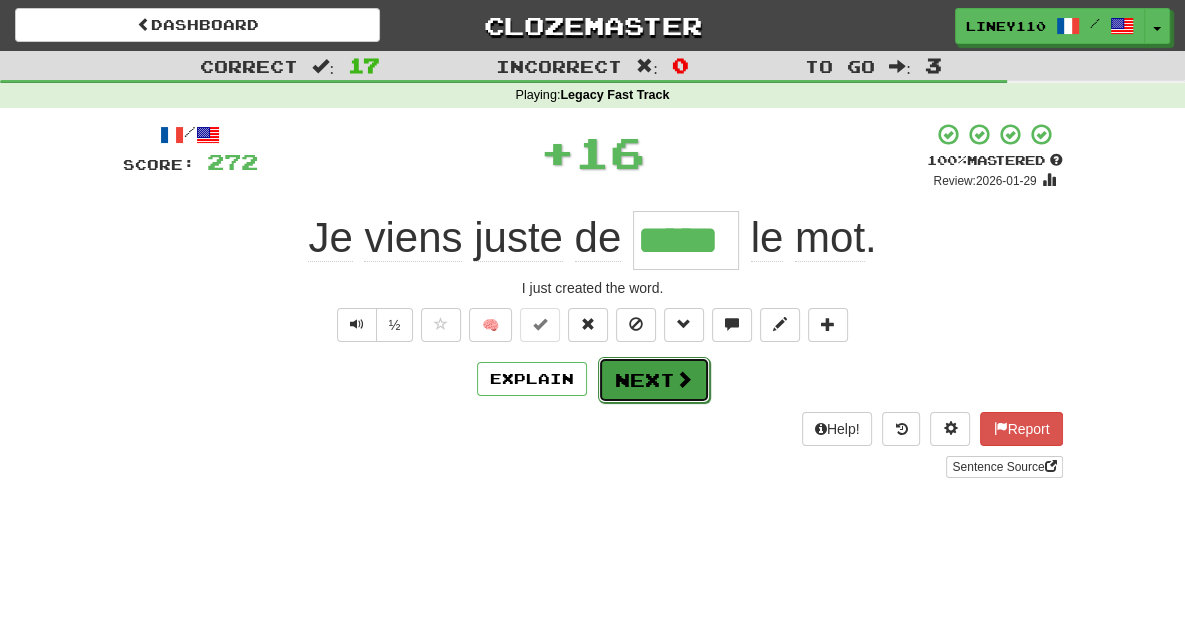 click on "Next" at bounding box center (654, 380) 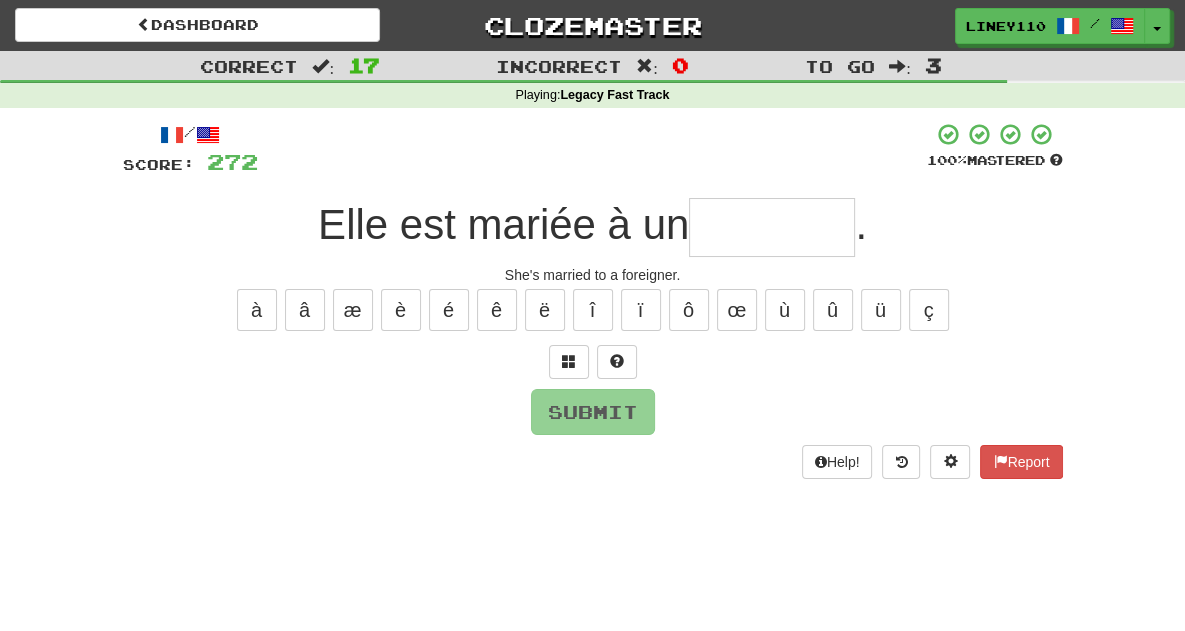 click at bounding box center [772, 227] 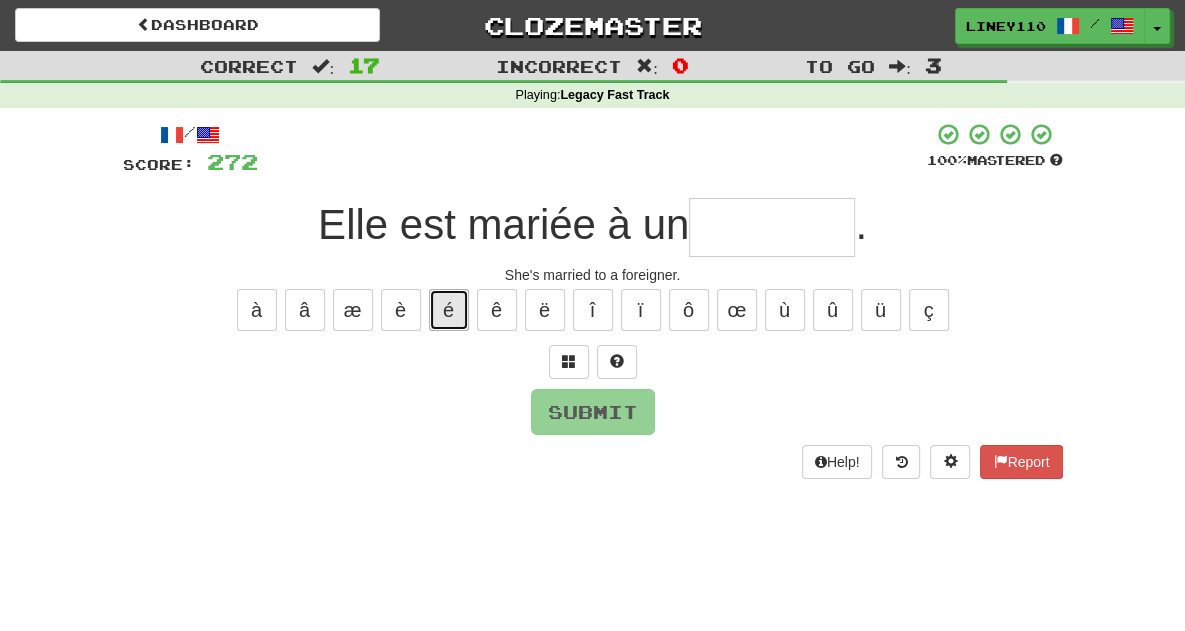 click on "é" at bounding box center [449, 310] 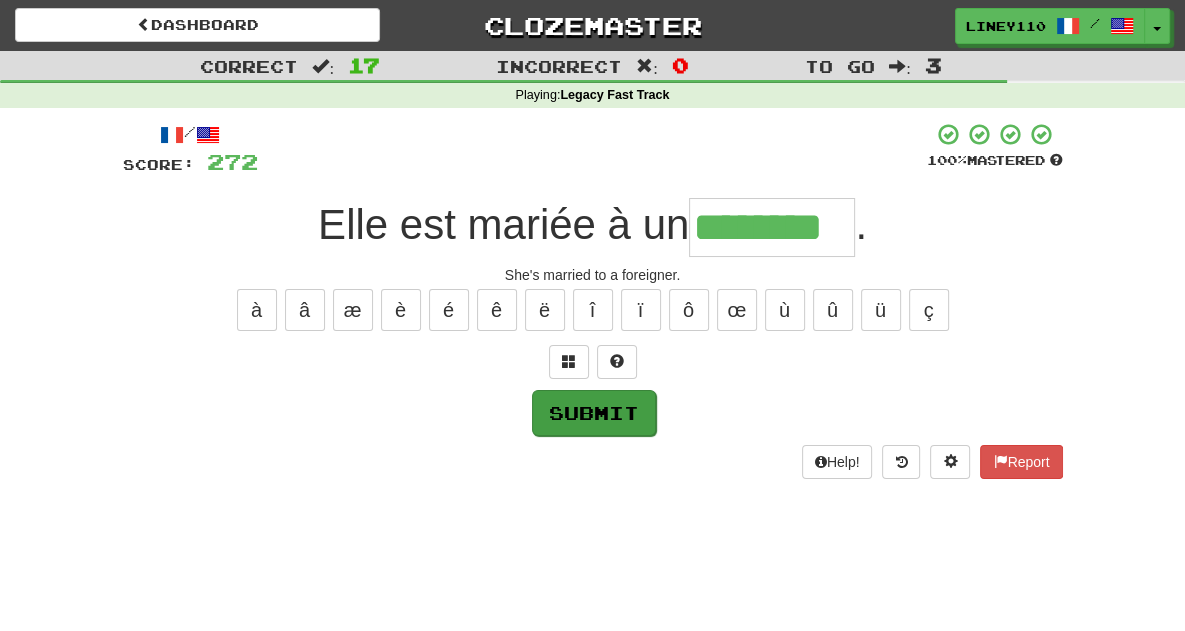 type on "********" 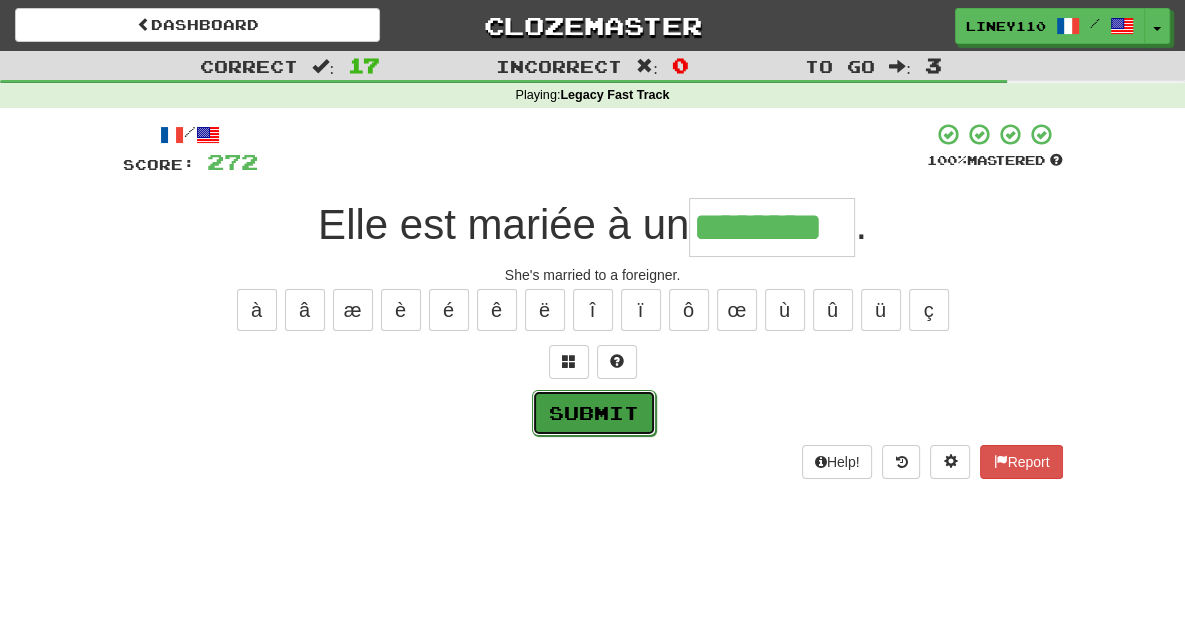 click on "Submit" at bounding box center [594, 413] 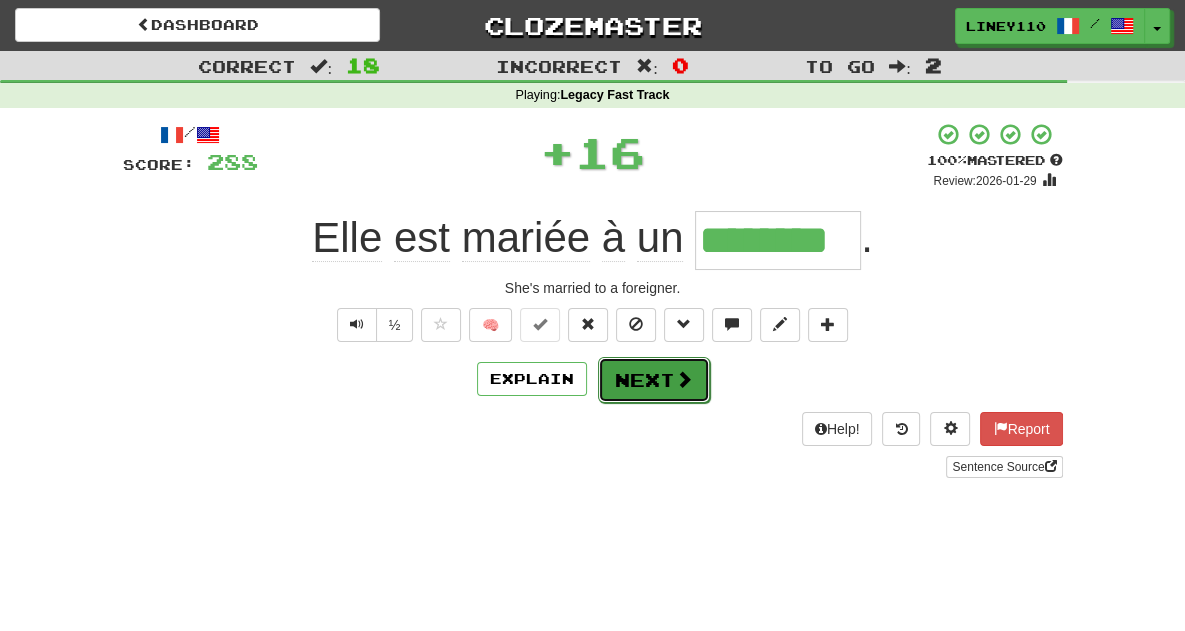 click on "Next" at bounding box center (654, 380) 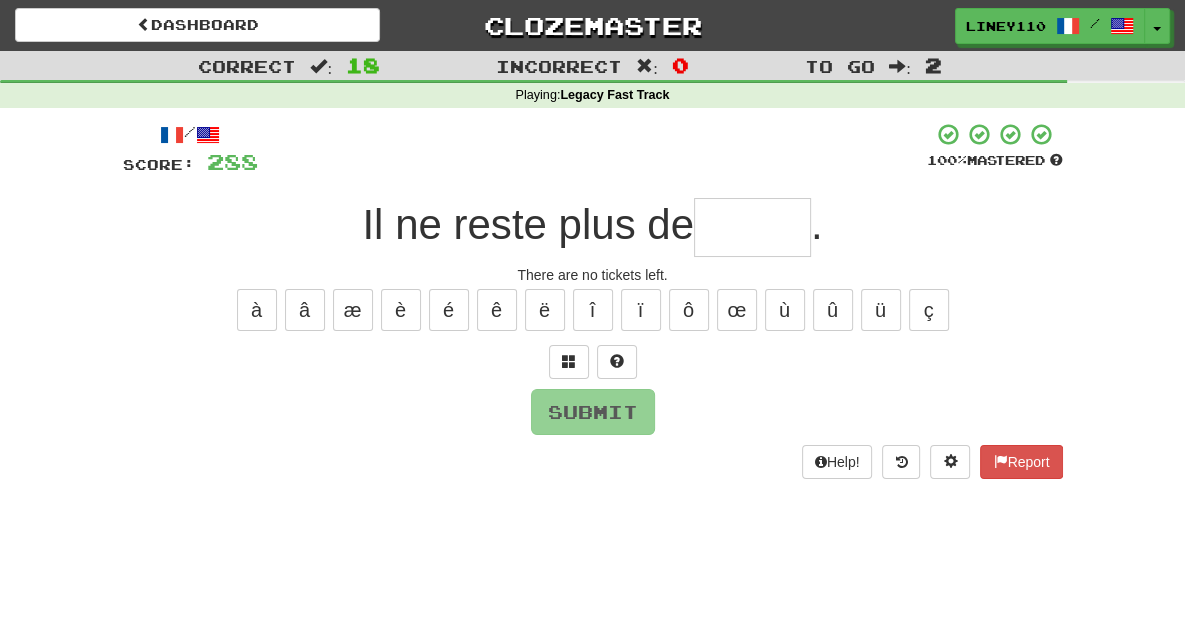 click at bounding box center (752, 227) 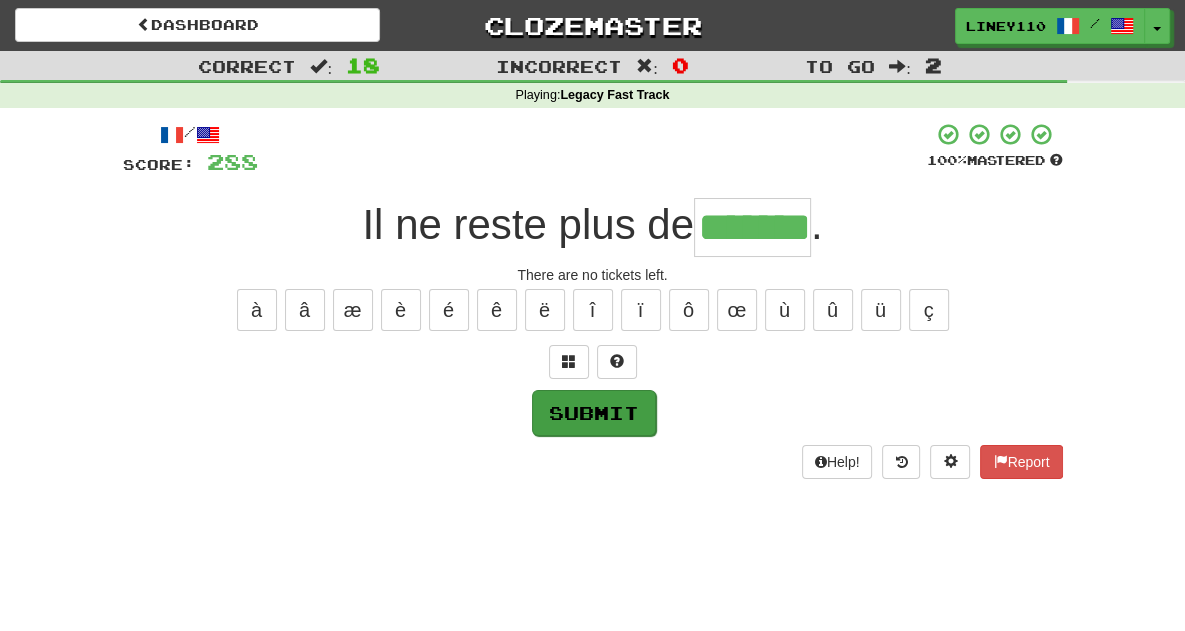 type on "*******" 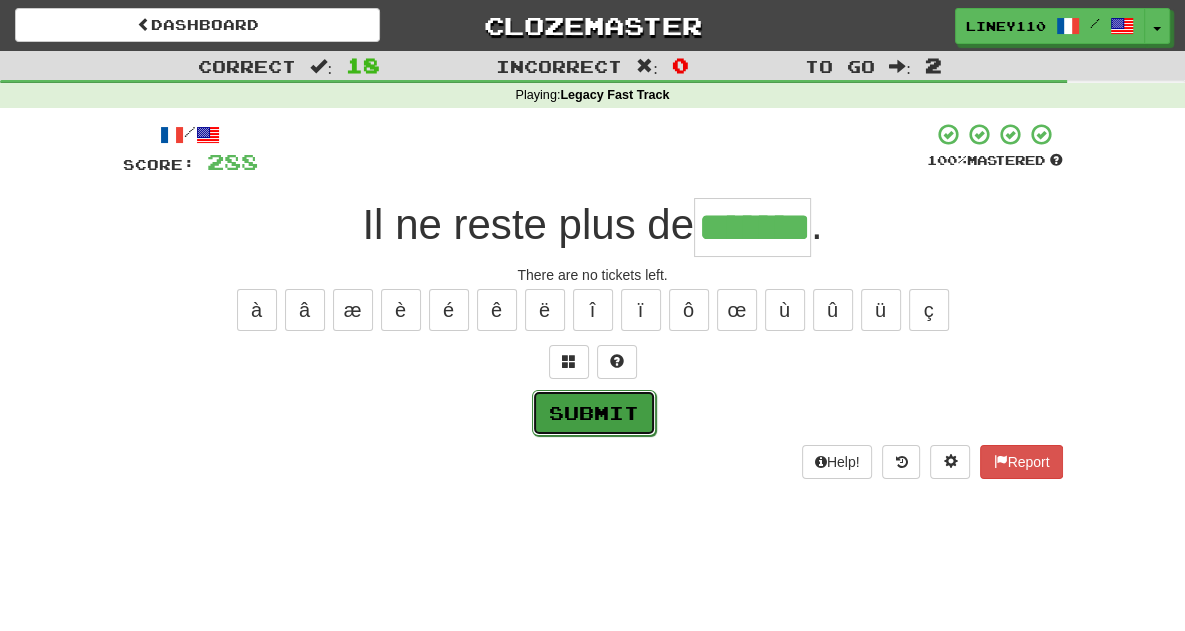 click on "Submit" at bounding box center [594, 413] 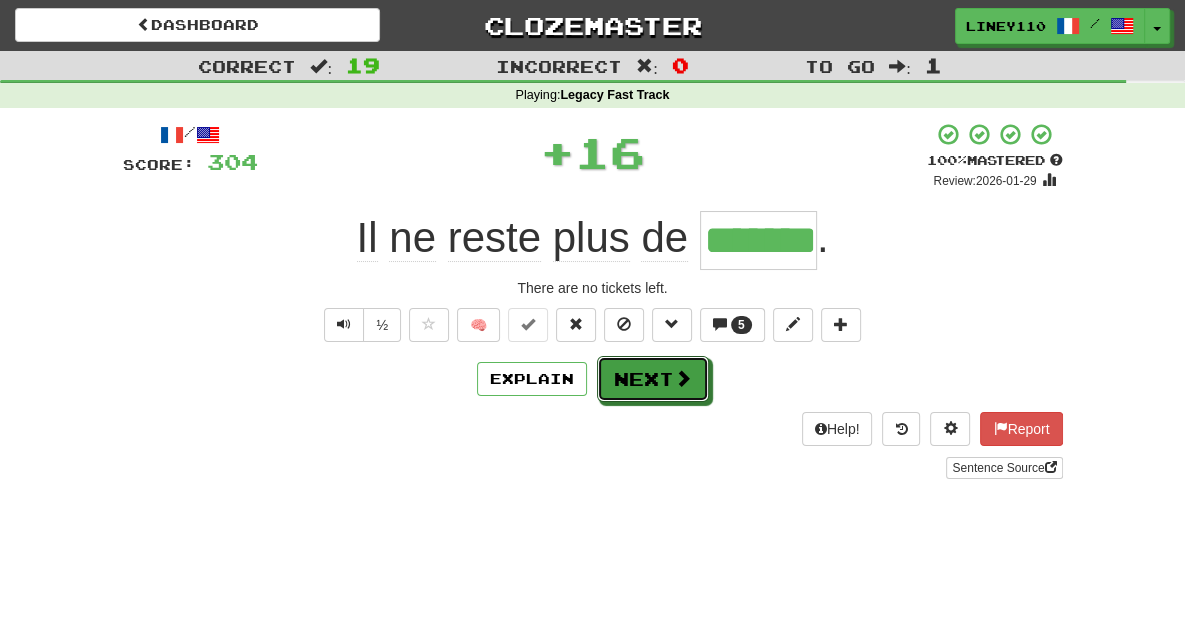 drag, startPoint x: 645, startPoint y: 387, endPoint x: 694, endPoint y: 437, distance: 70.00714 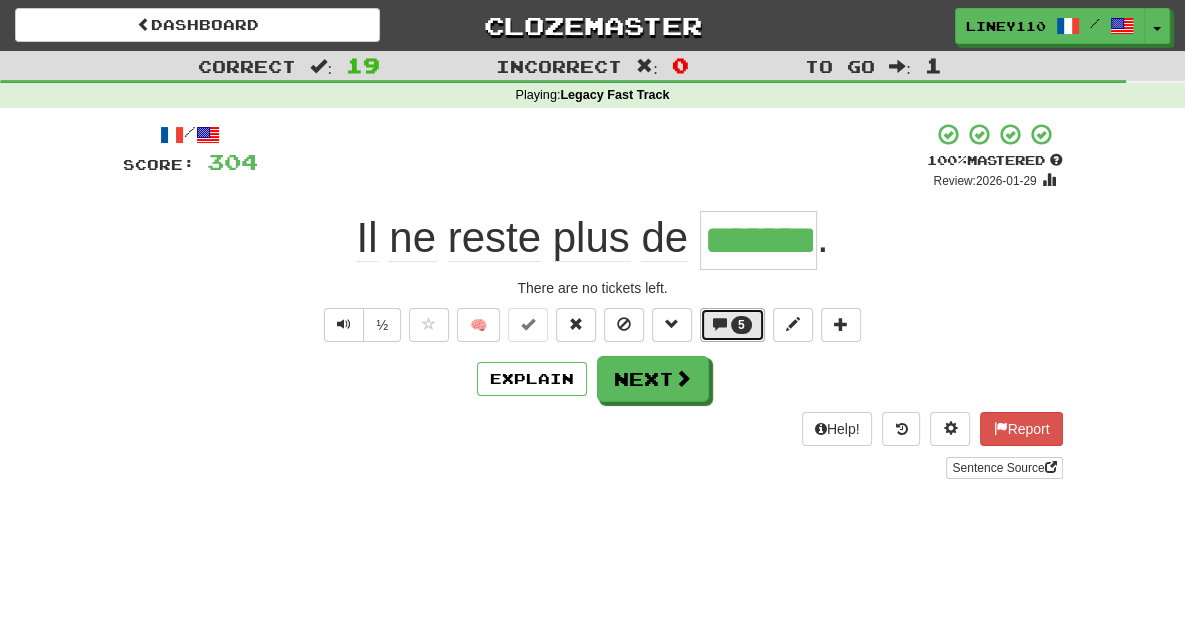 click on "5" at bounding box center [741, 325] 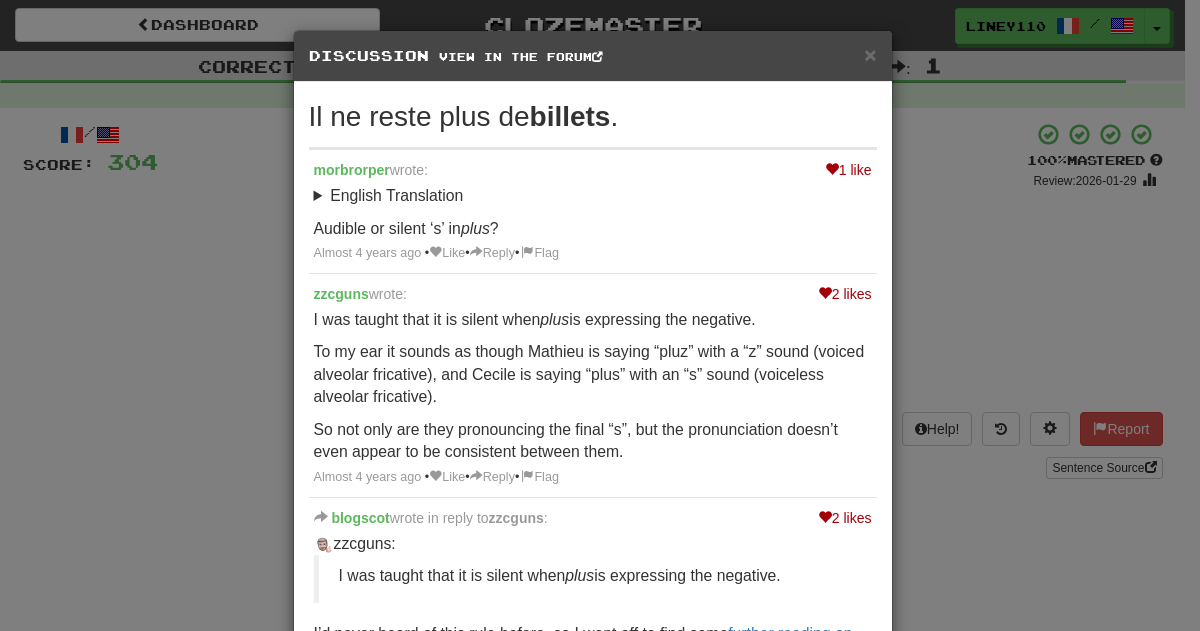 click on "zzcguns wrote:
I was taught that it is silent when plus is expressing the negative.
To my ear it sounds as though Mathieu is saying “pluz” with a “z” sound (voiced alveolar fricative), and Cecile is saying “plus” with an “s” sound (voiceless alveolar fricative).
Almost 4 years ago
•
Like
•
Reply
•
Flag" at bounding box center [593, 386] 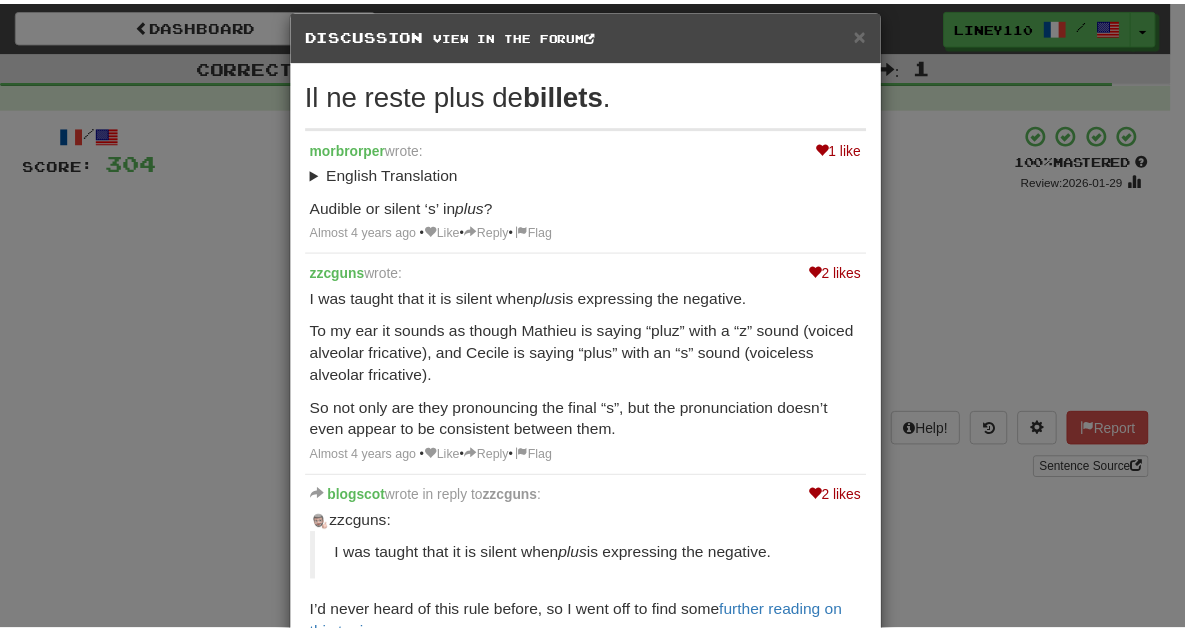 scroll, scrollTop: 0, scrollLeft: 0, axis: both 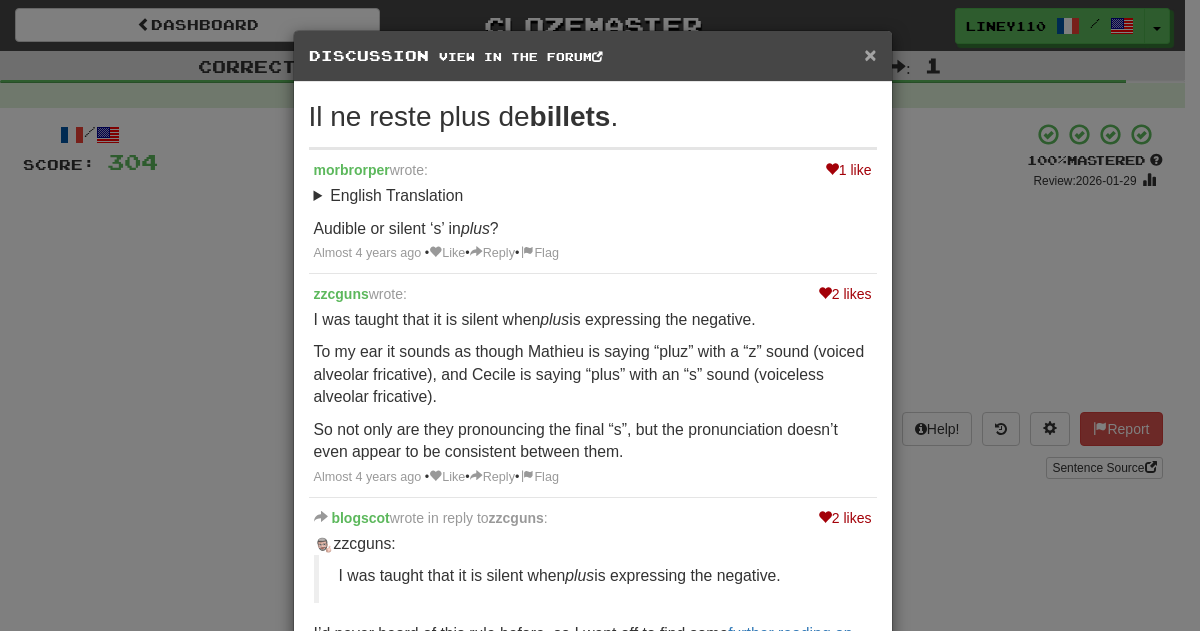 click on "×" at bounding box center [870, 54] 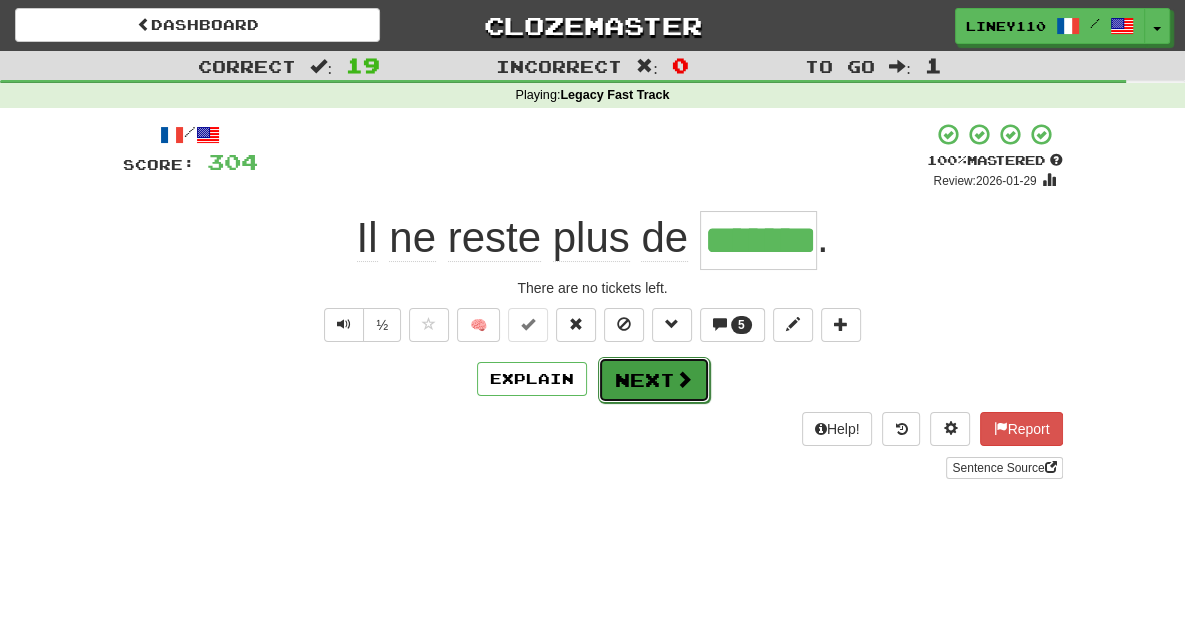 click on "Next" at bounding box center [654, 380] 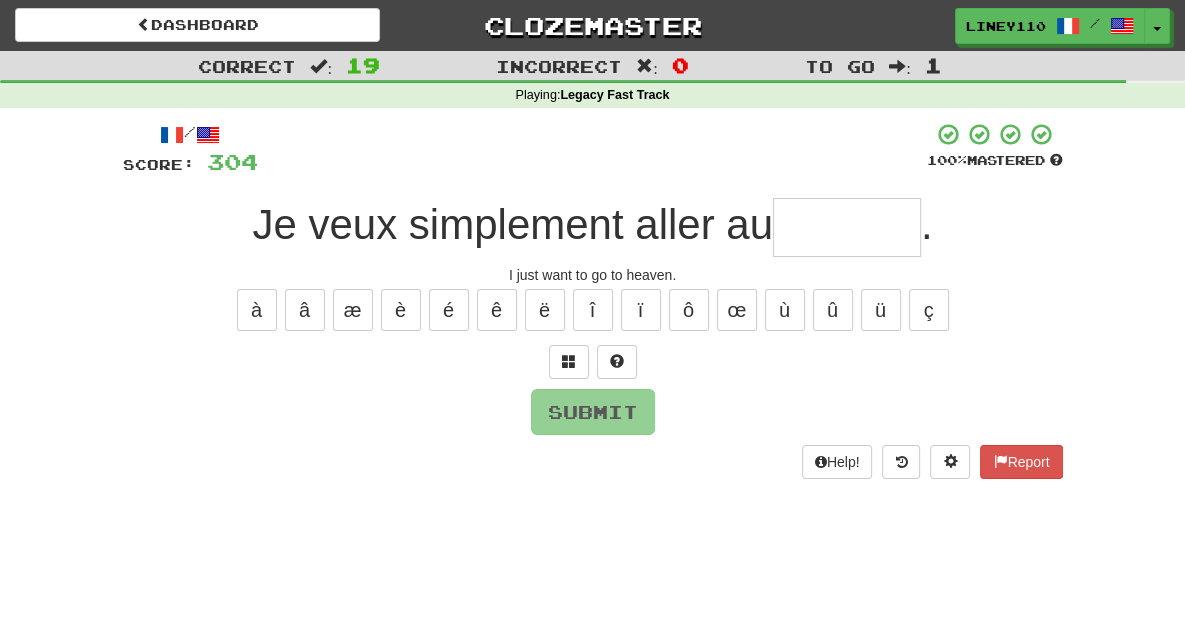 click at bounding box center (847, 227) 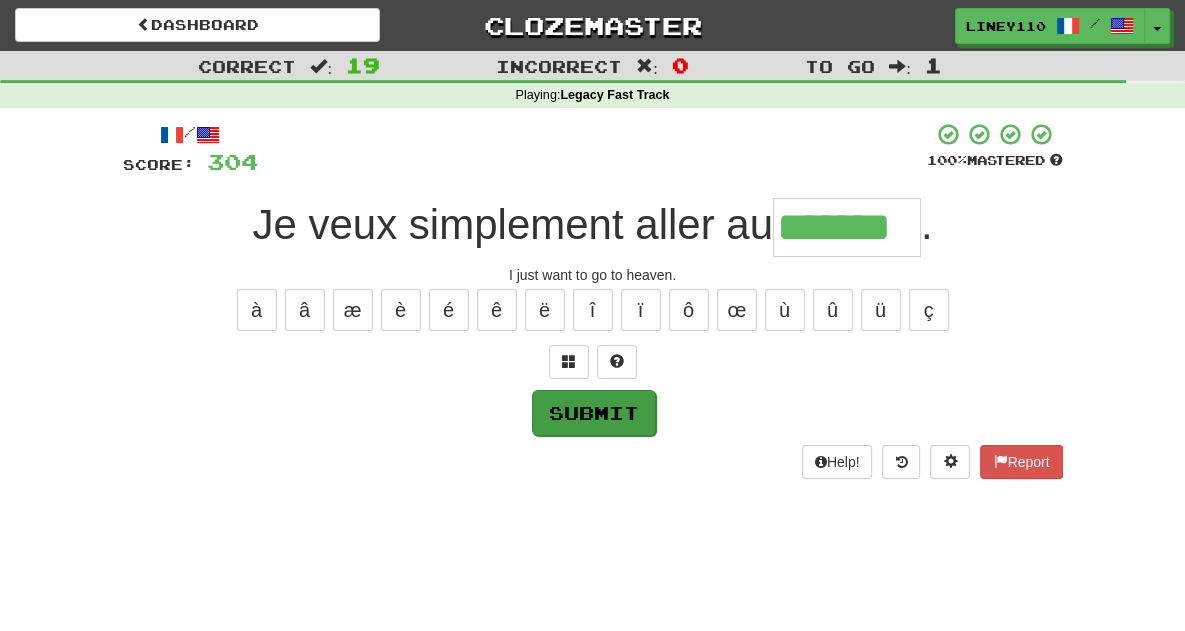 type on "*******" 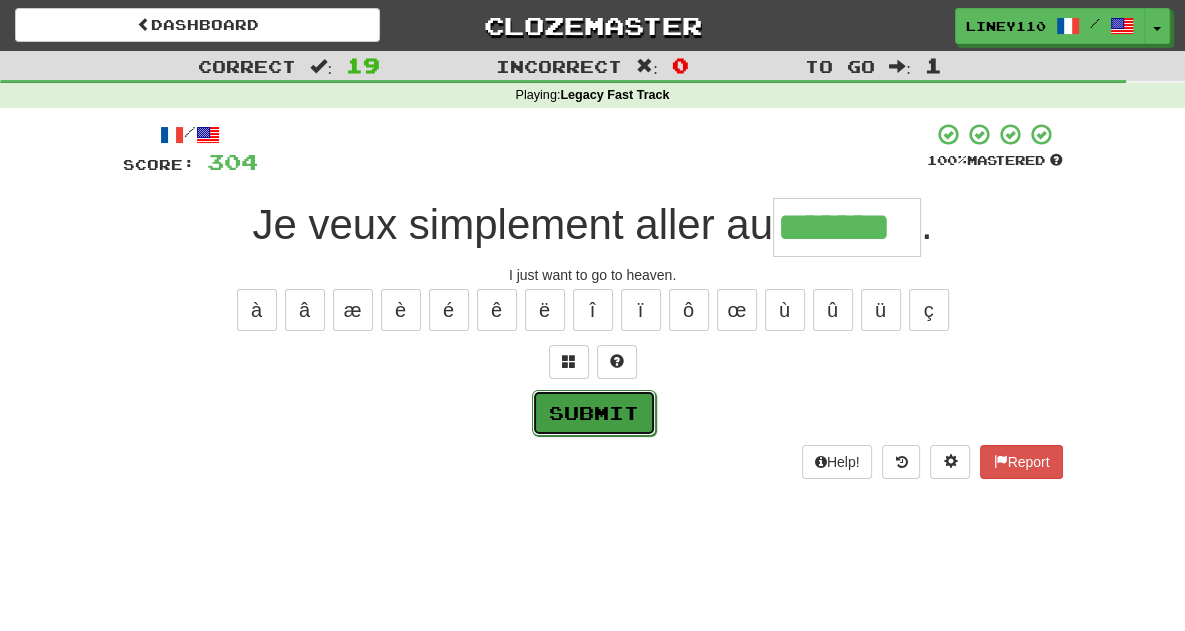 click on "Submit" at bounding box center [594, 413] 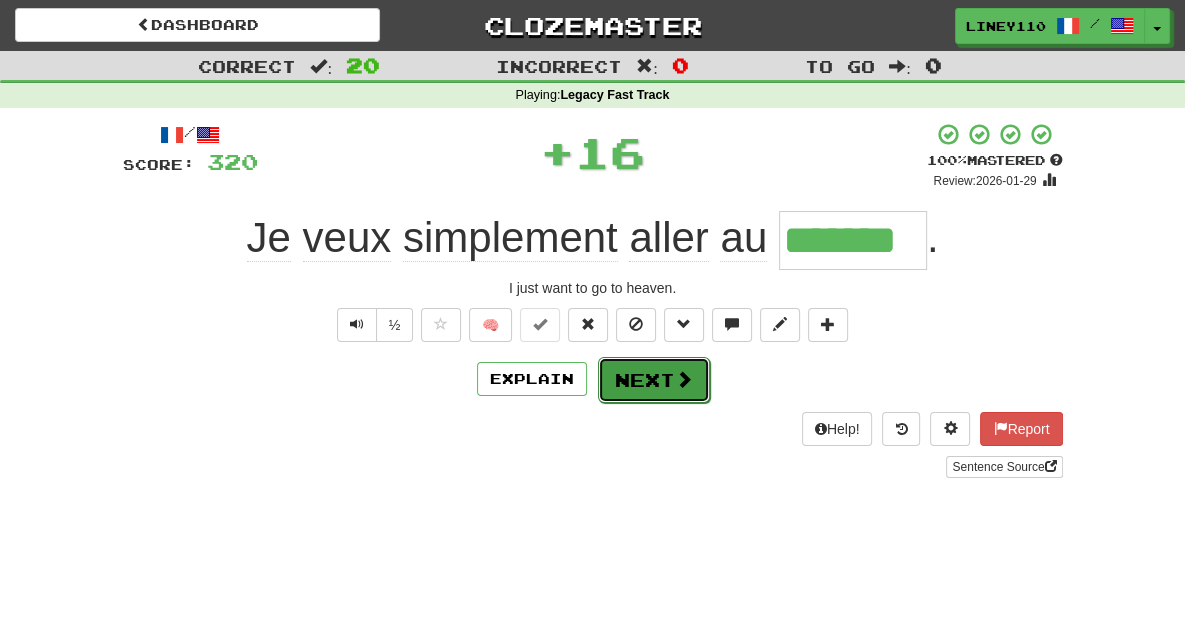 click on "Next" at bounding box center [654, 380] 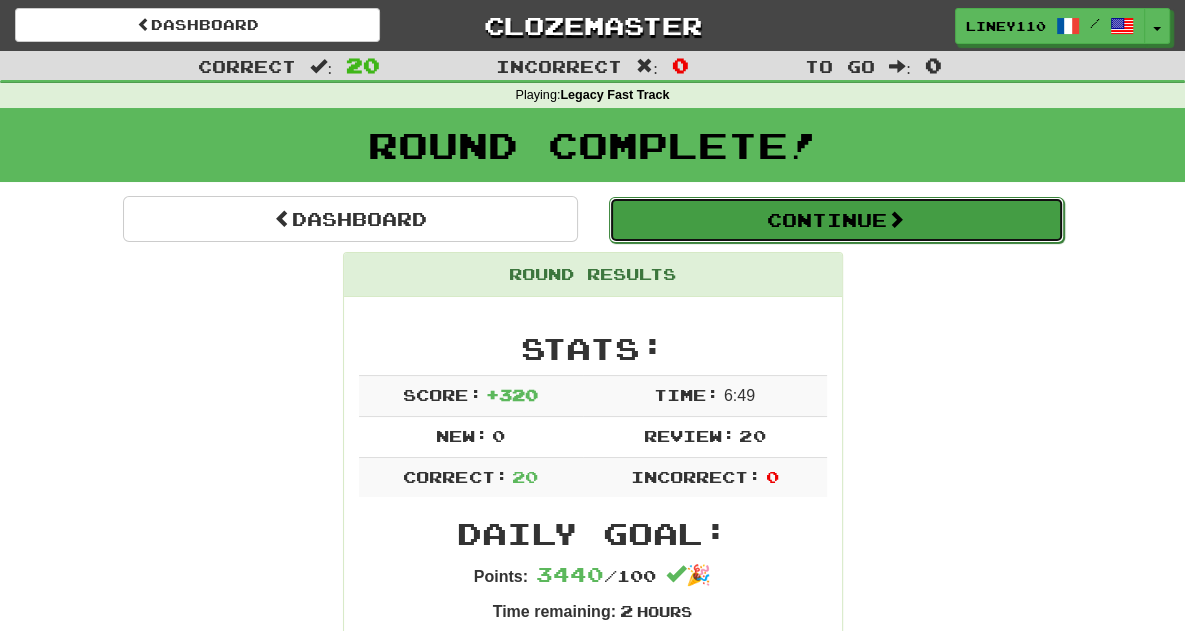 click on "Continue" at bounding box center [836, 220] 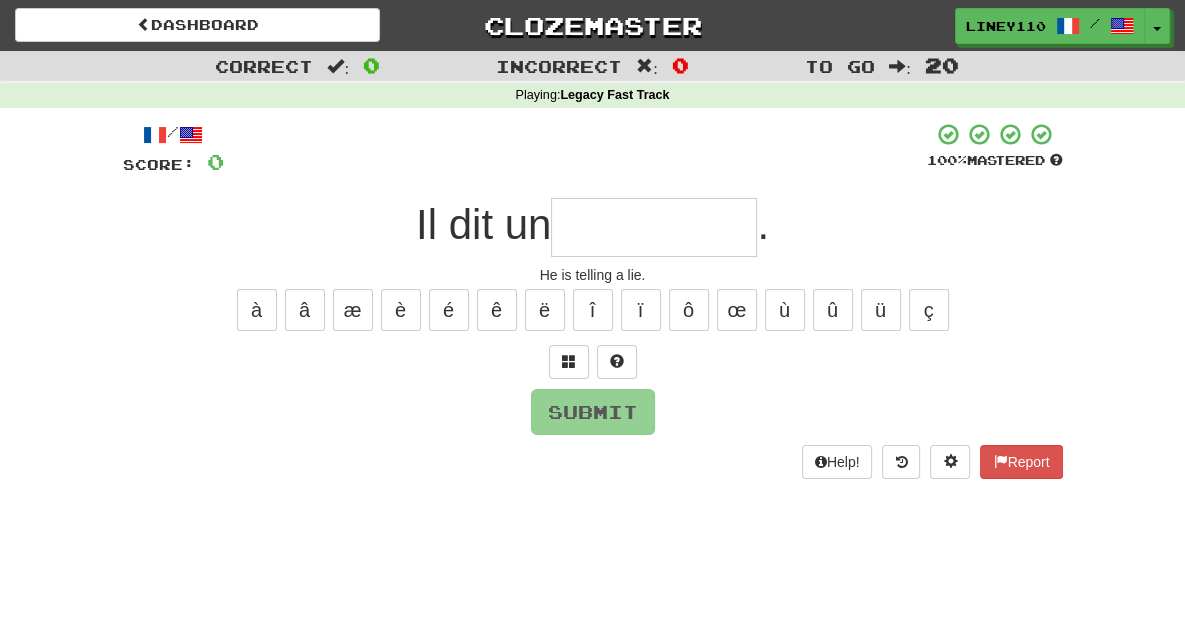 click at bounding box center (654, 227) 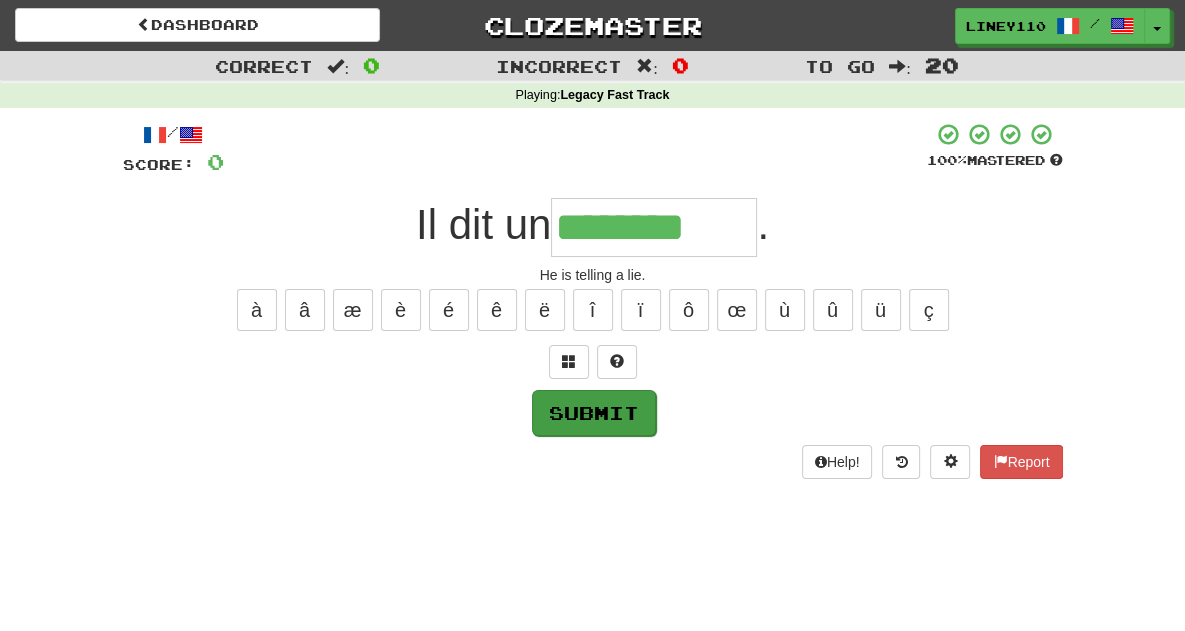 type on "********" 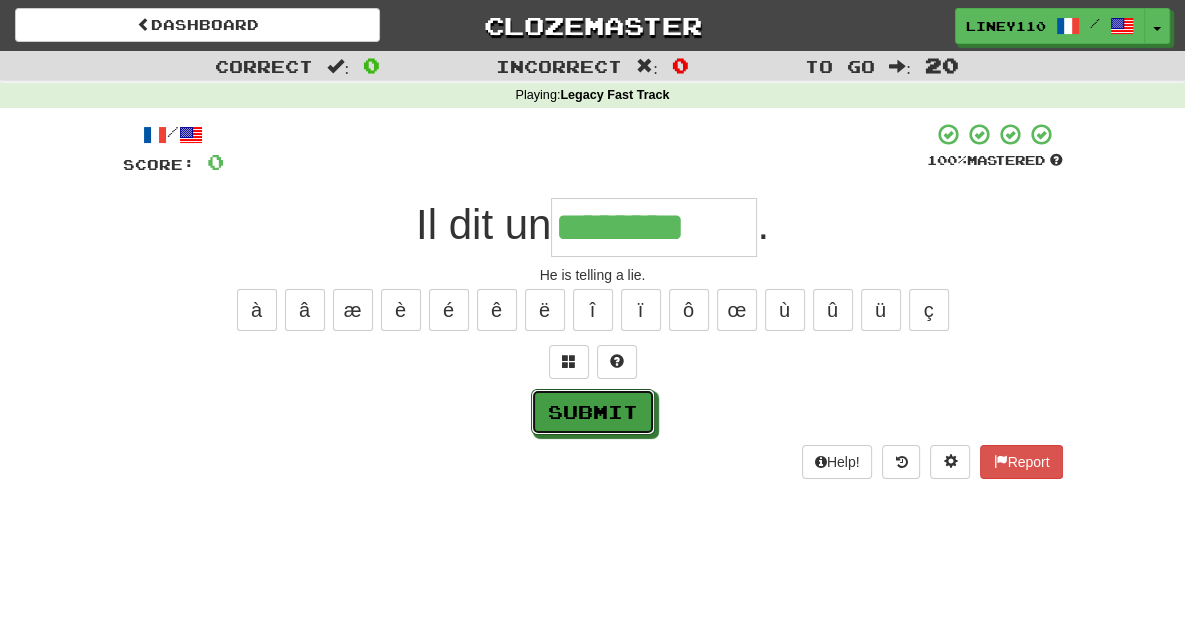 drag, startPoint x: 616, startPoint y: 413, endPoint x: 582, endPoint y: 412, distance: 34.0147 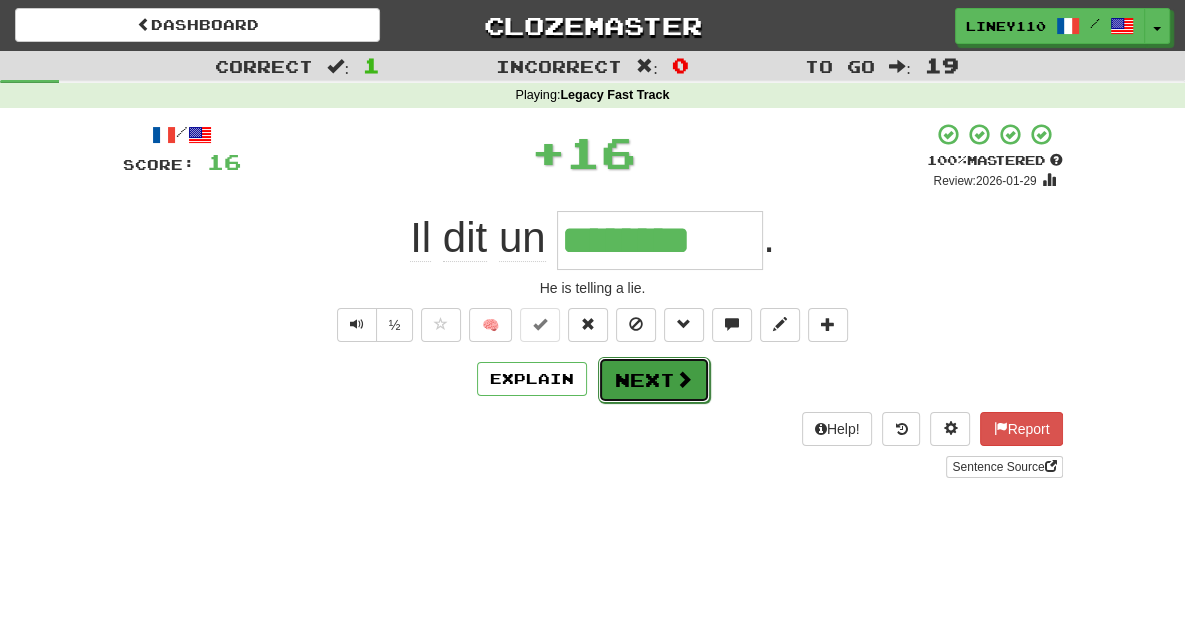 click on "Next" at bounding box center (654, 380) 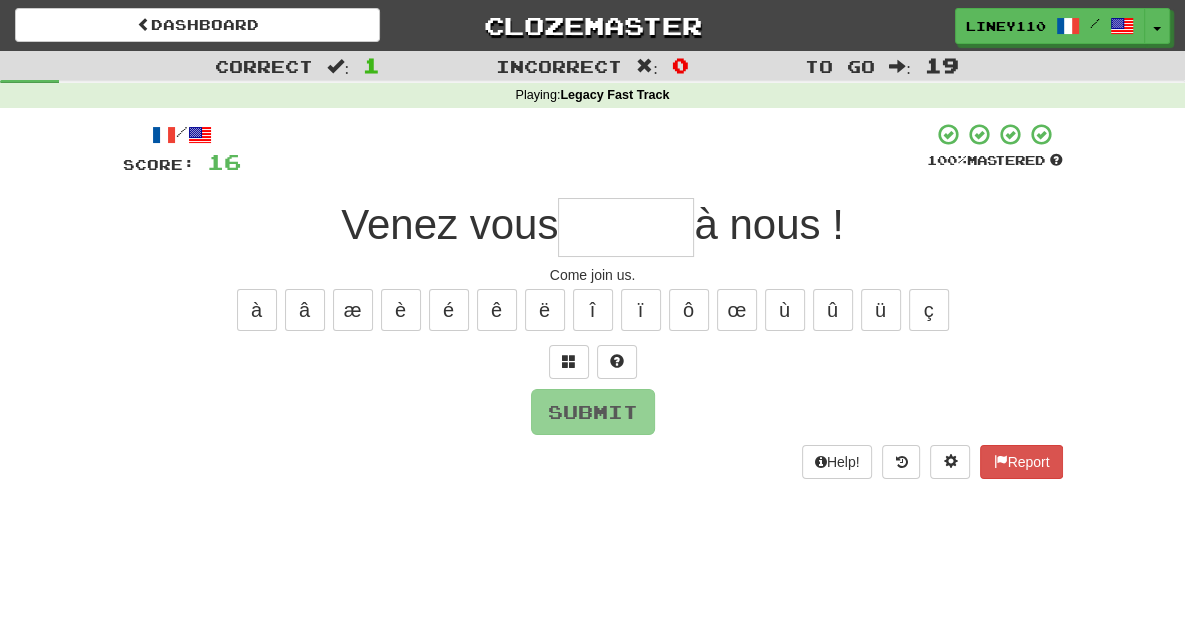 click at bounding box center [626, 227] 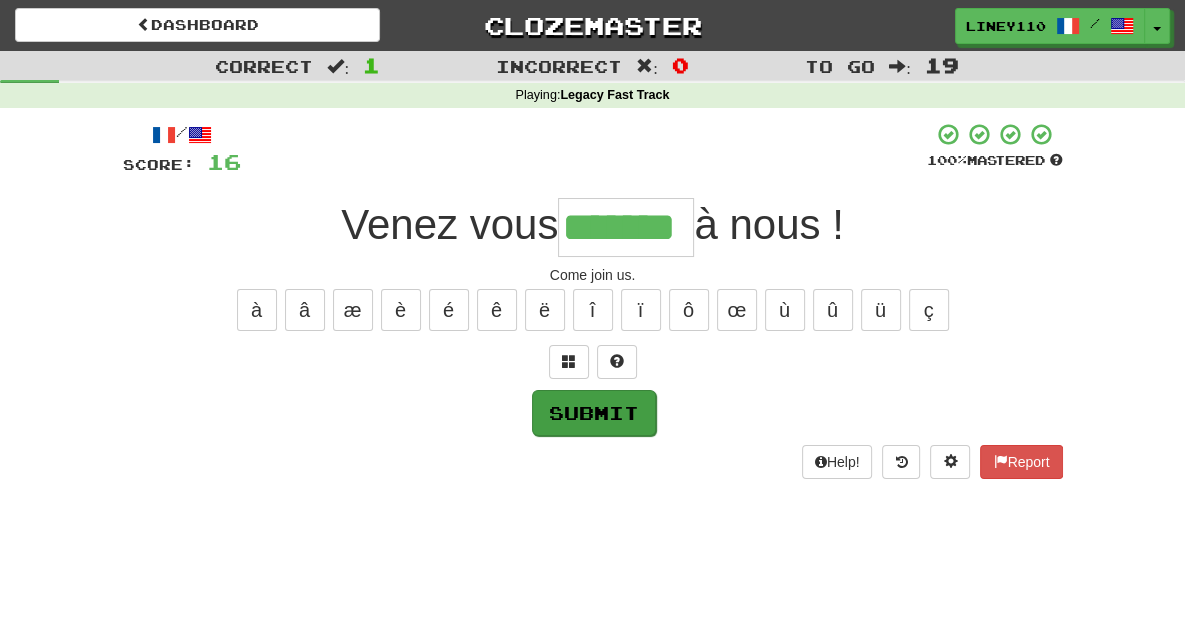 type on "*******" 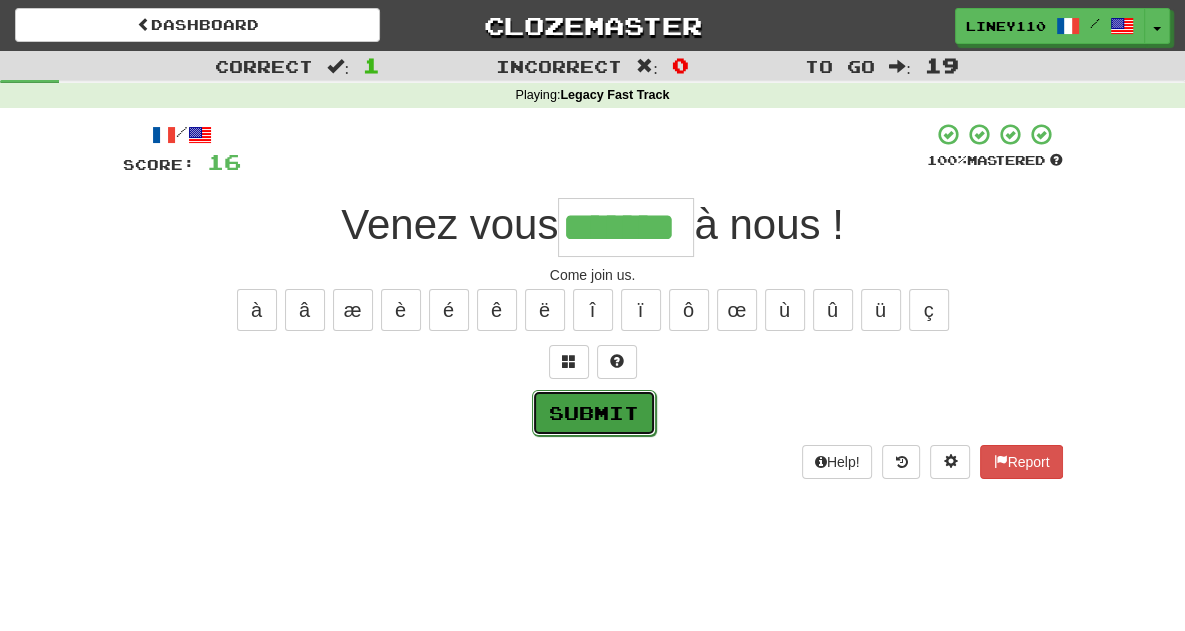 click on "Submit" at bounding box center [594, 413] 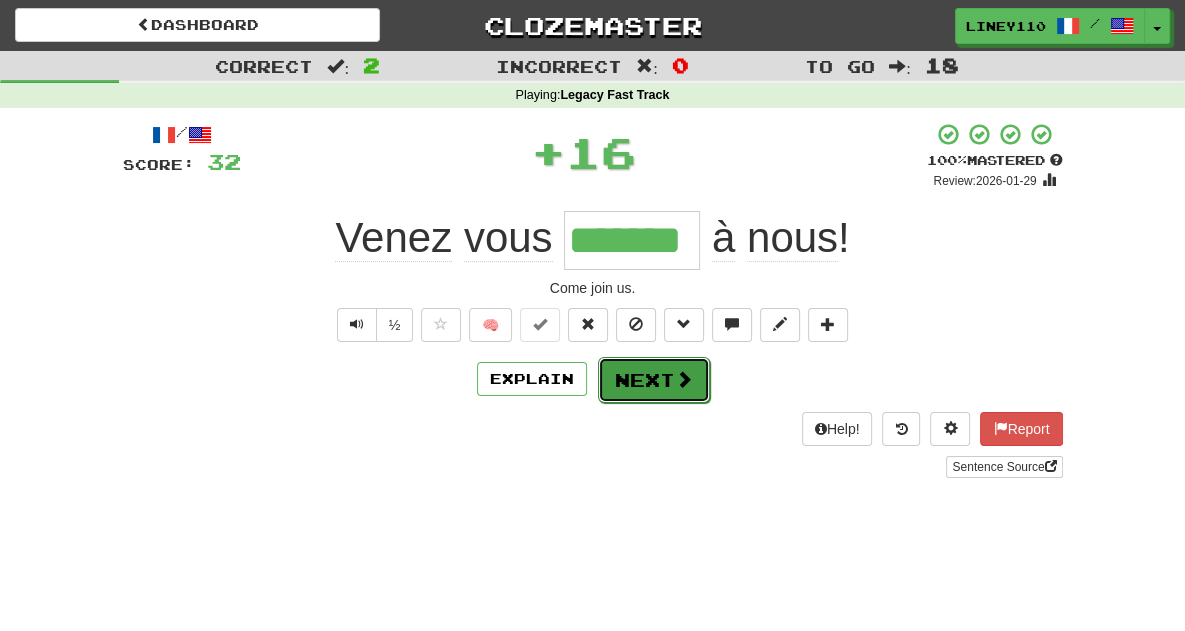 click at bounding box center (684, 379) 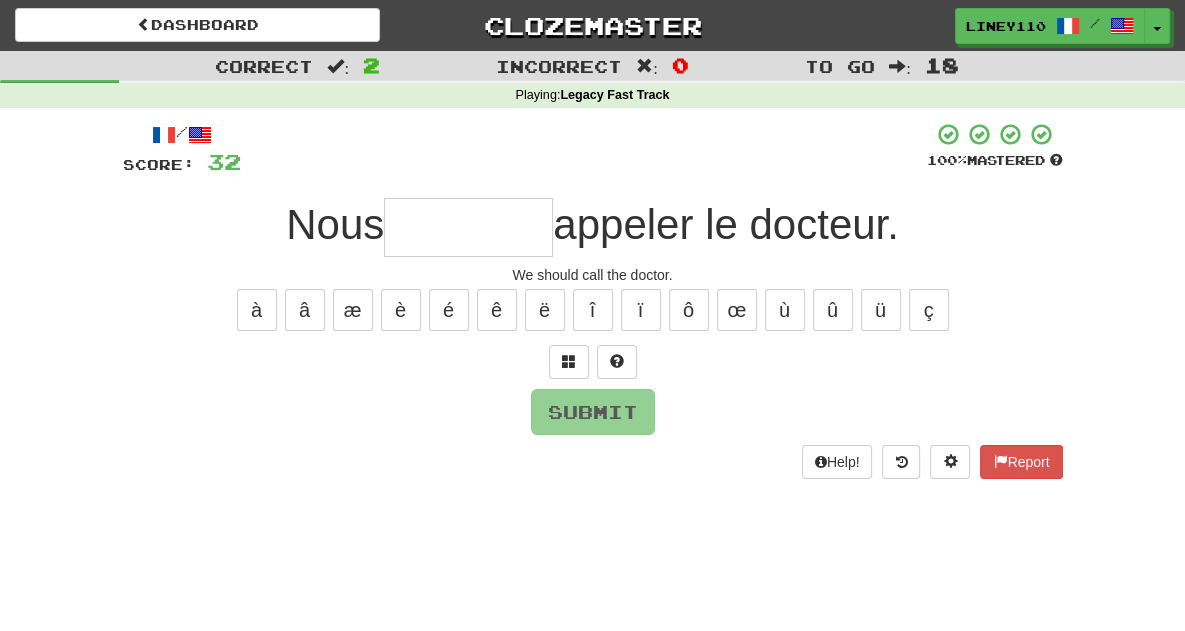 click at bounding box center [468, 227] 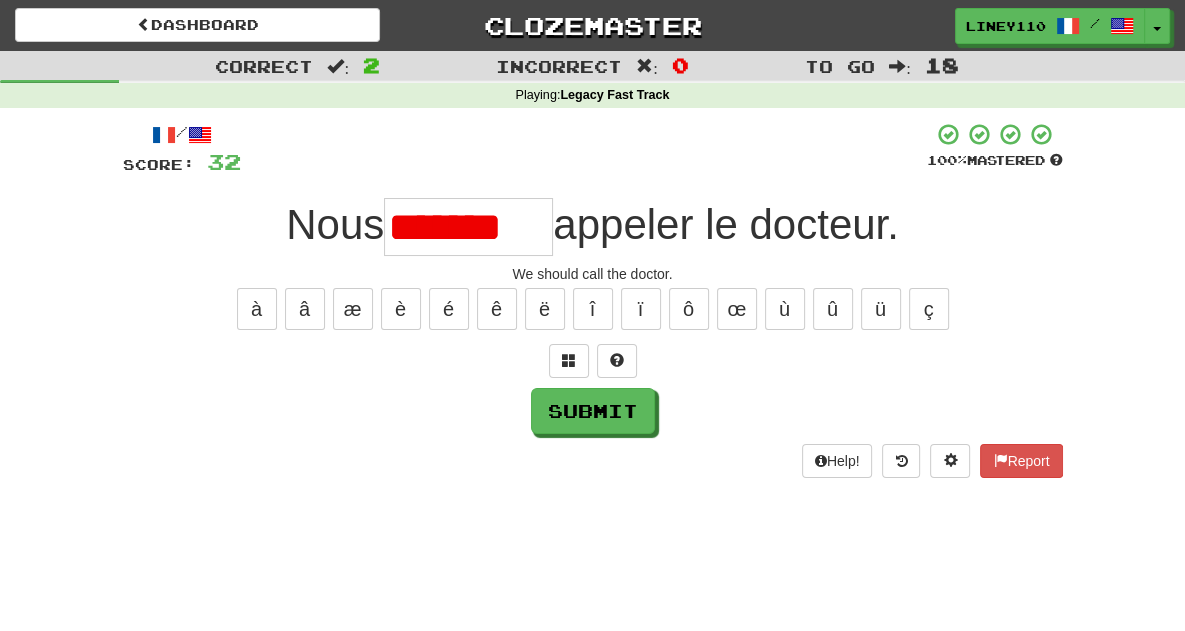 scroll, scrollTop: 0, scrollLeft: 0, axis: both 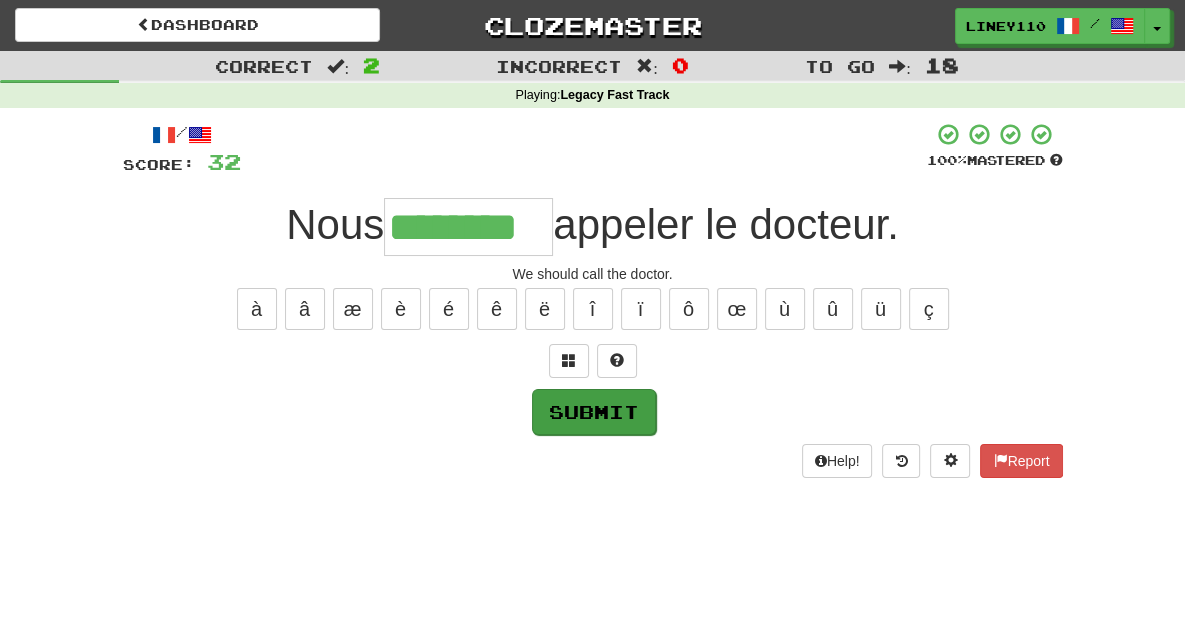 type on "********" 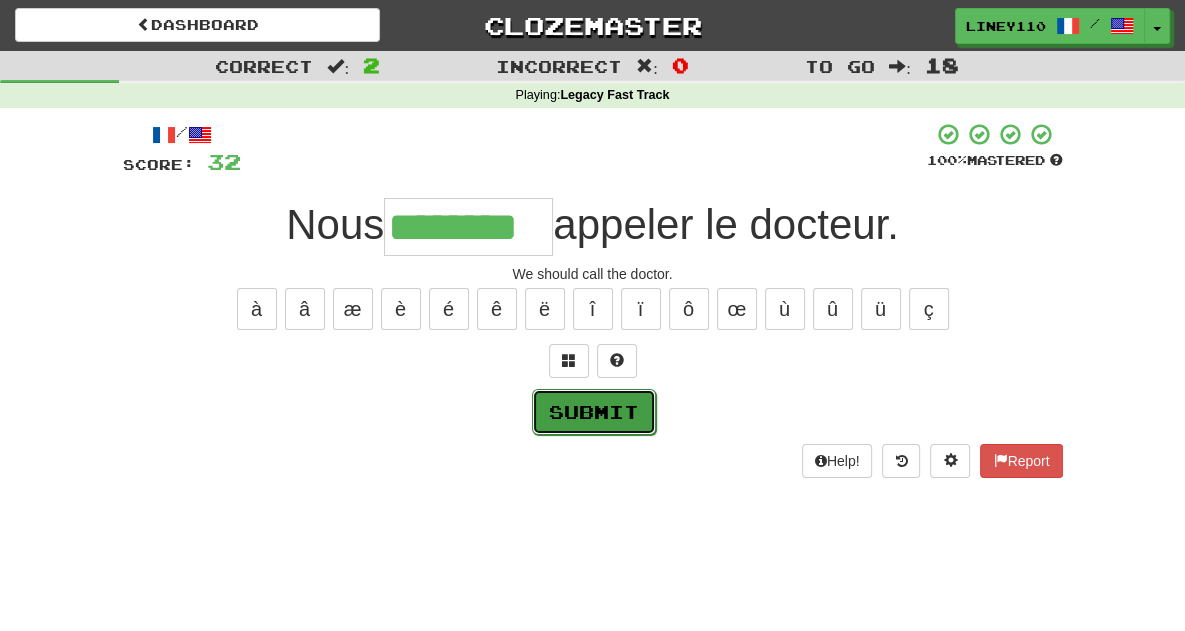 click on "Submit" at bounding box center [594, 412] 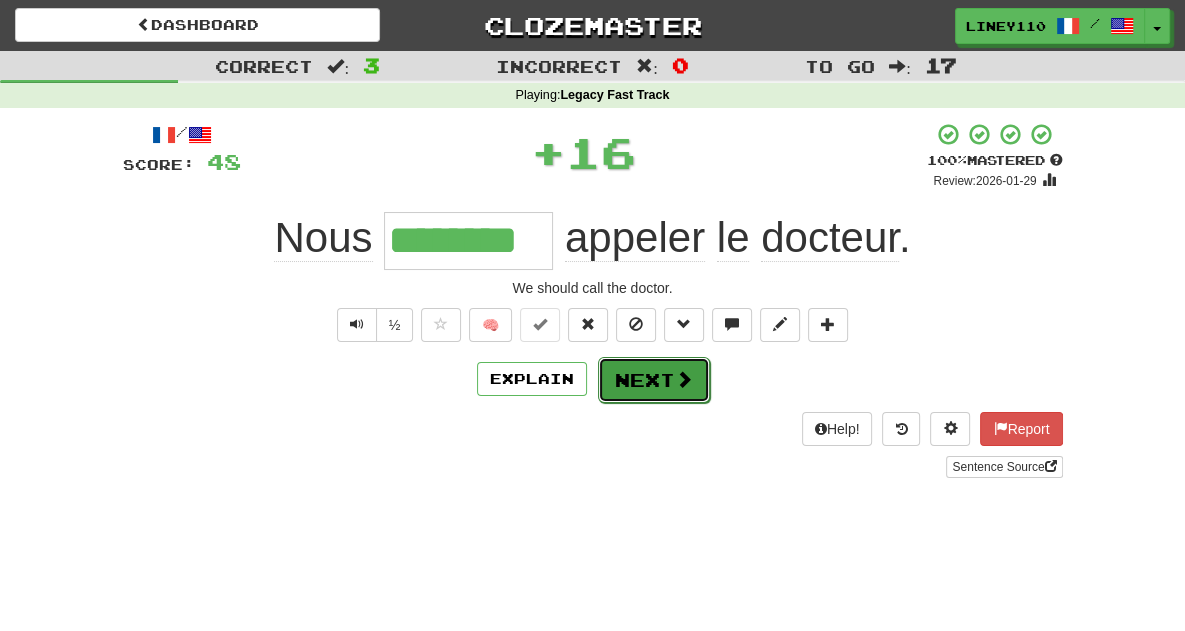 click on "Next" at bounding box center [654, 380] 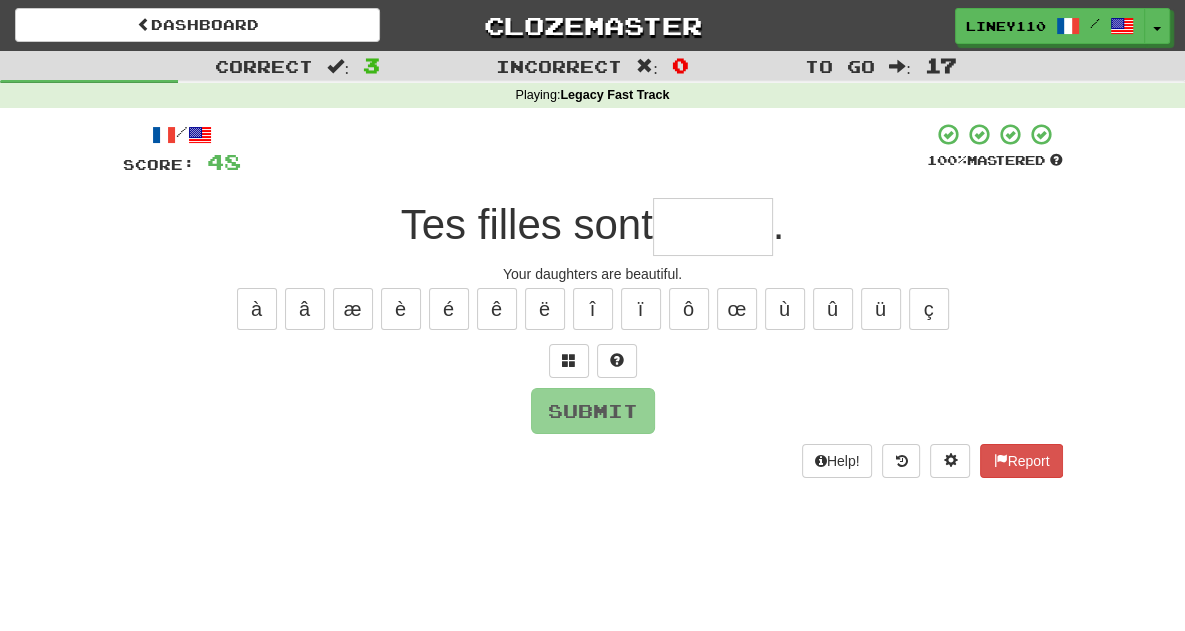 click at bounding box center (713, 227) 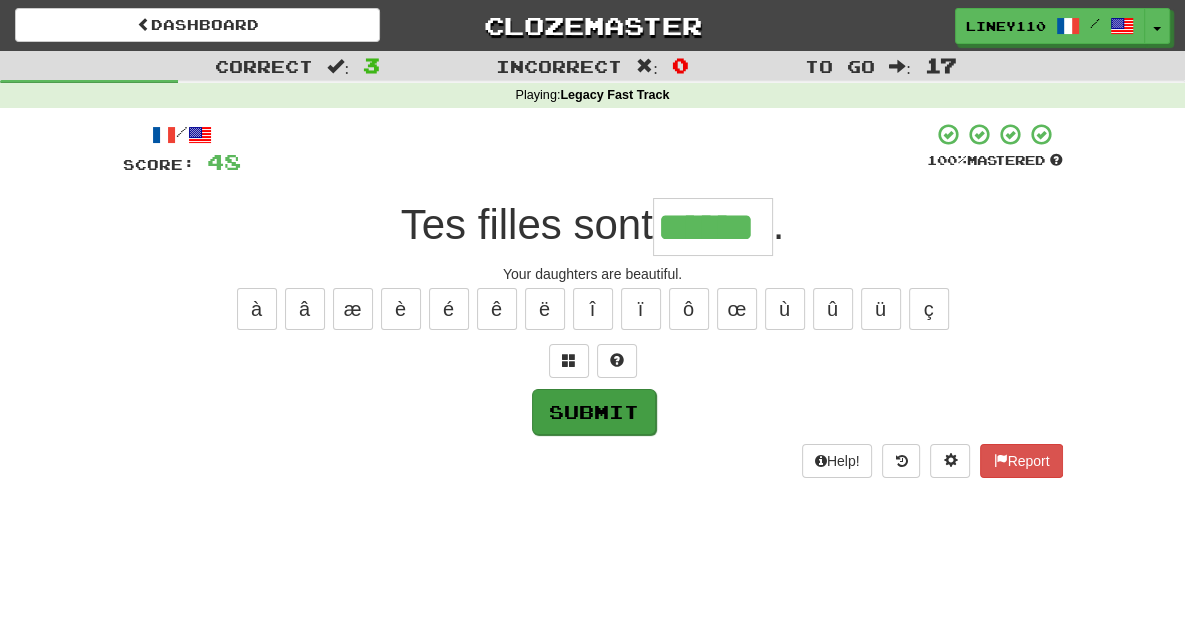 type on "******" 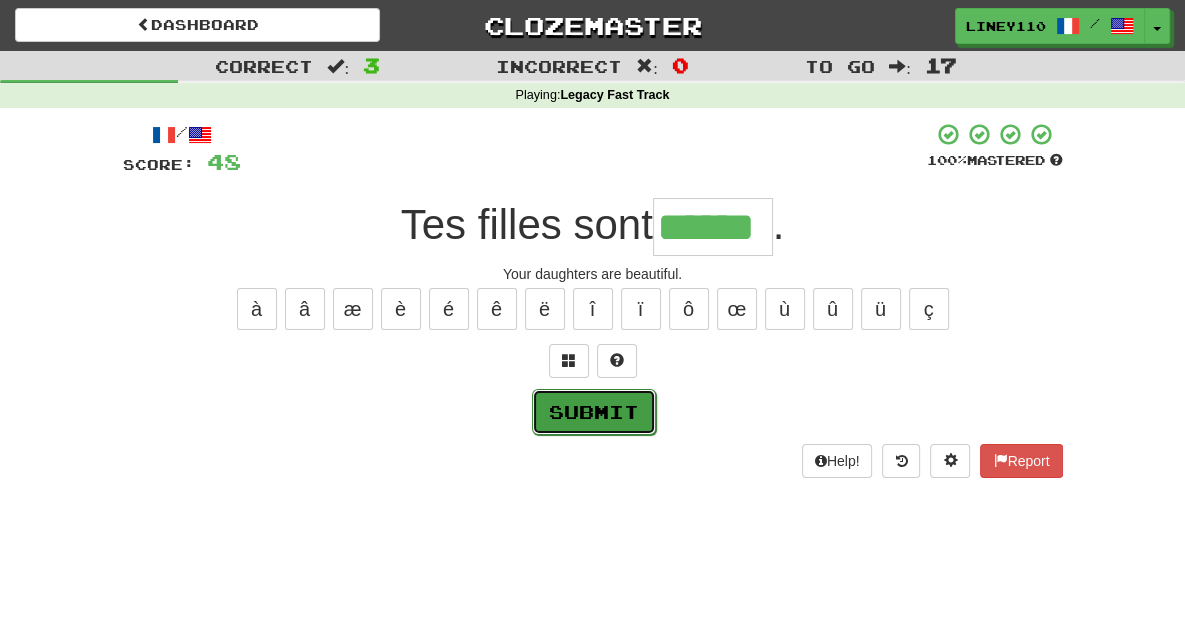click on "Submit" at bounding box center (594, 412) 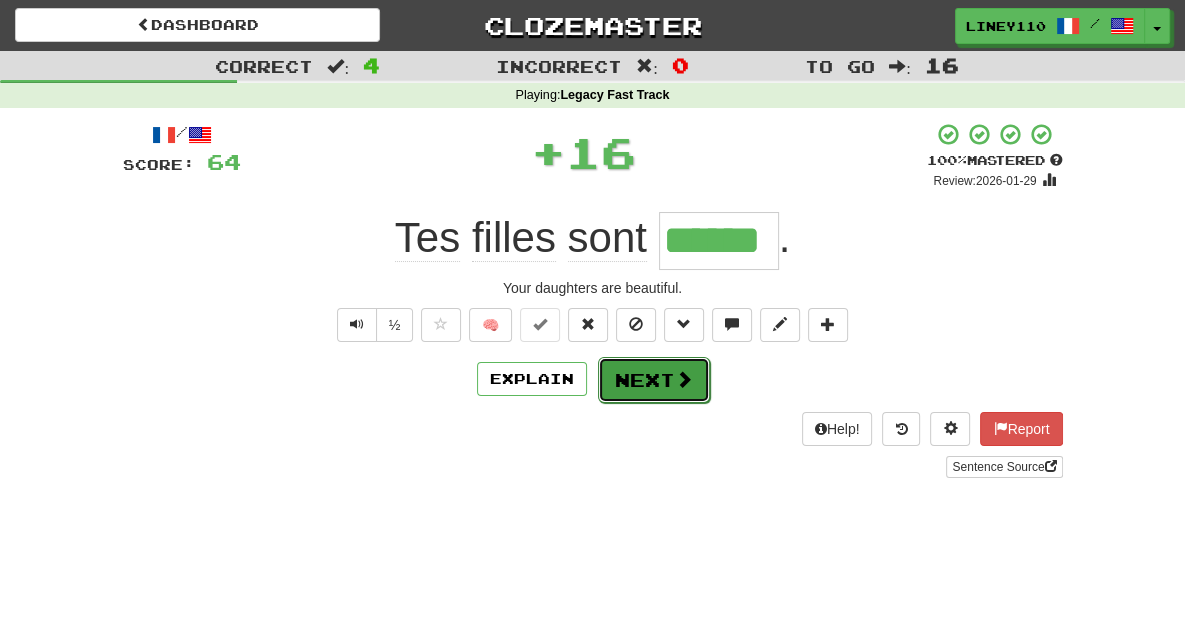 click at bounding box center [684, 379] 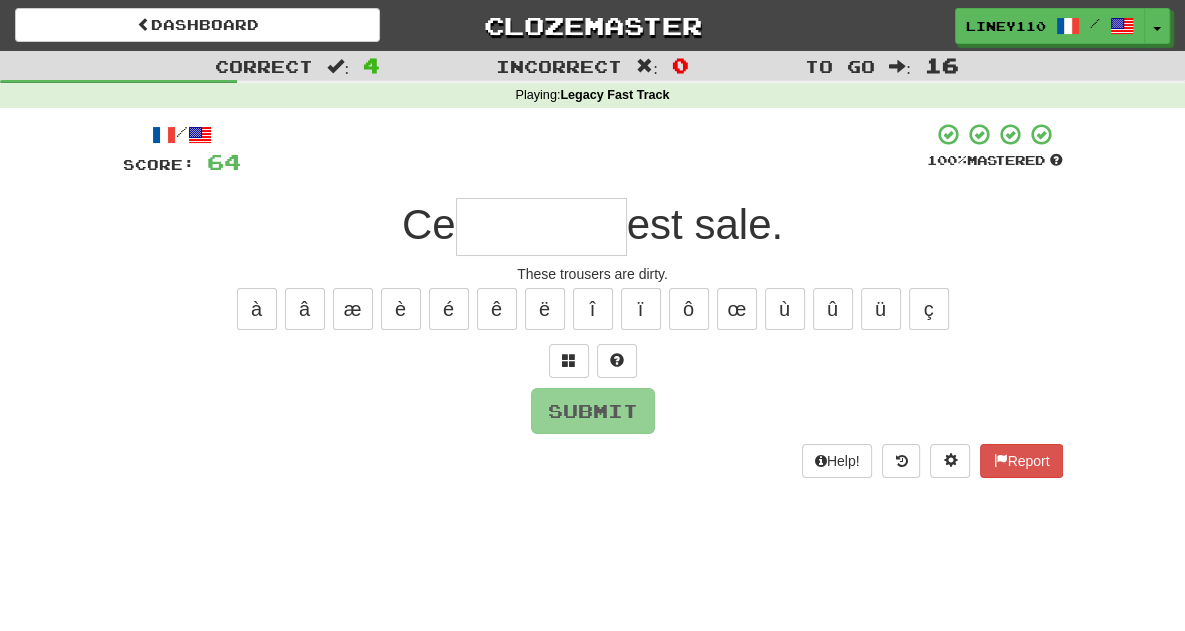 click at bounding box center (541, 227) 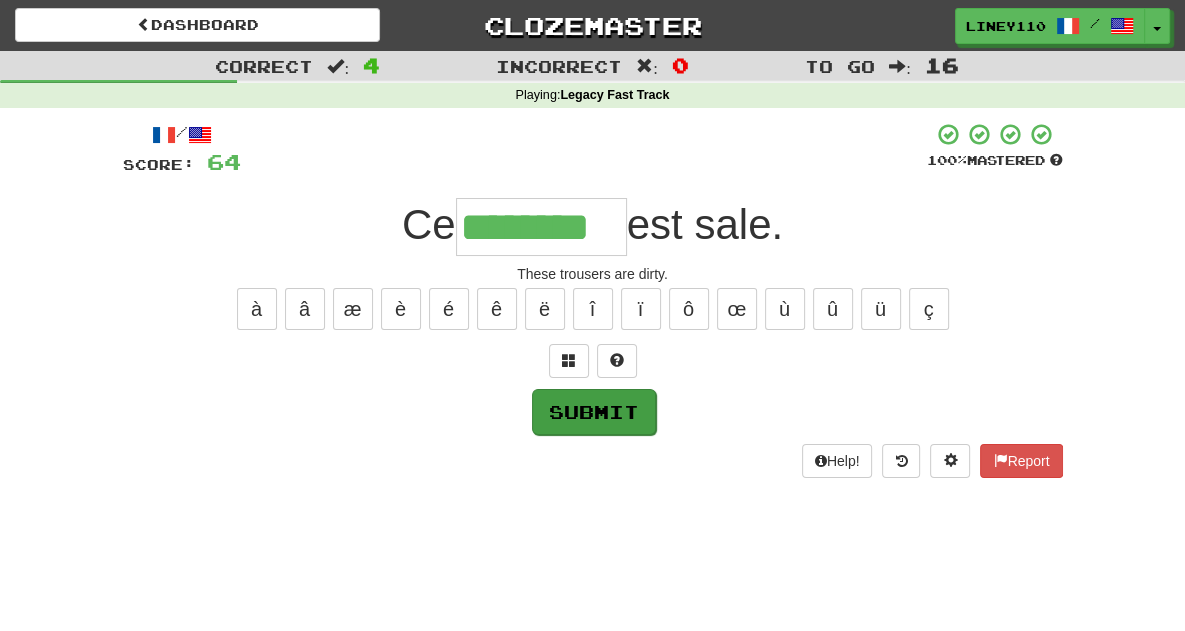 type on "********" 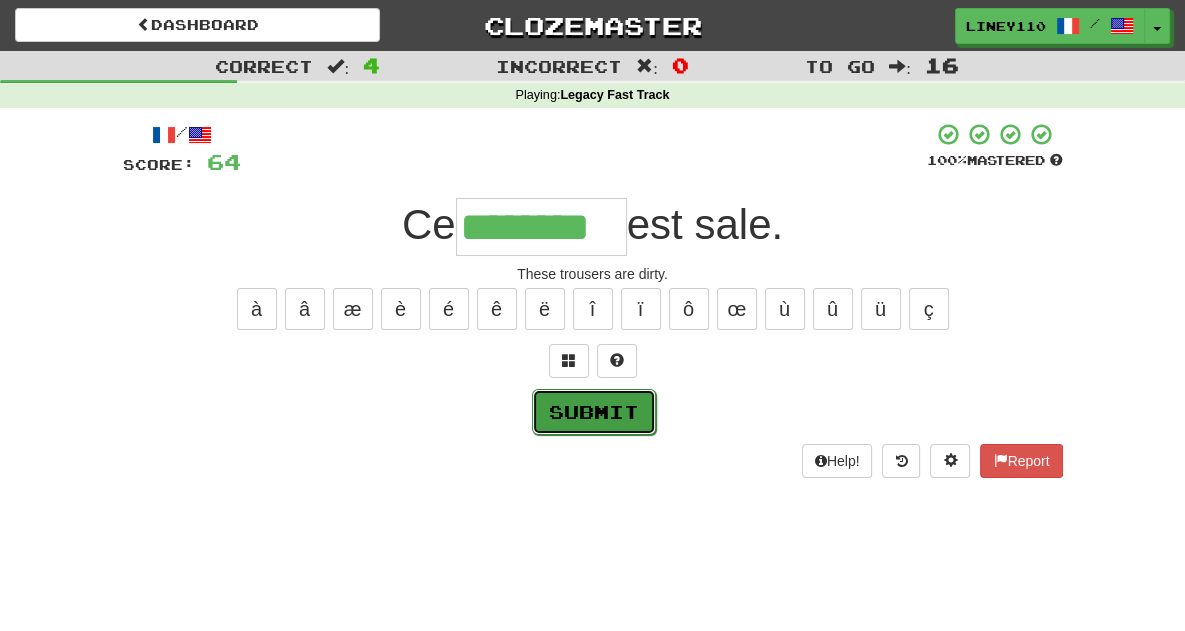 click on "Submit" at bounding box center (594, 412) 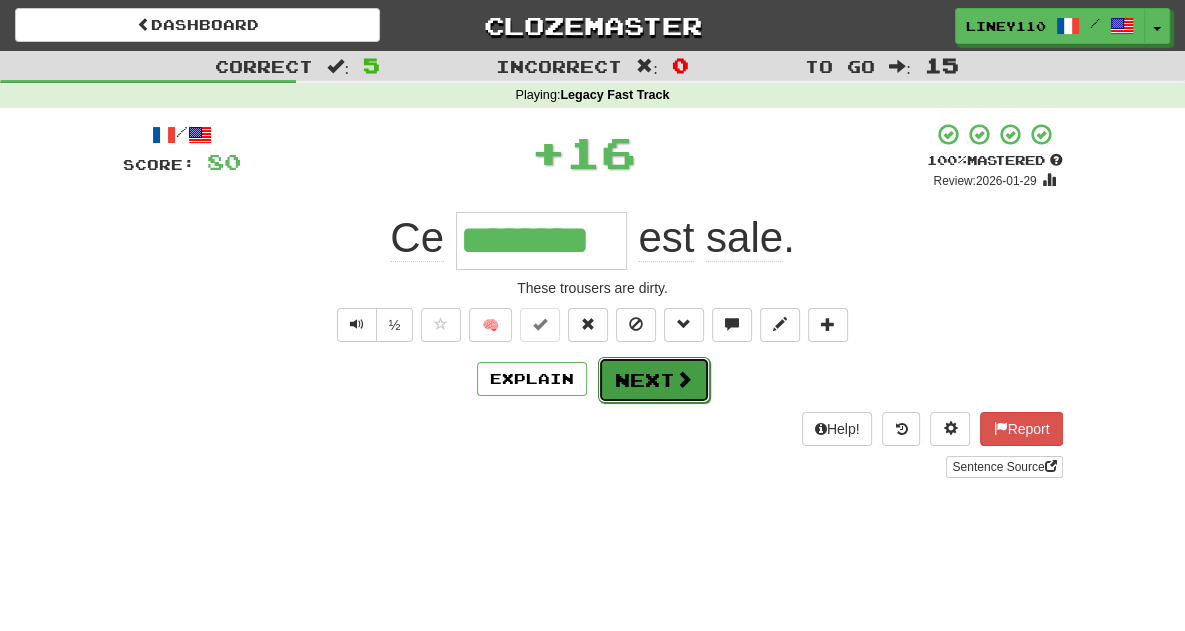 click at bounding box center [684, 379] 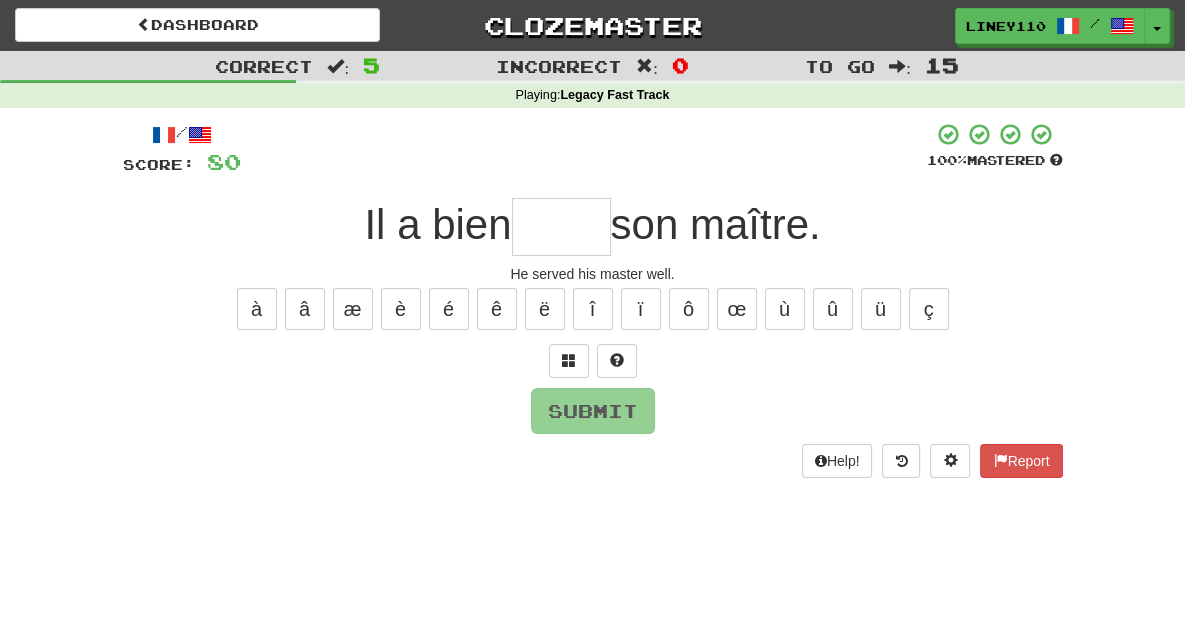 click at bounding box center [561, 227] 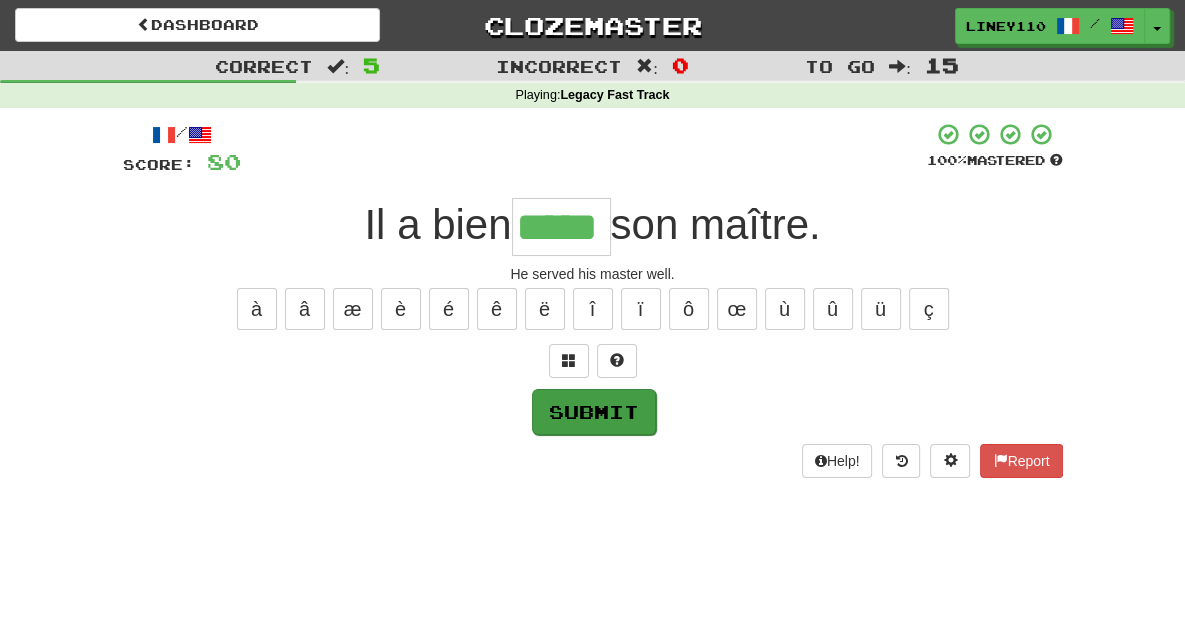 type on "*****" 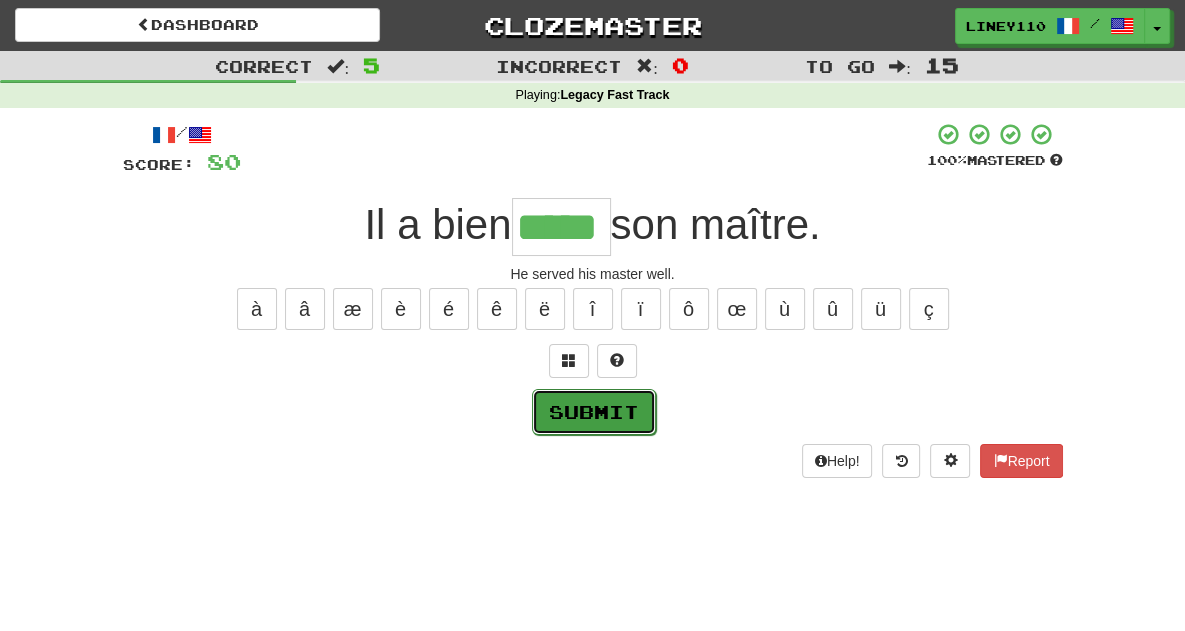 click on "Submit" at bounding box center [594, 412] 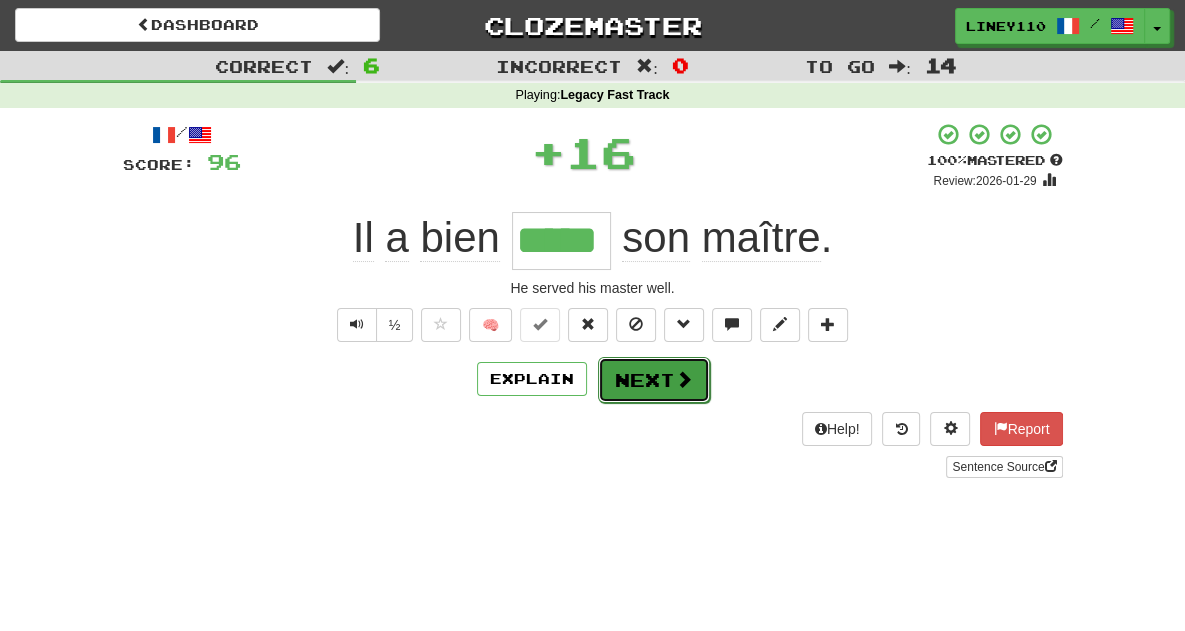click on "Next" at bounding box center [654, 380] 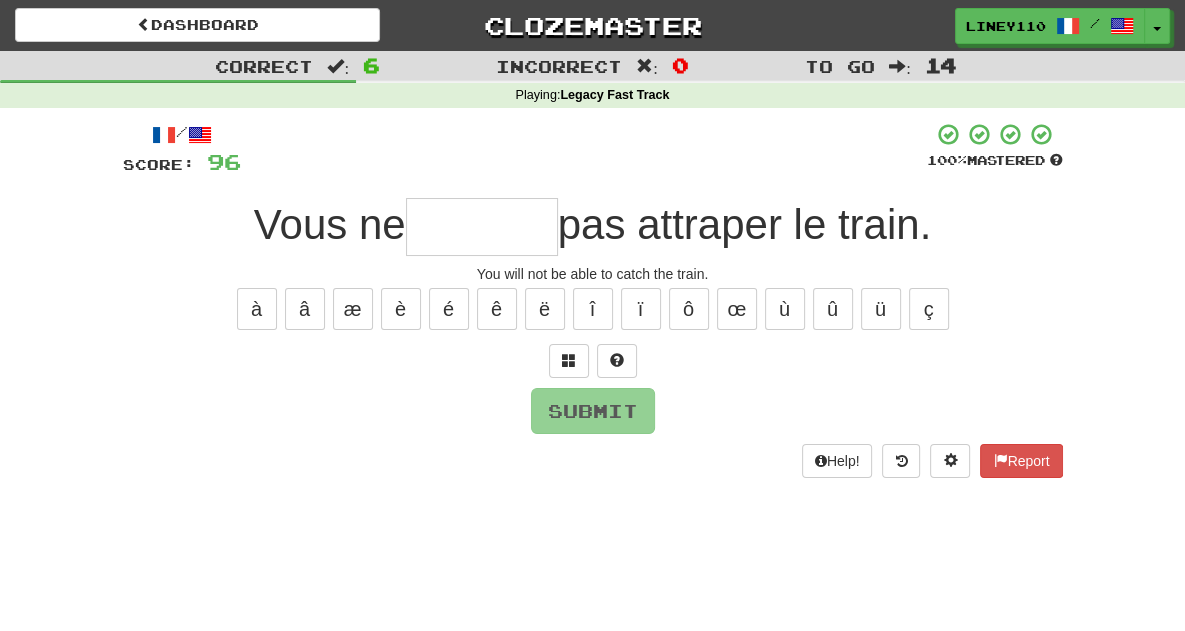 click at bounding box center [482, 227] 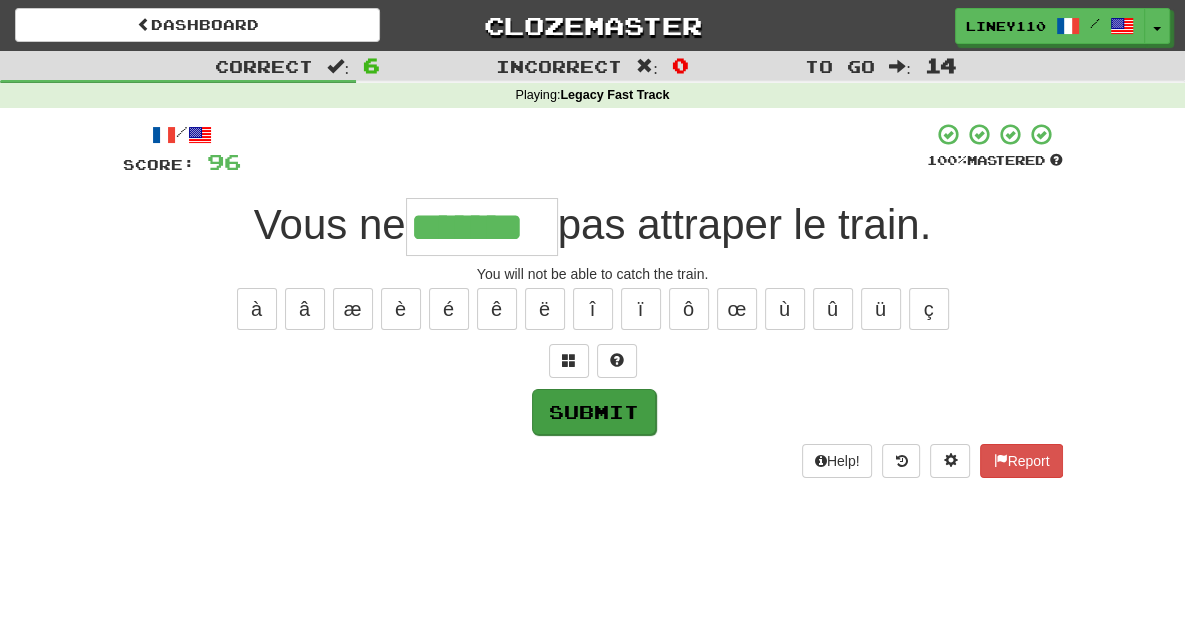 type on "*******" 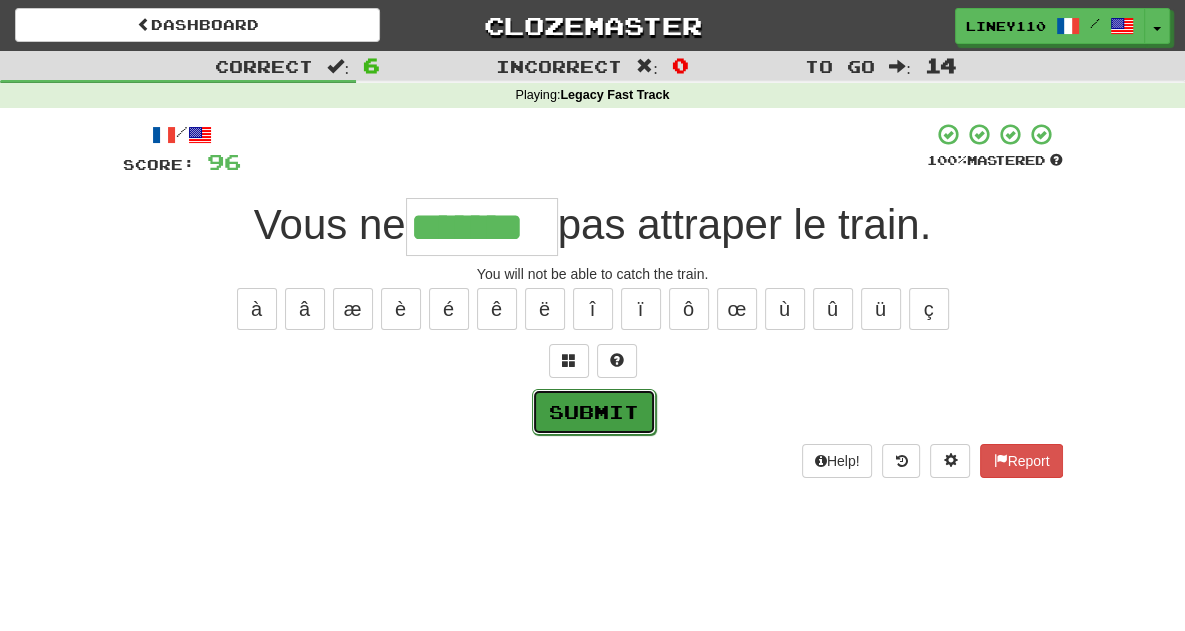 click on "Submit" at bounding box center (594, 412) 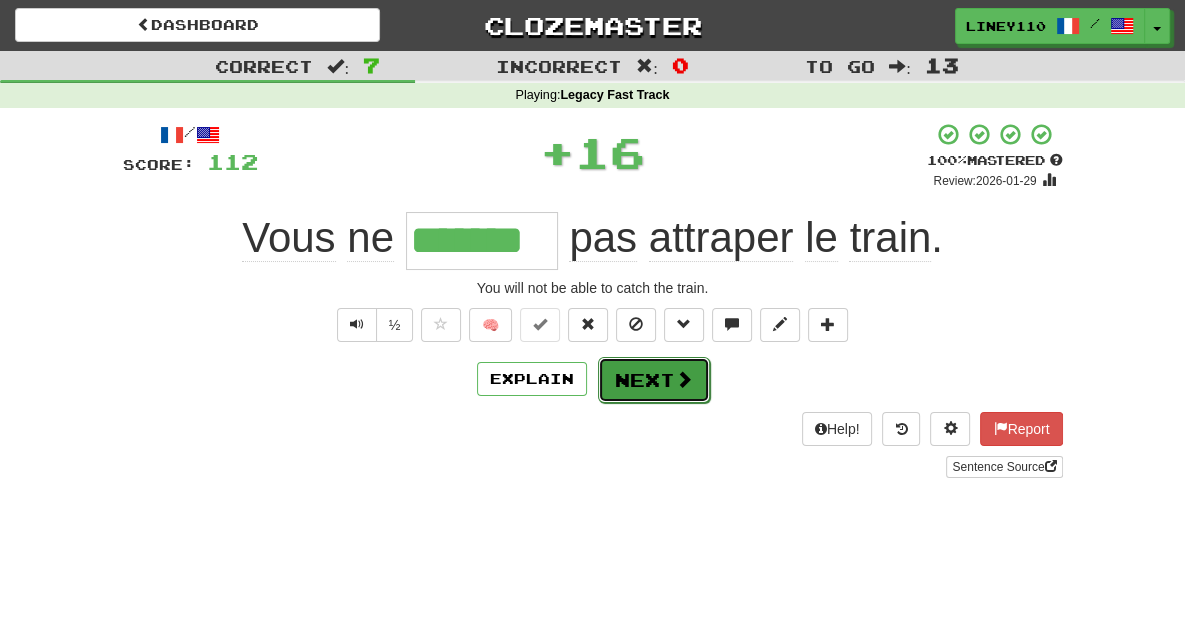 click on "Next" at bounding box center (654, 380) 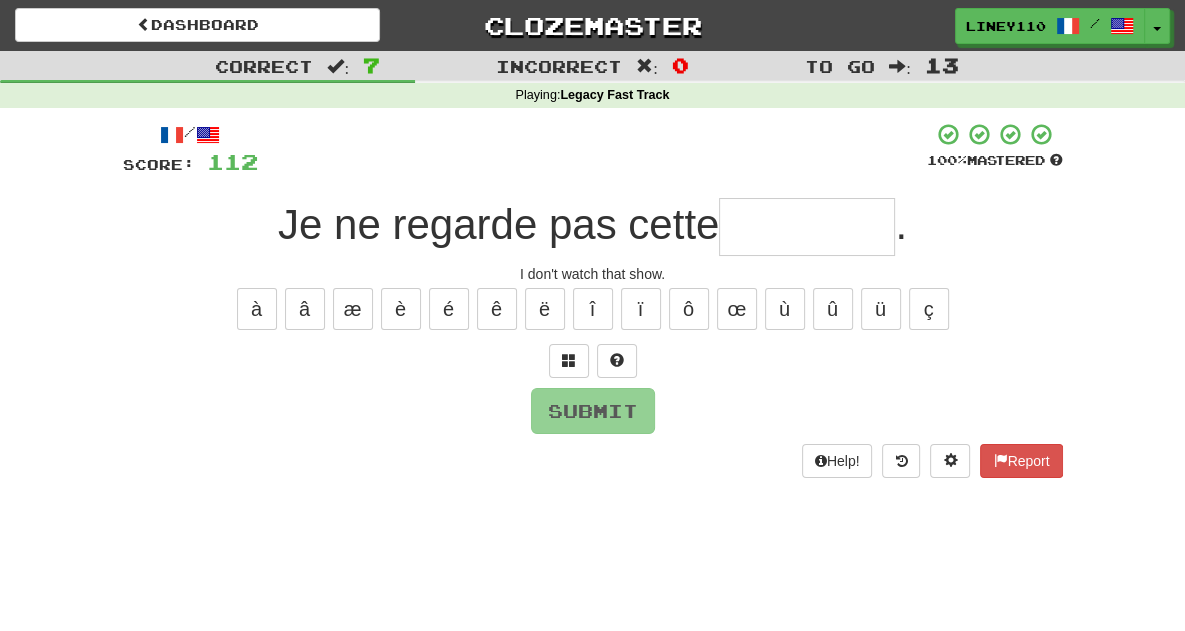 click at bounding box center (807, 227) 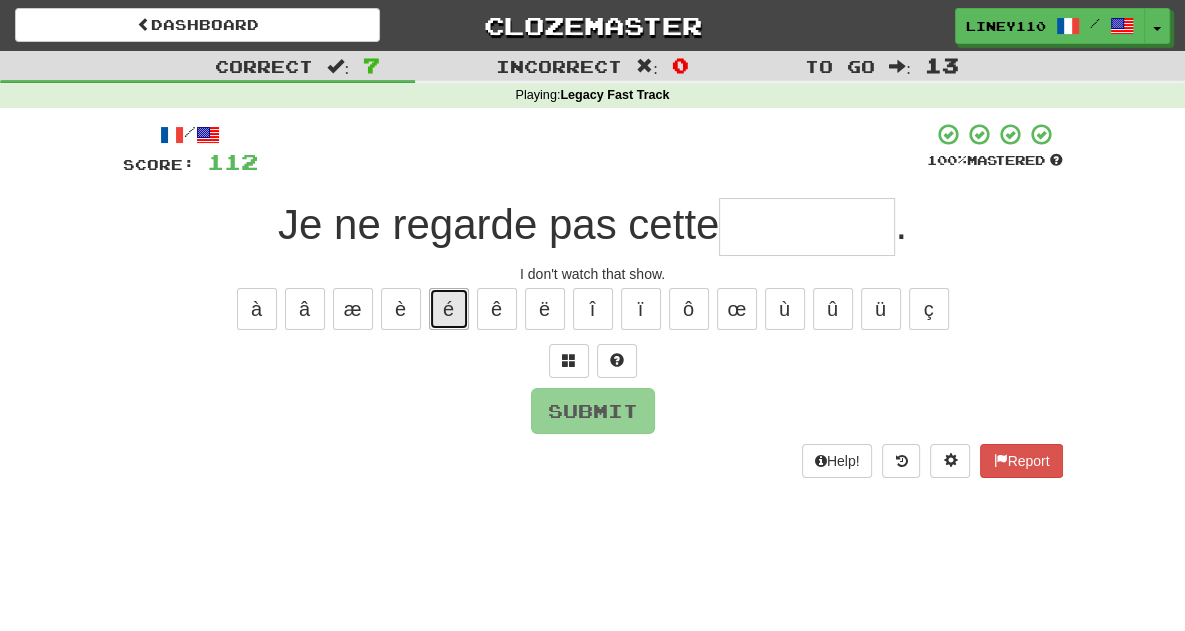 click on "é" at bounding box center [449, 309] 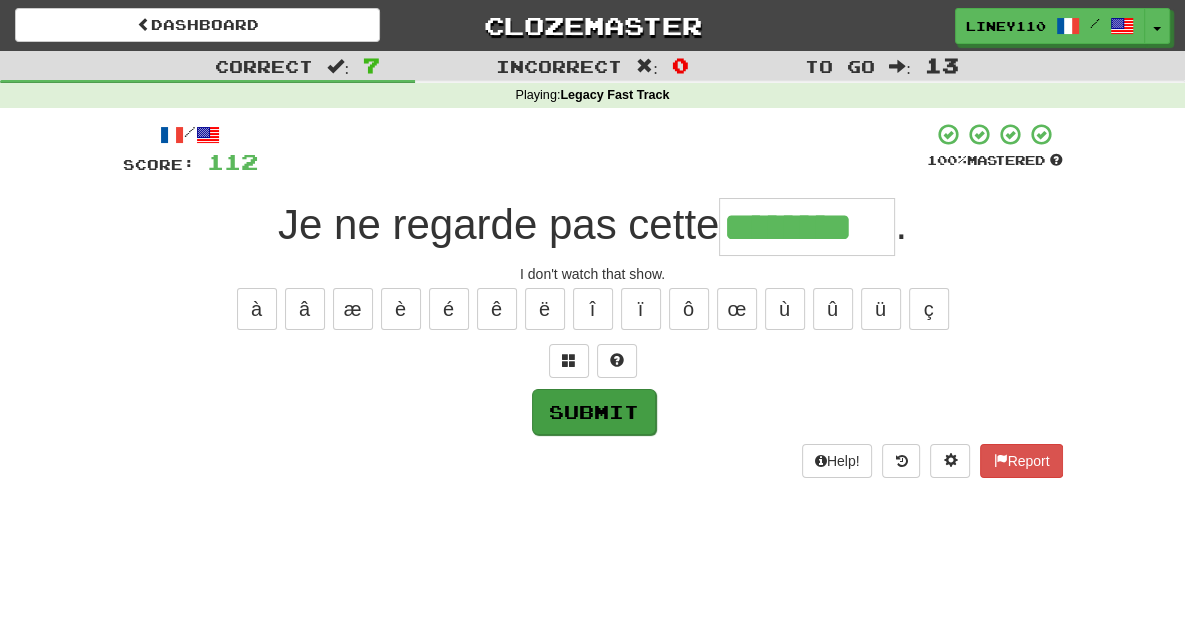 type on "********" 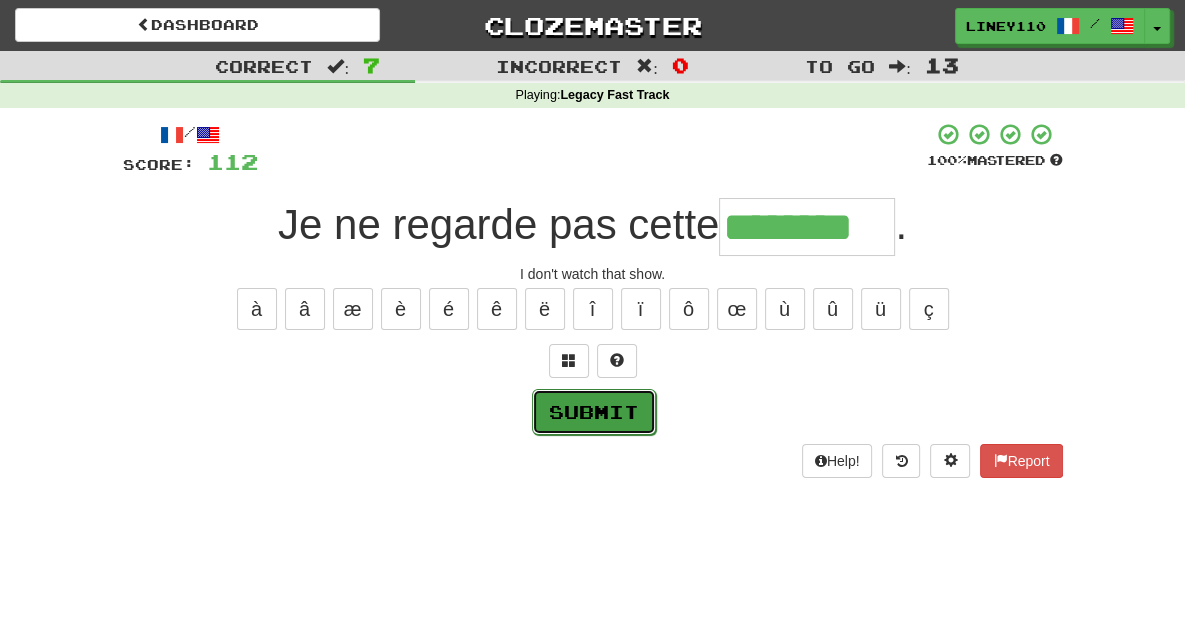 click on "Submit" at bounding box center [594, 412] 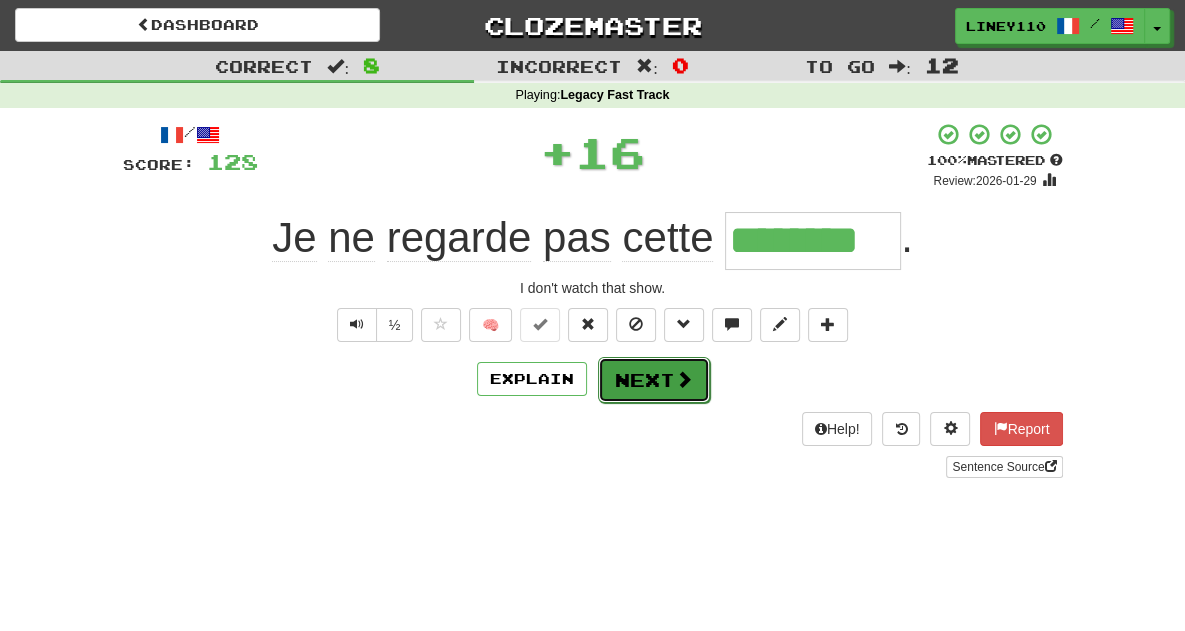 click on "Next" at bounding box center [654, 380] 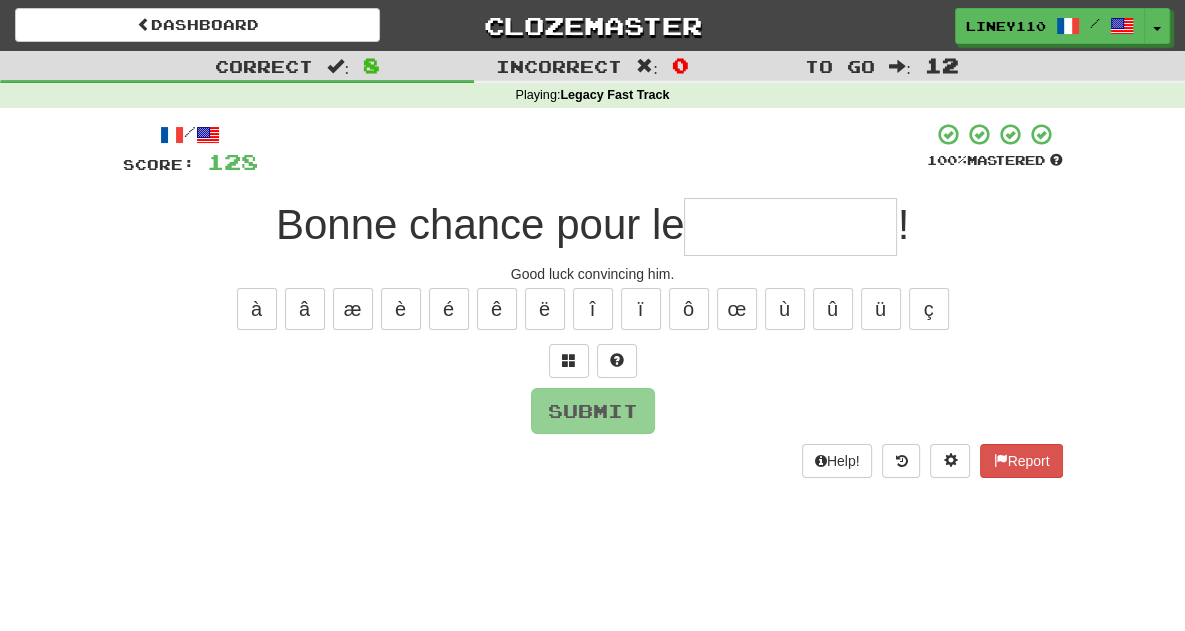 click at bounding box center (790, 227) 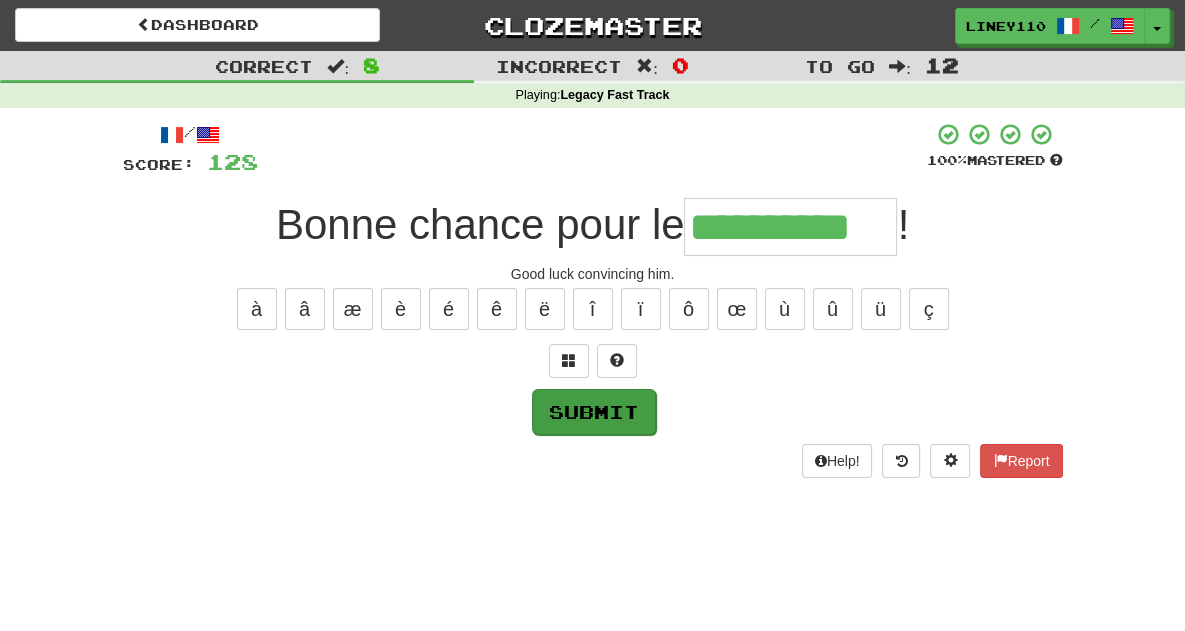 type on "**********" 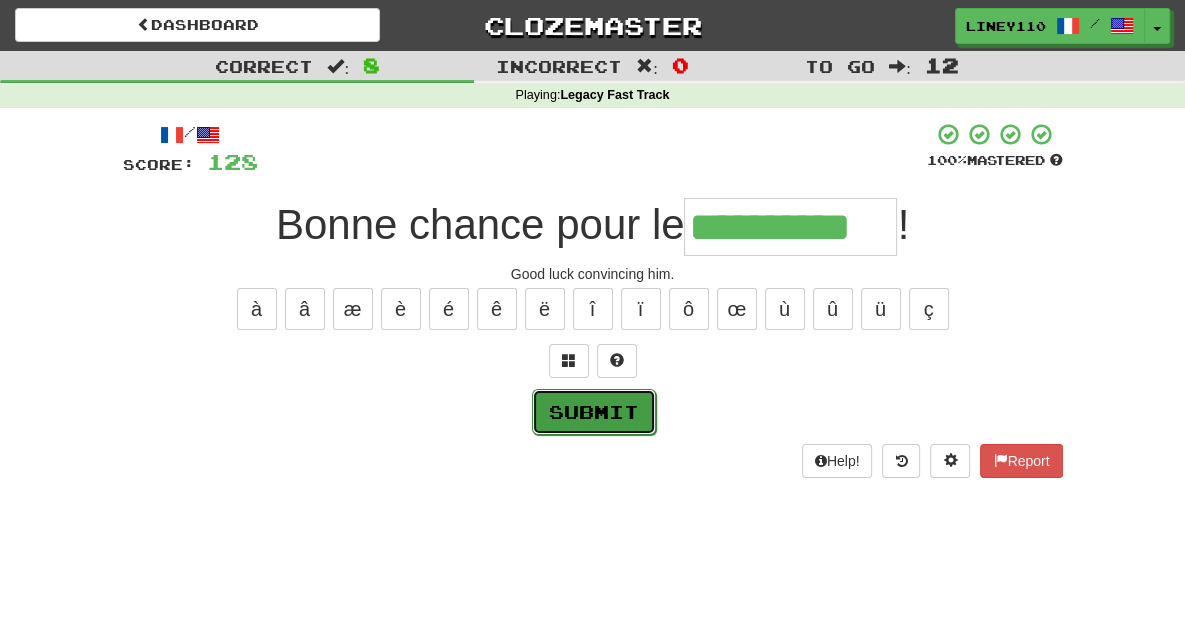 click on "Submit" at bounding box center [594, 412] 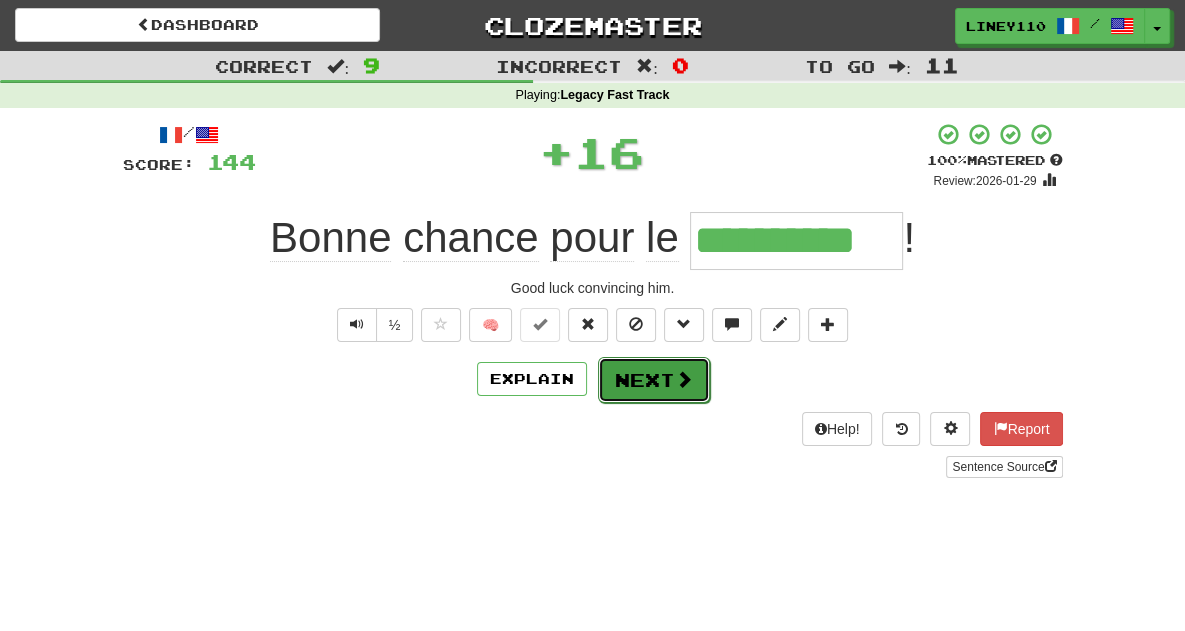 click on "Next" at bounding box center [654, 380] 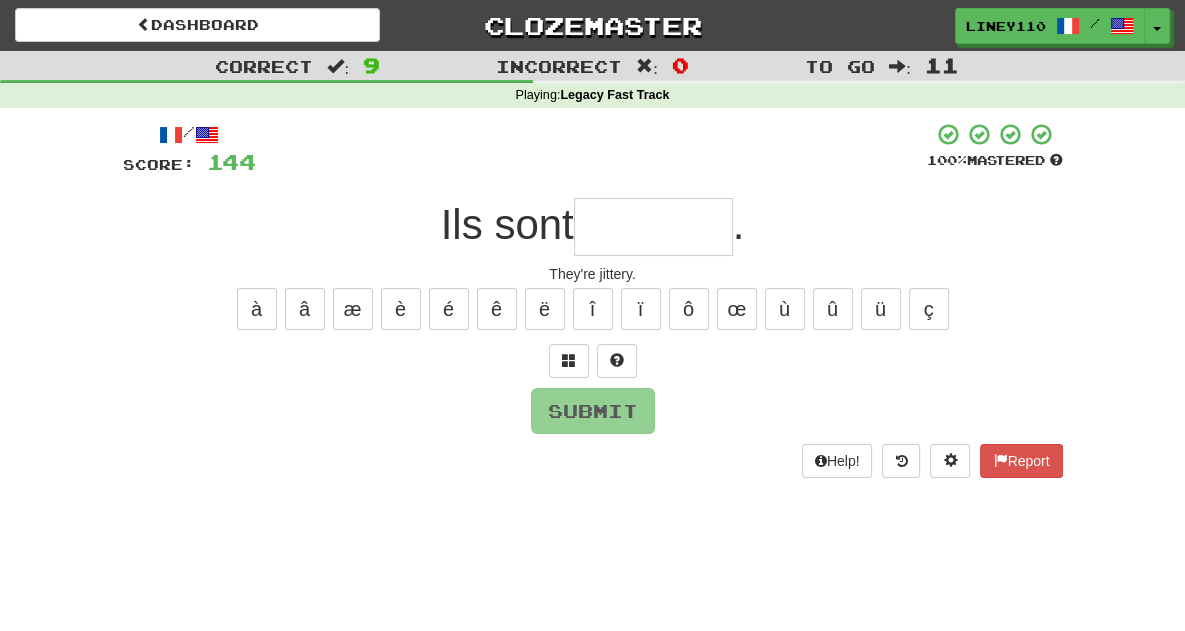 click at bounding box center [653, 227] 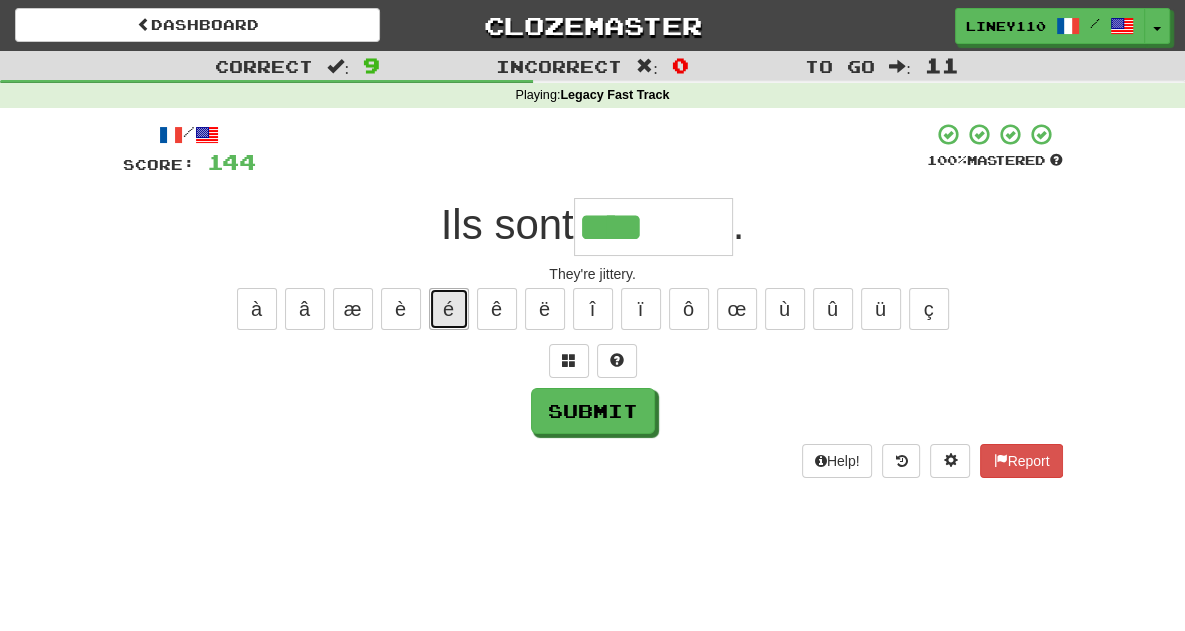 click on "é" at bounding box center (449, 309) 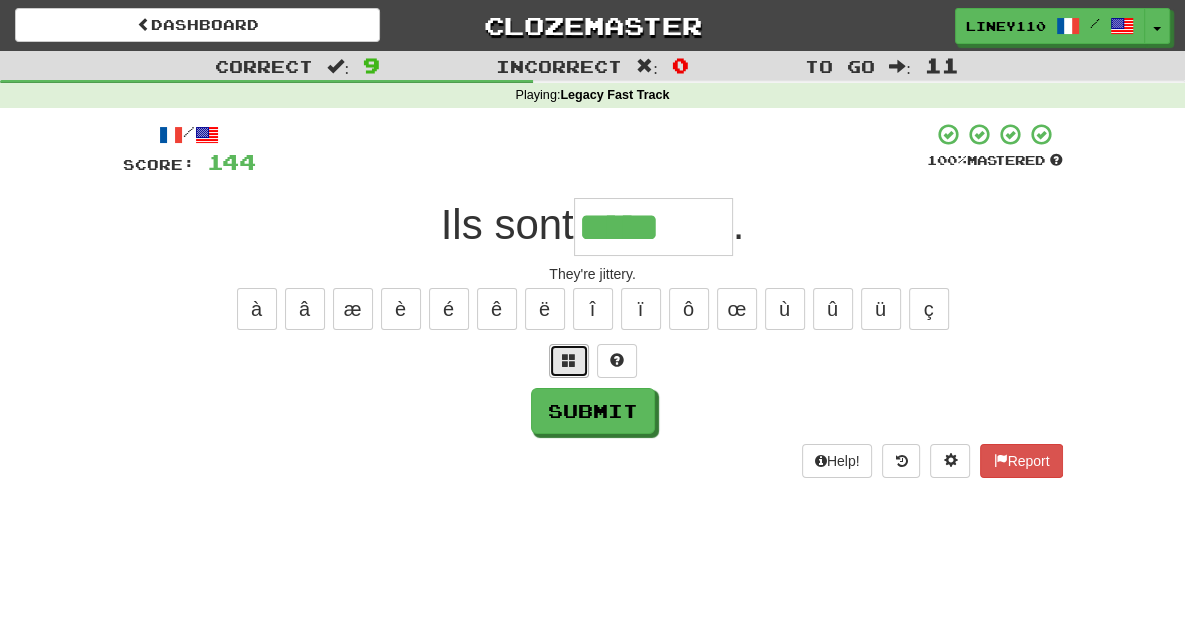 click at bounding box center [569, 360] 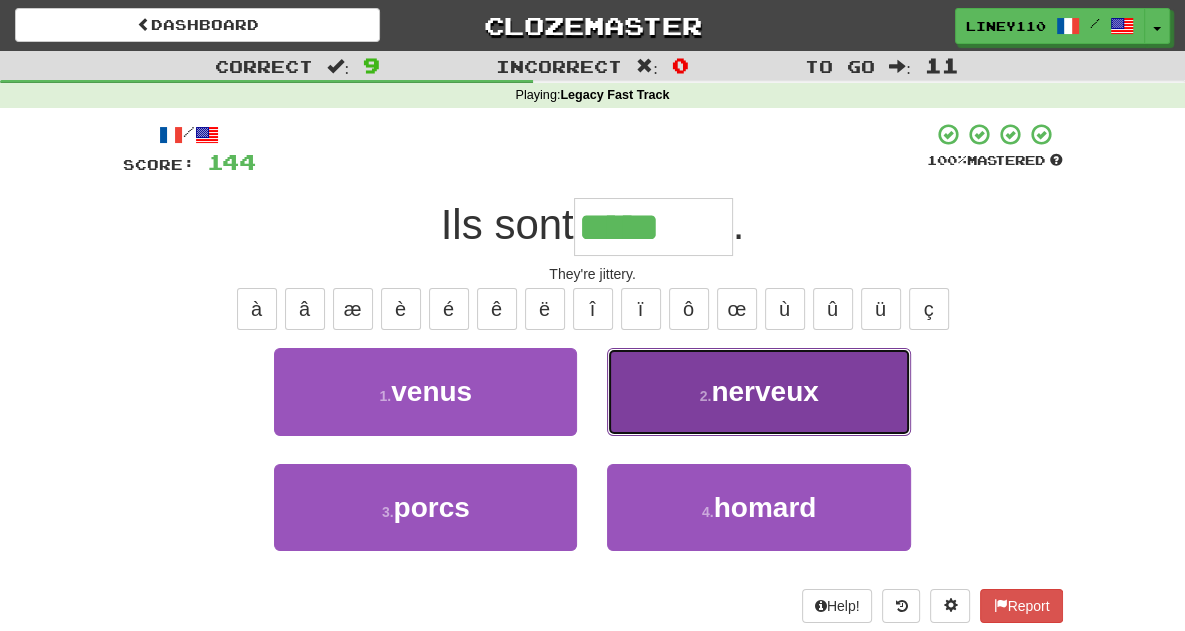 click on "2 . nerveux" at bounding box center (758, 391) 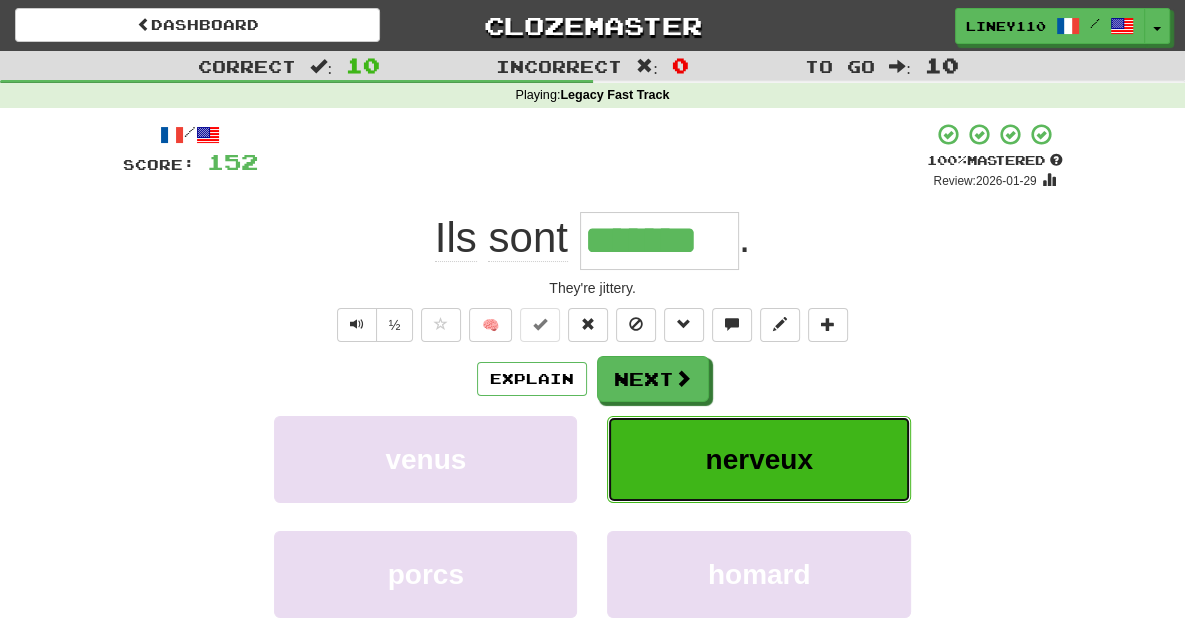 click on "nerveux" at bounding box center [758, 459] 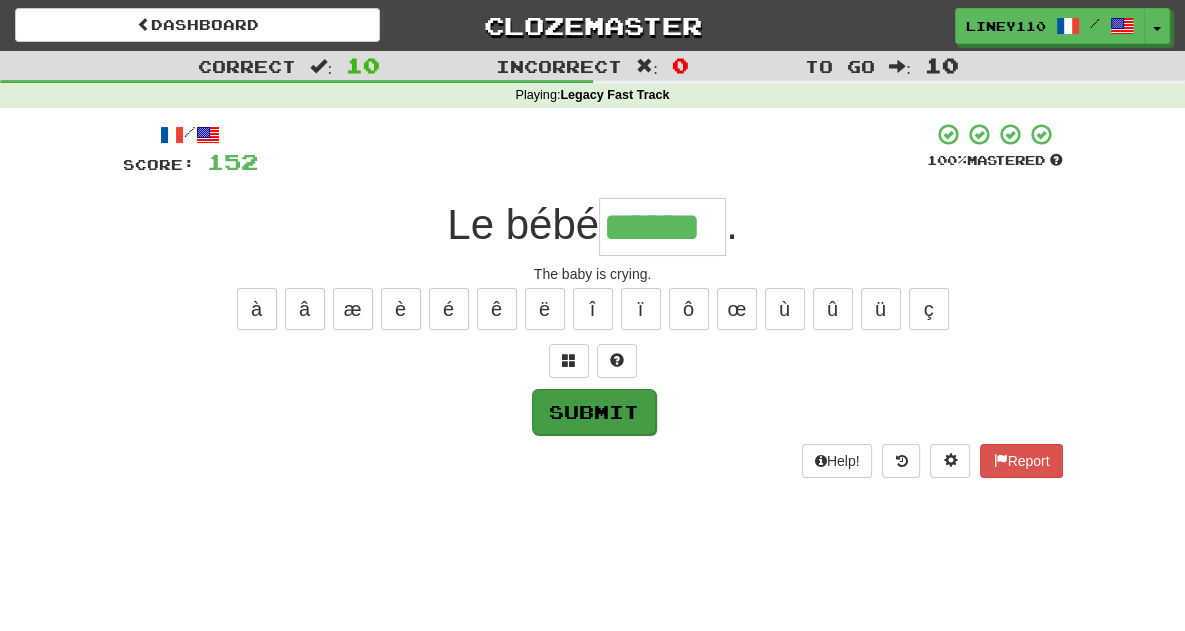 type on "******" 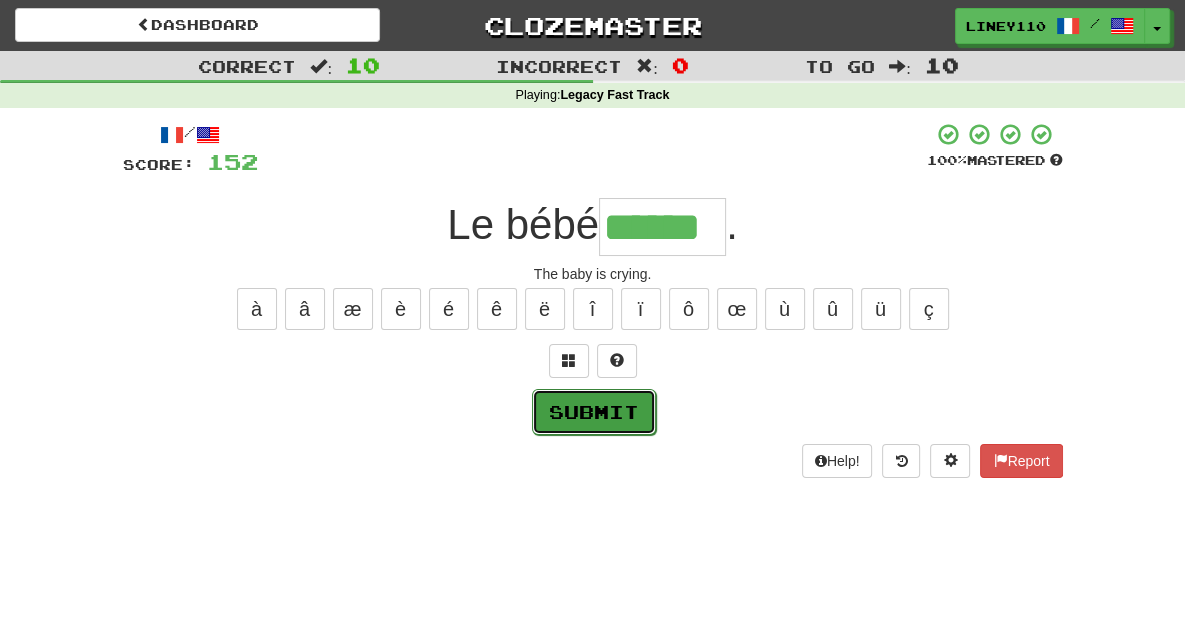 click on "Submit" at bounding box center [594, 412] 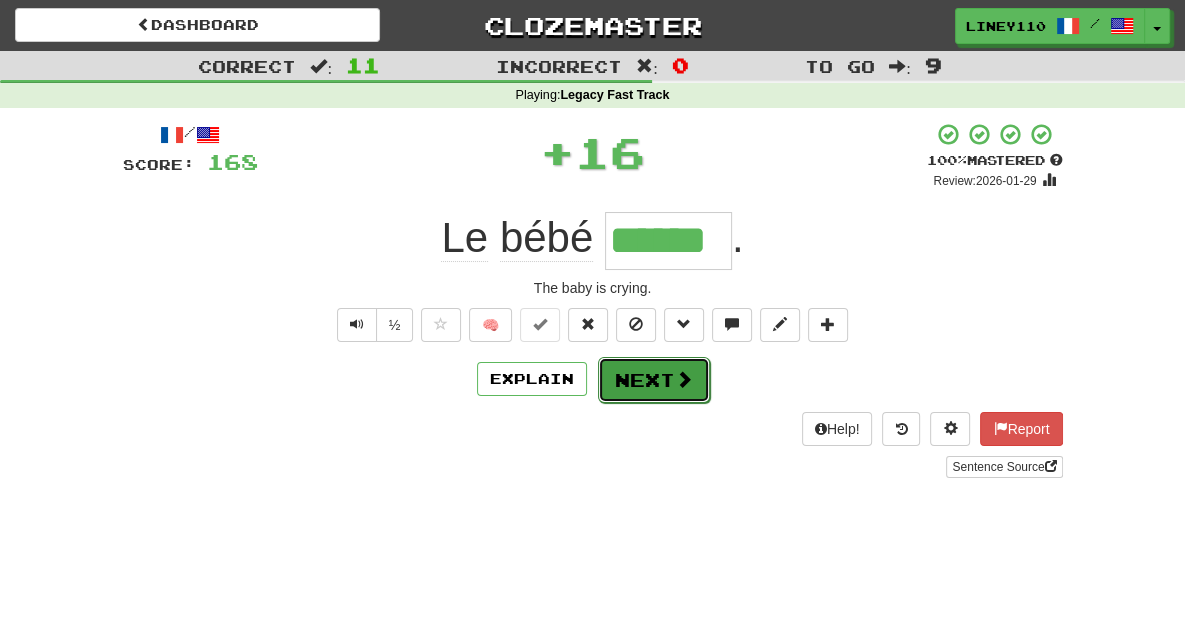 click on "Next" at bounding box center [654, 380] 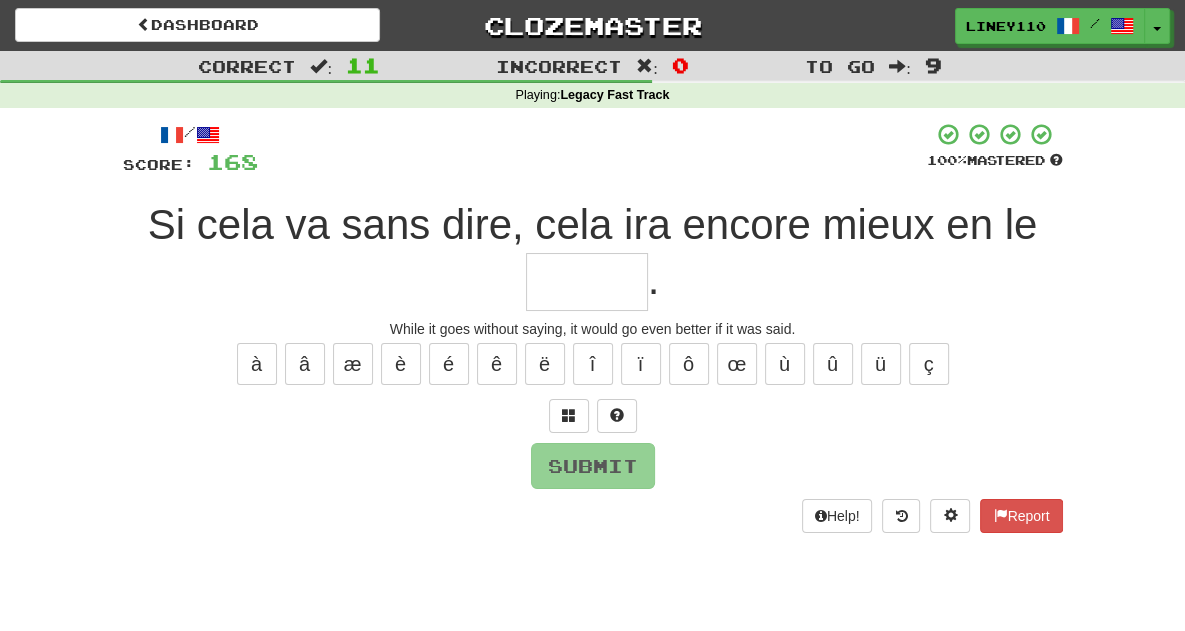 click at bounding box center [587, 282] 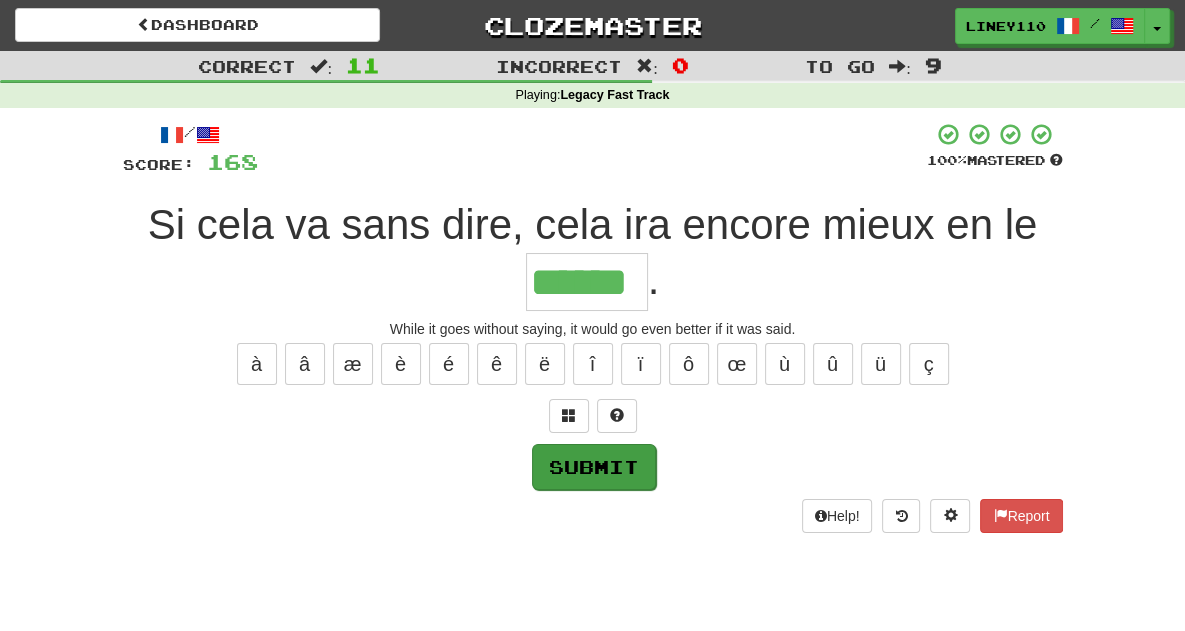 type on "******" 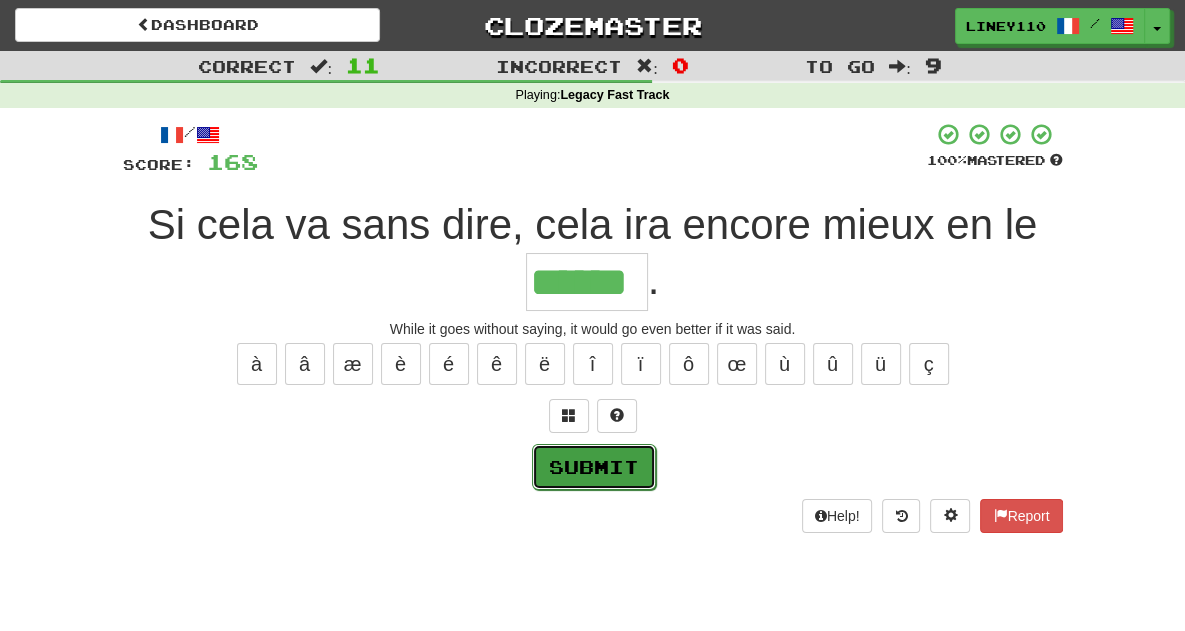click on "Submit" at bounding box center (594, 467) 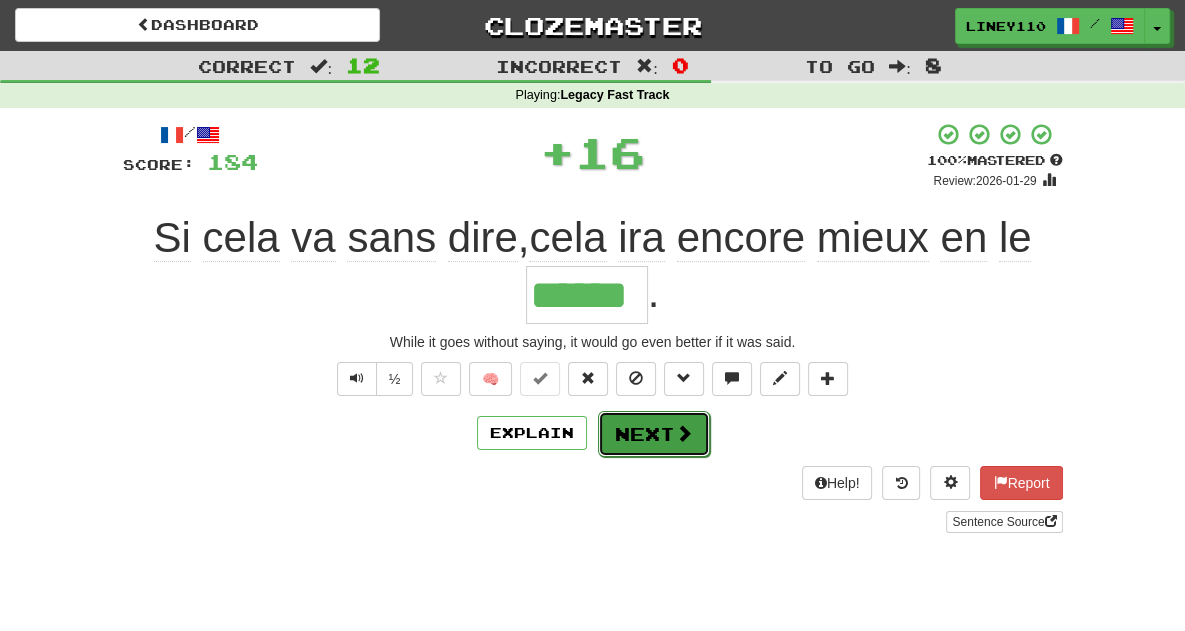 click on "Next" at bounding box center [654, 434] 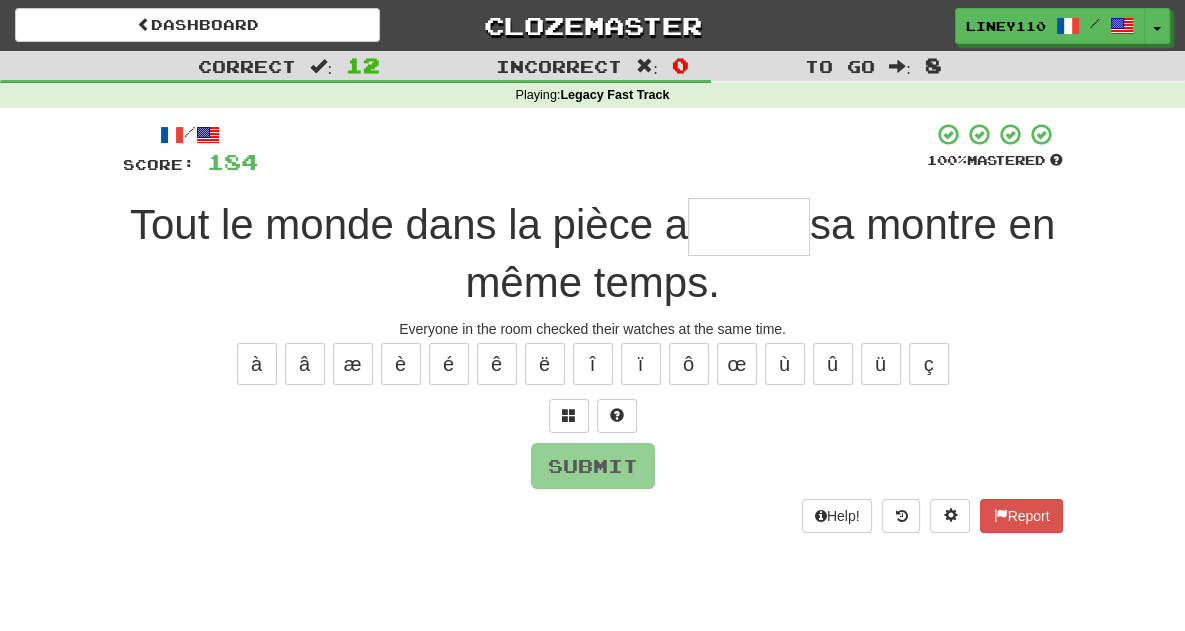 click at bounding box center (749, 227) 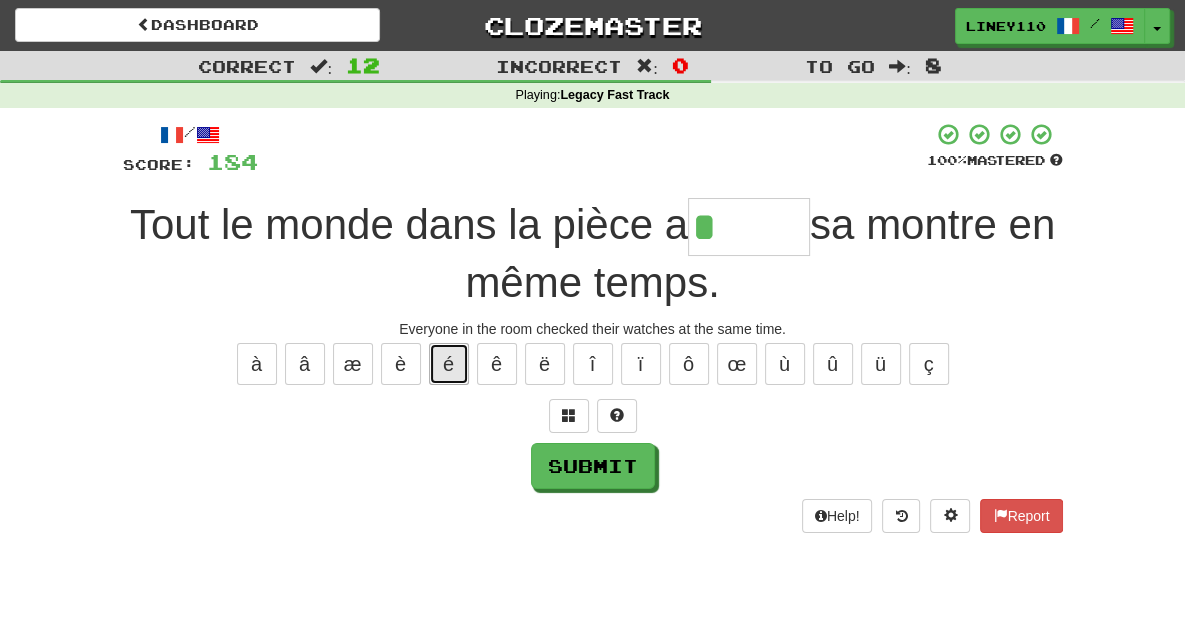 click on "é" at bounding box center [449, 364] 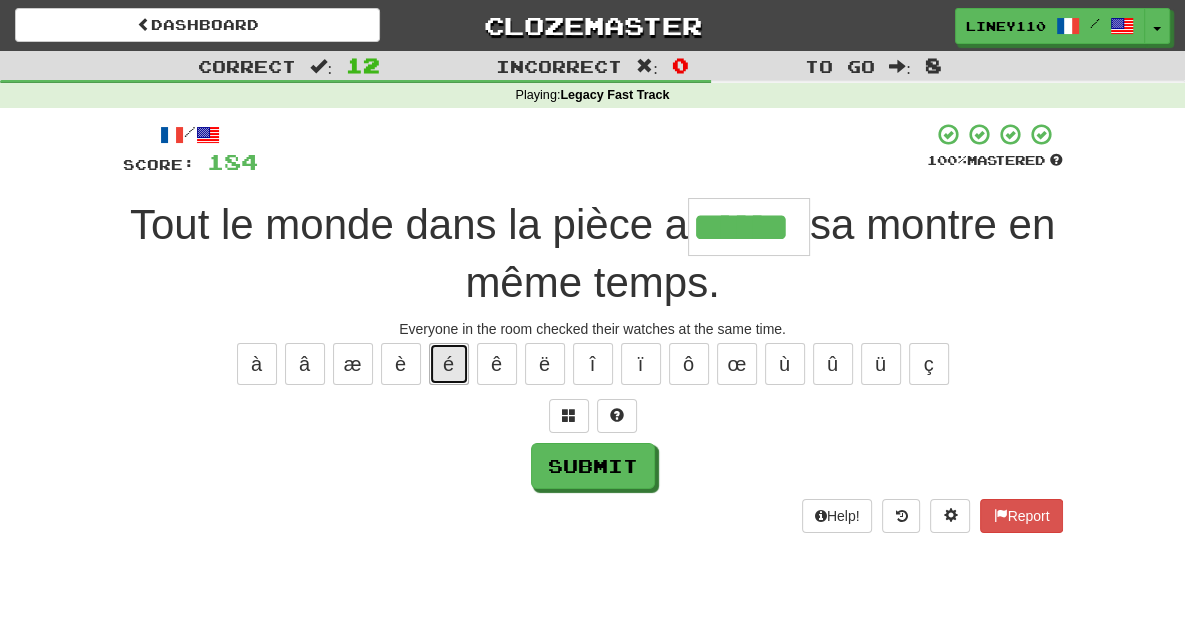click on "é" at bounding box center [449, 364] 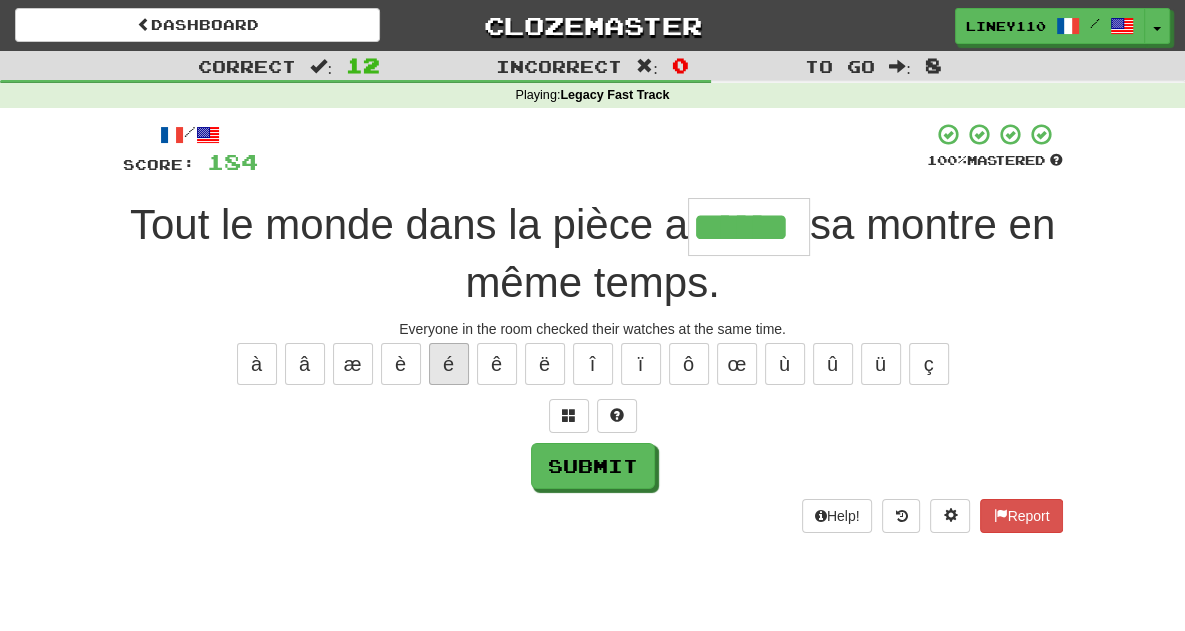 type on "*******" 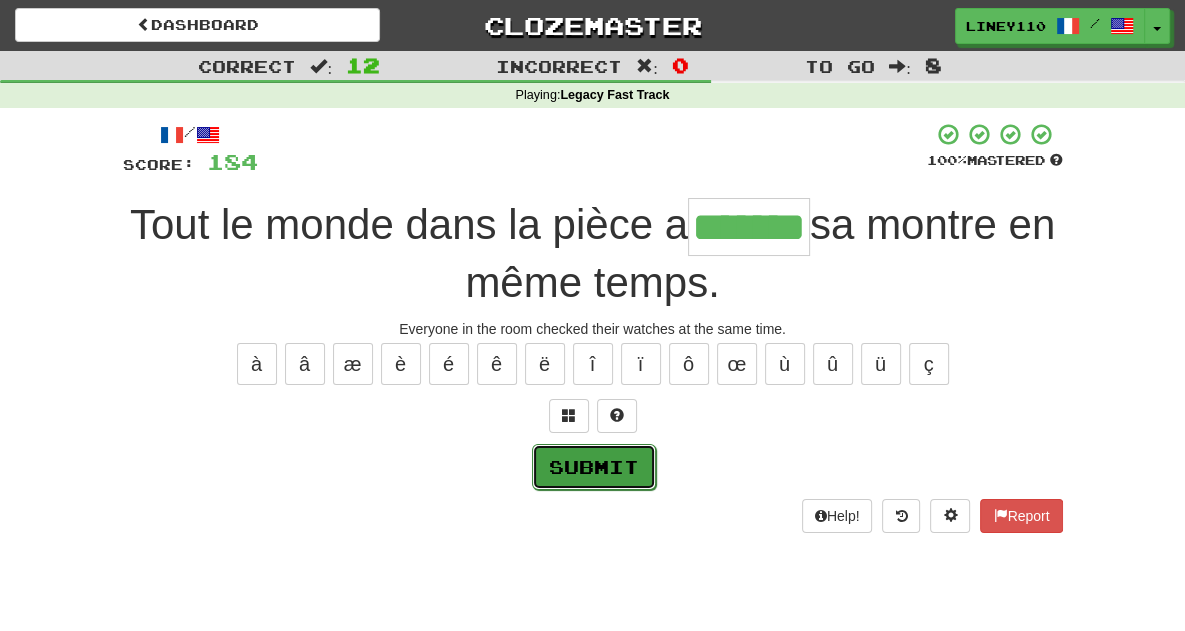 click on "Submit" at bounding box center (594, 467) 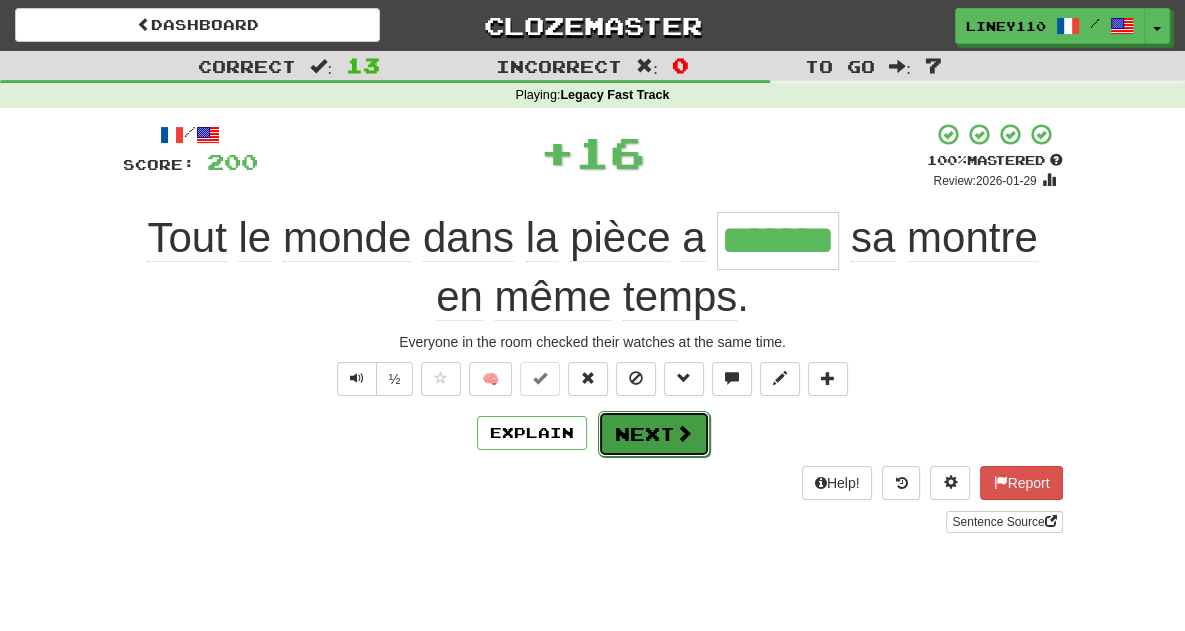 click on "Next" at bounding box center [654, 434] 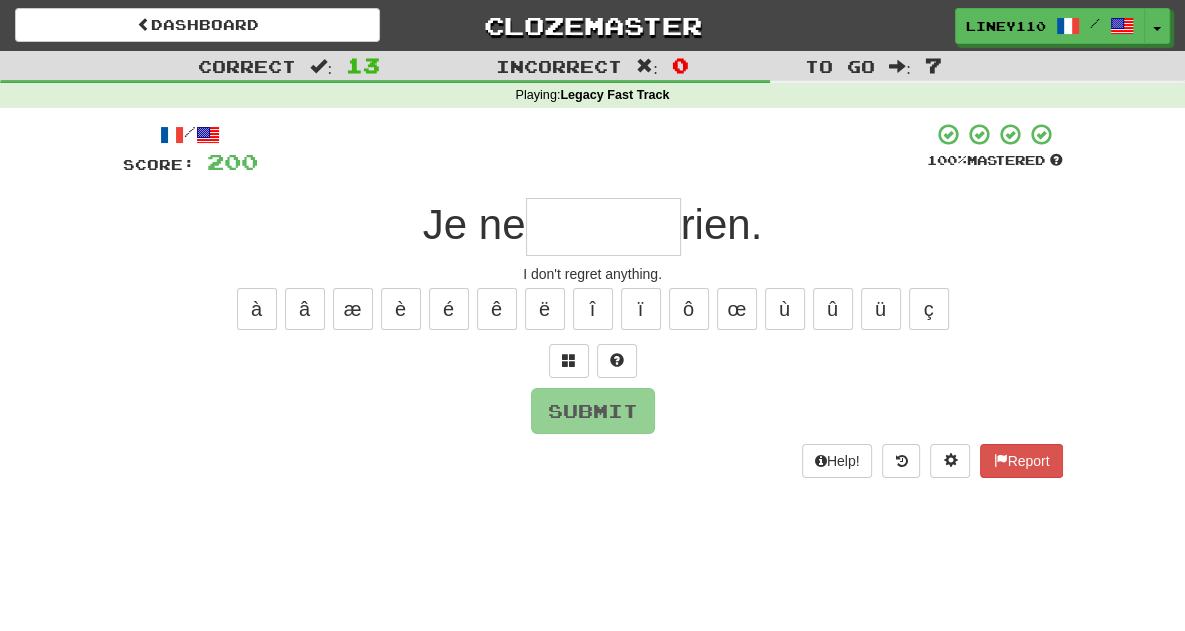 click at bounding box center [603, 227] 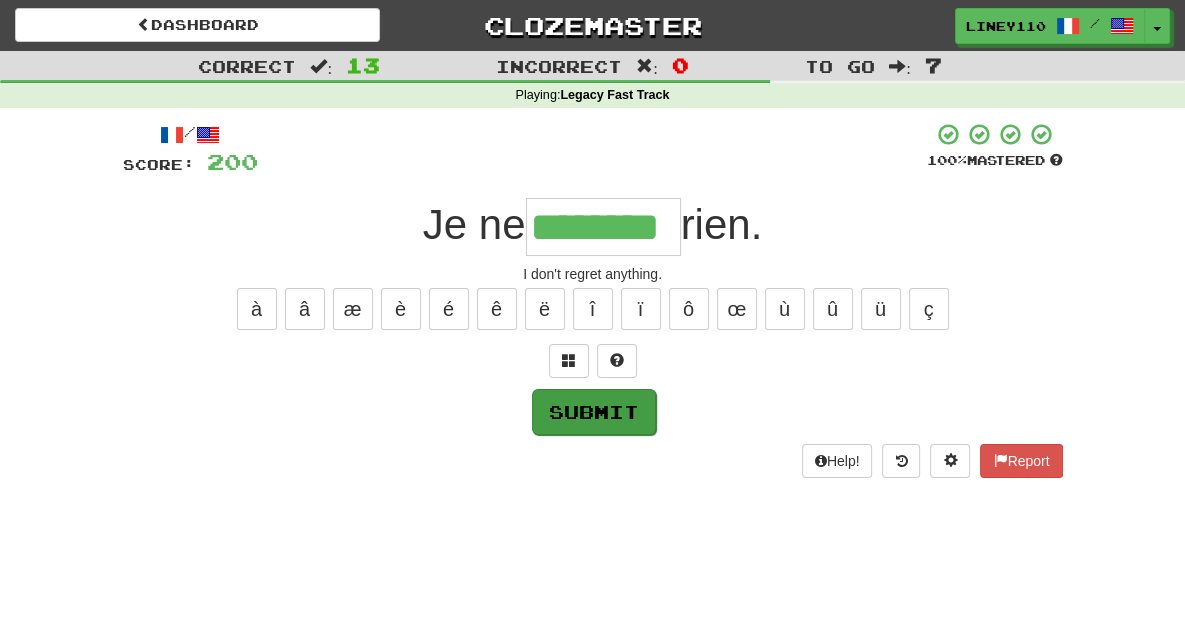 type on "********" 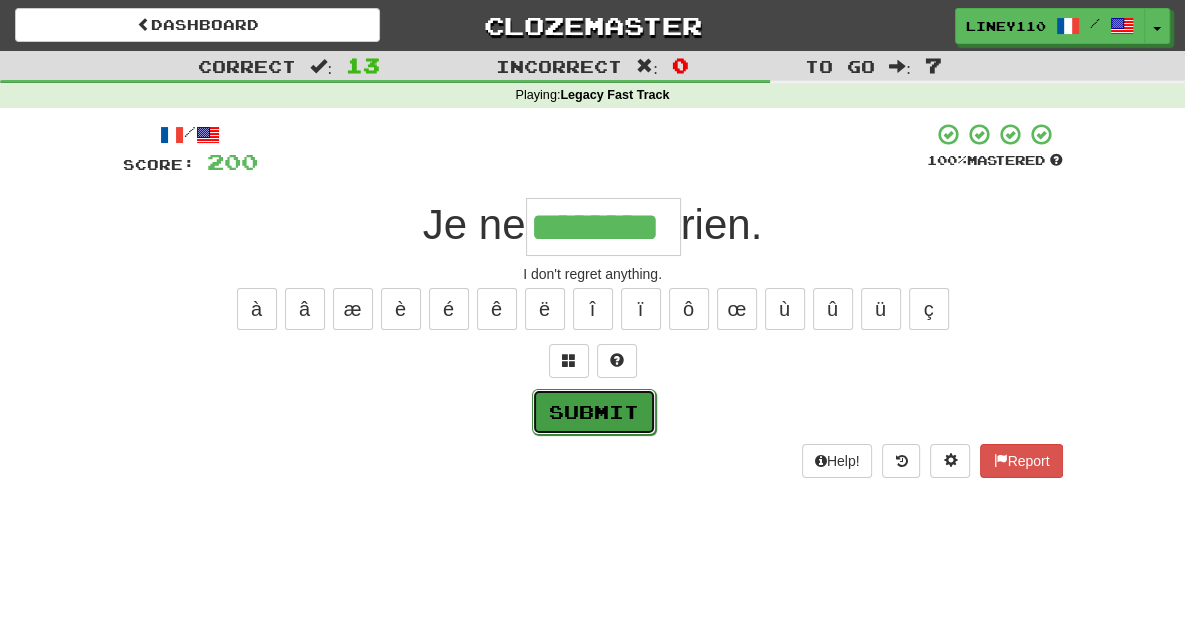 click on "Submit" at bounding box center (594, 412) 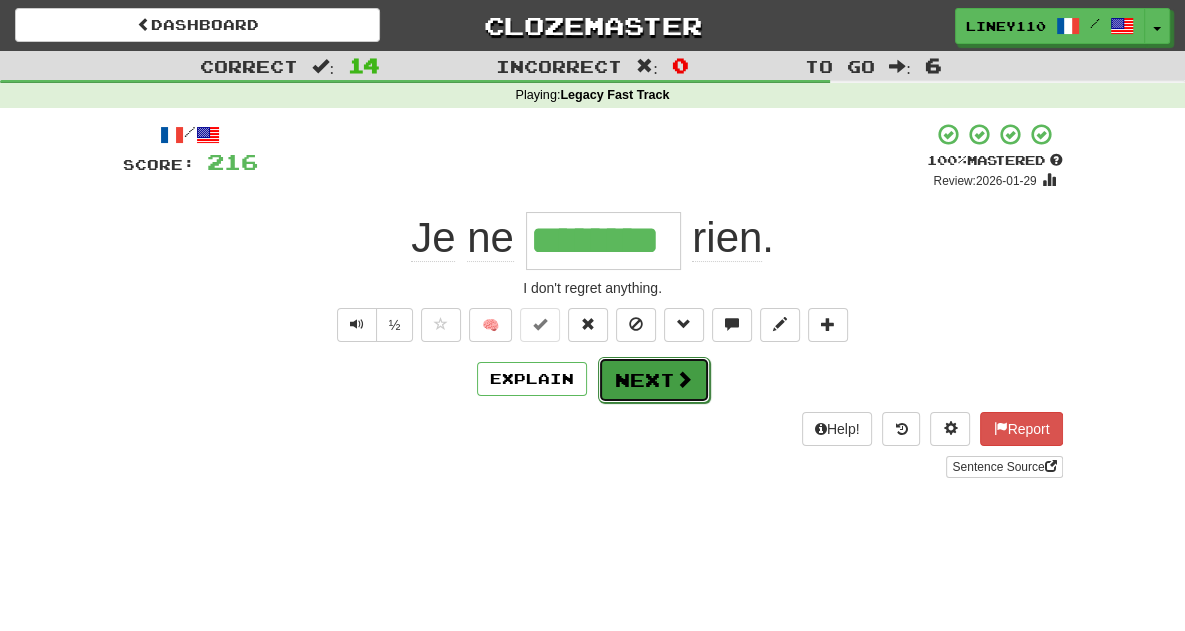 click on "Next" at bounding box center (654, 380) 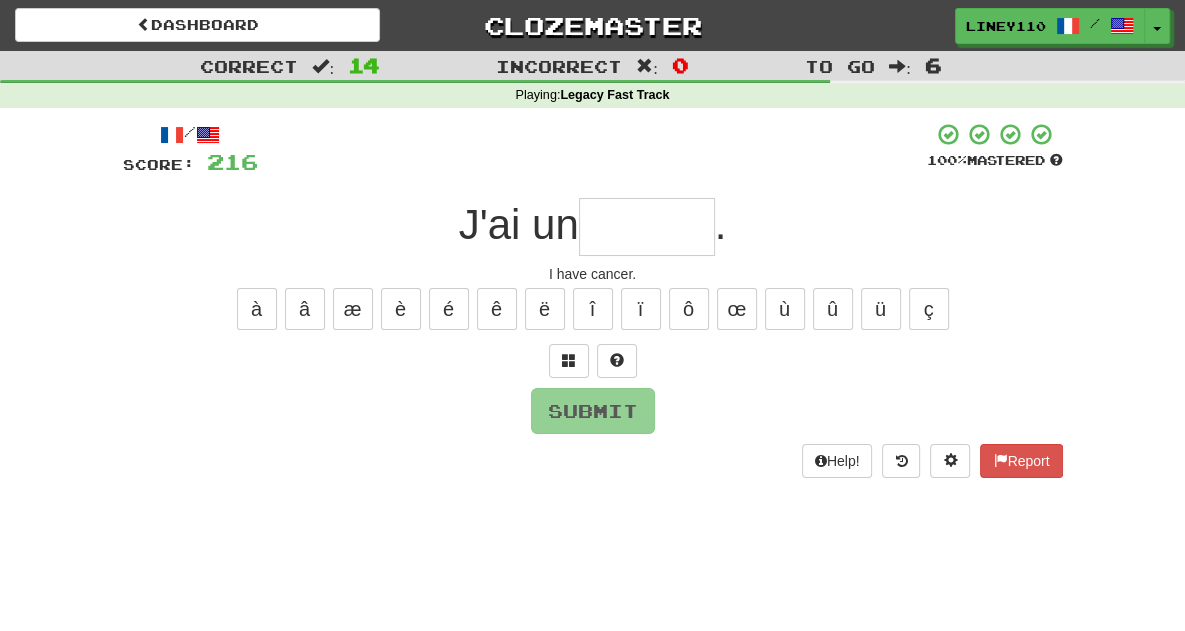 click at bounding box center (647, 227) 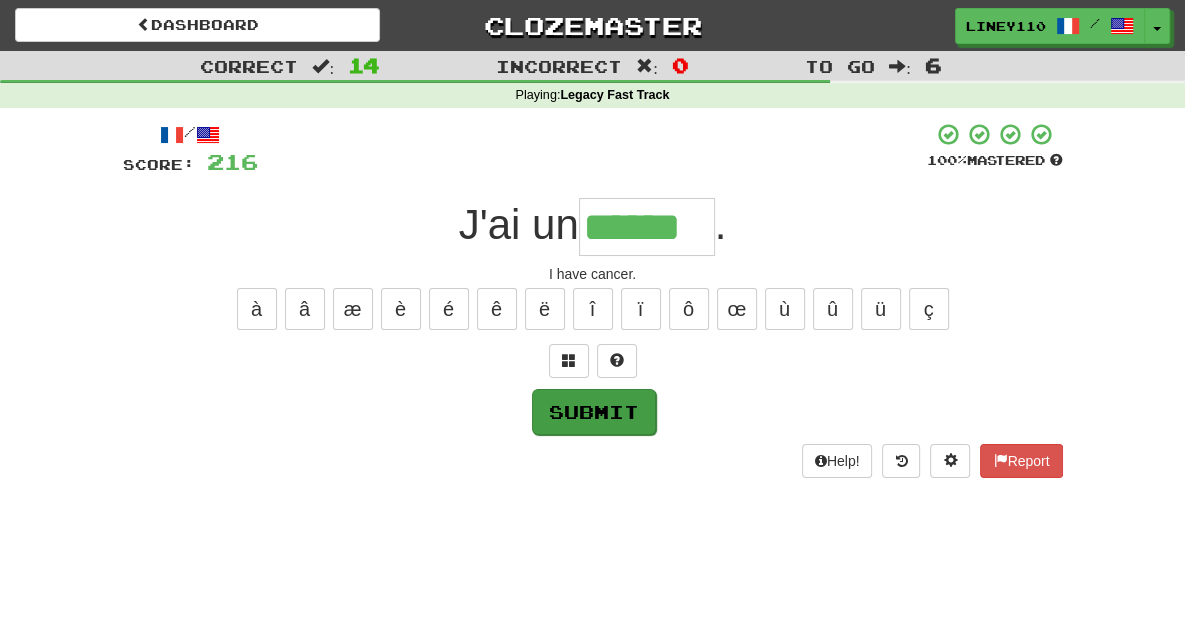 type on "******" 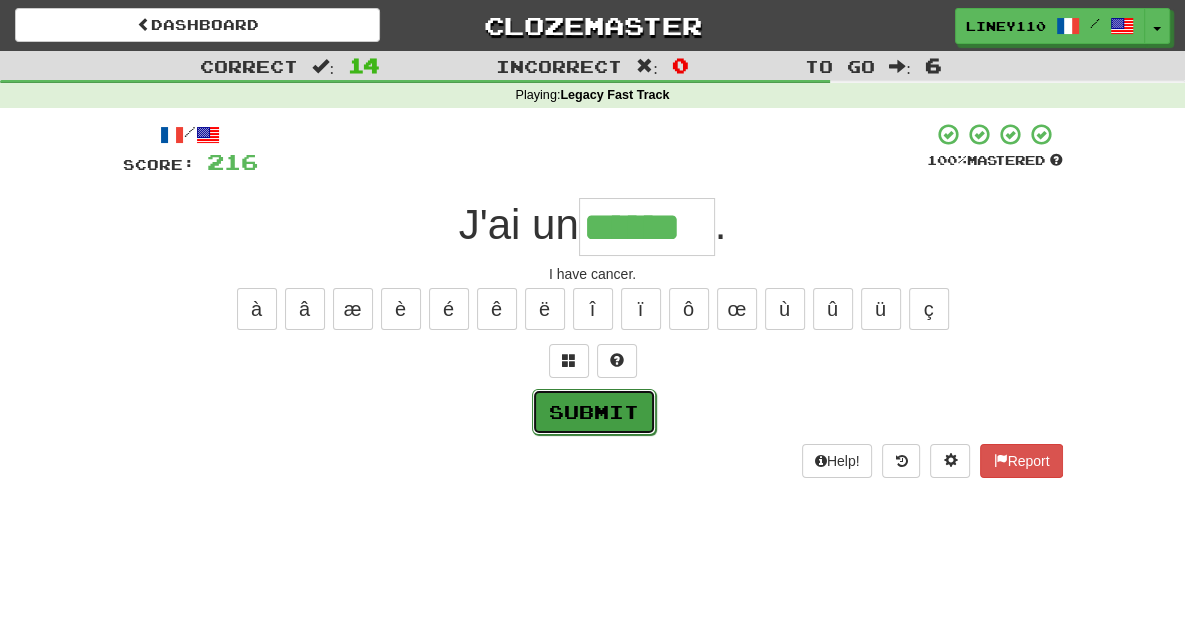 click on "Submit" at bounding box center (594, 412) 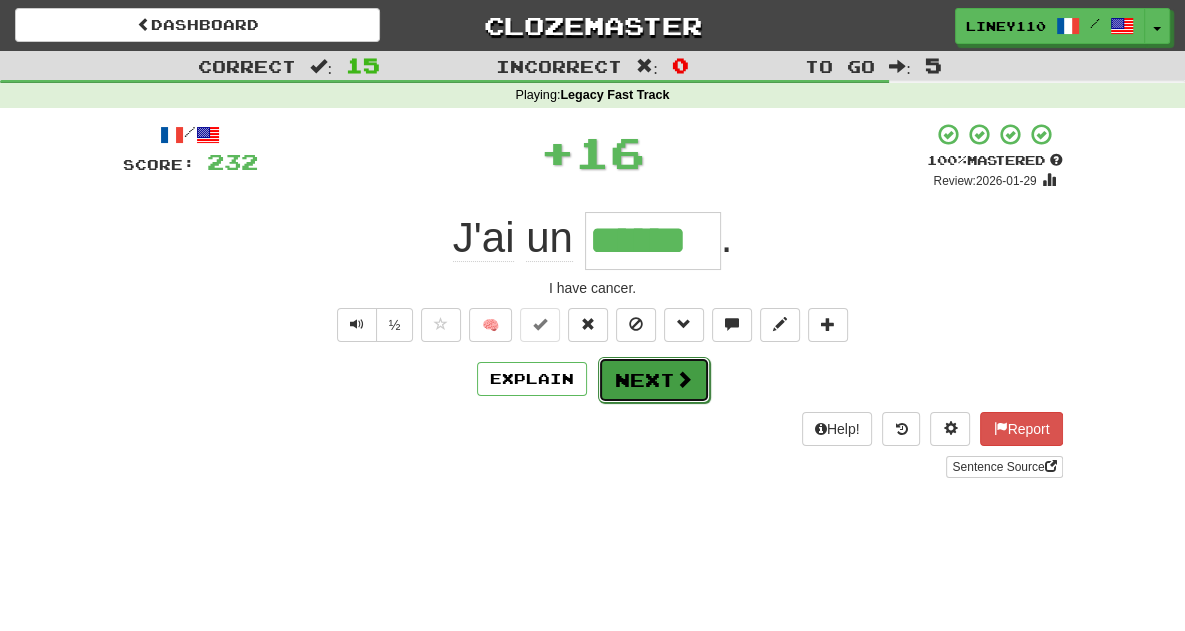 click on "Next" at bounding box center [654, 380] 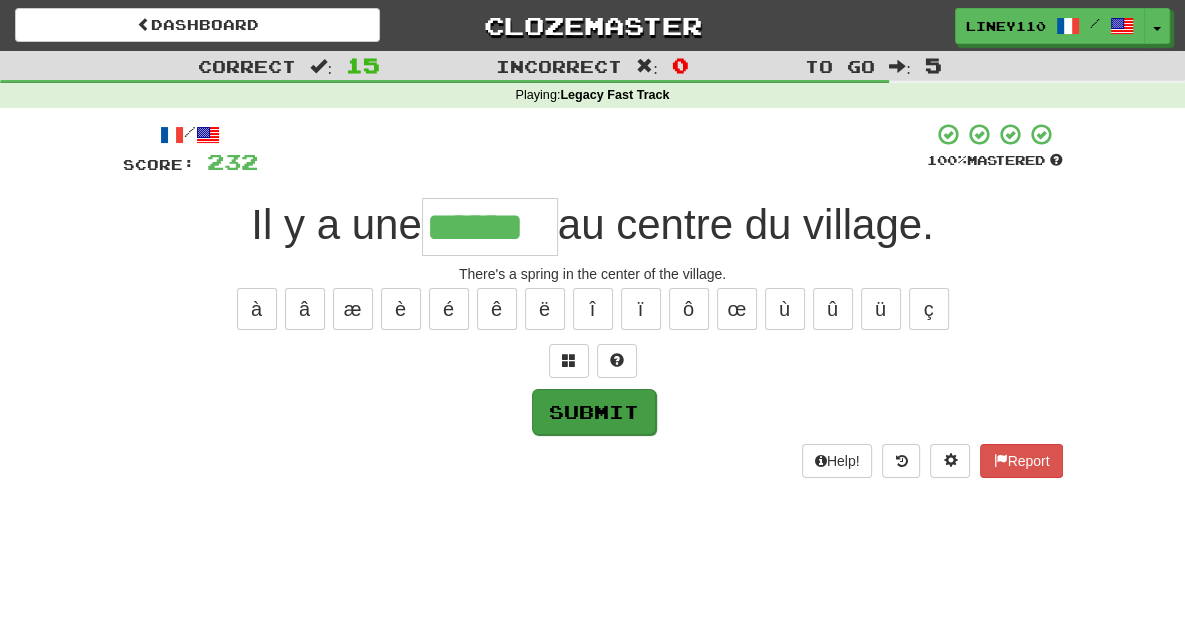 type on "******" 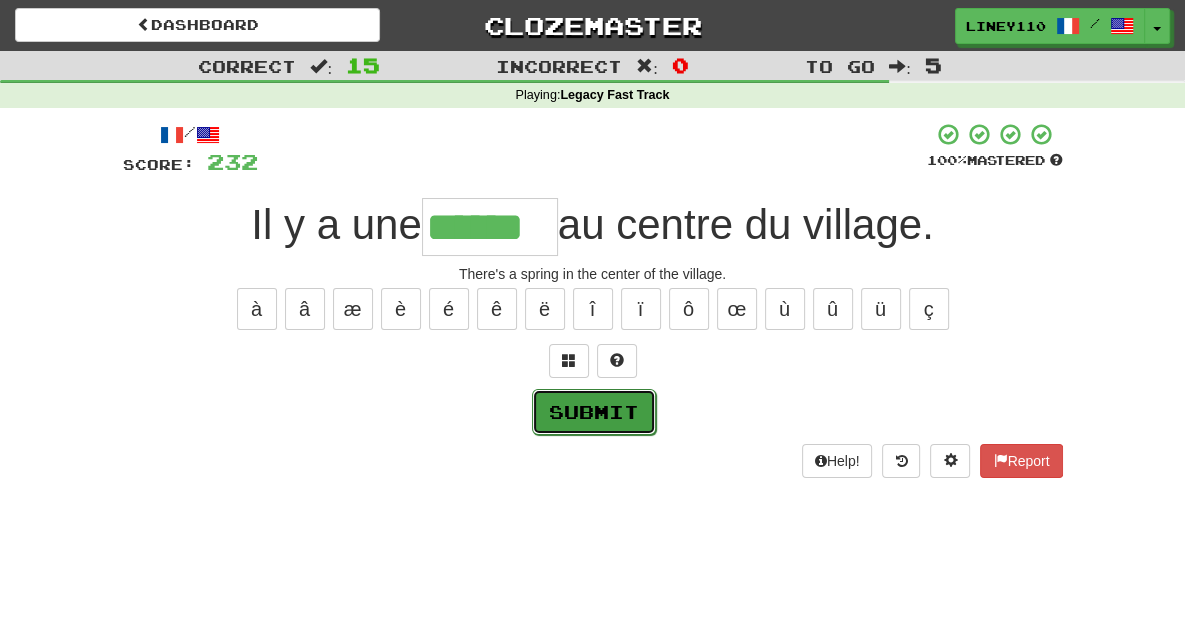 click on "Submit" at bounding box center [594, 412] 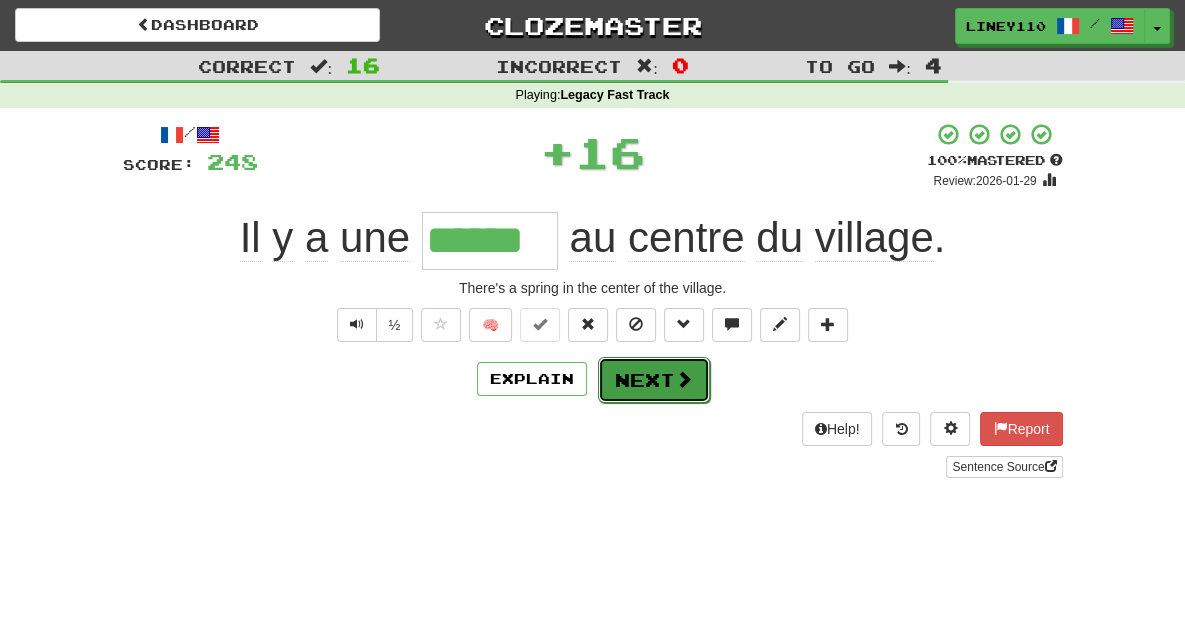click on "Next" at bounding box center [654, 380] 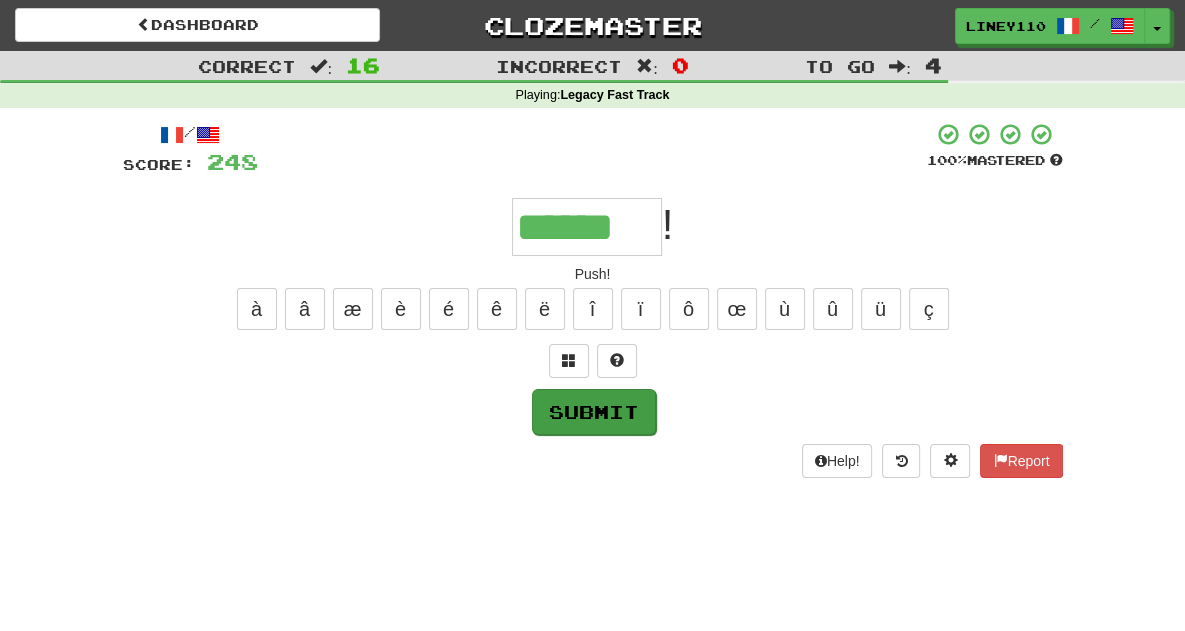 type on "******" 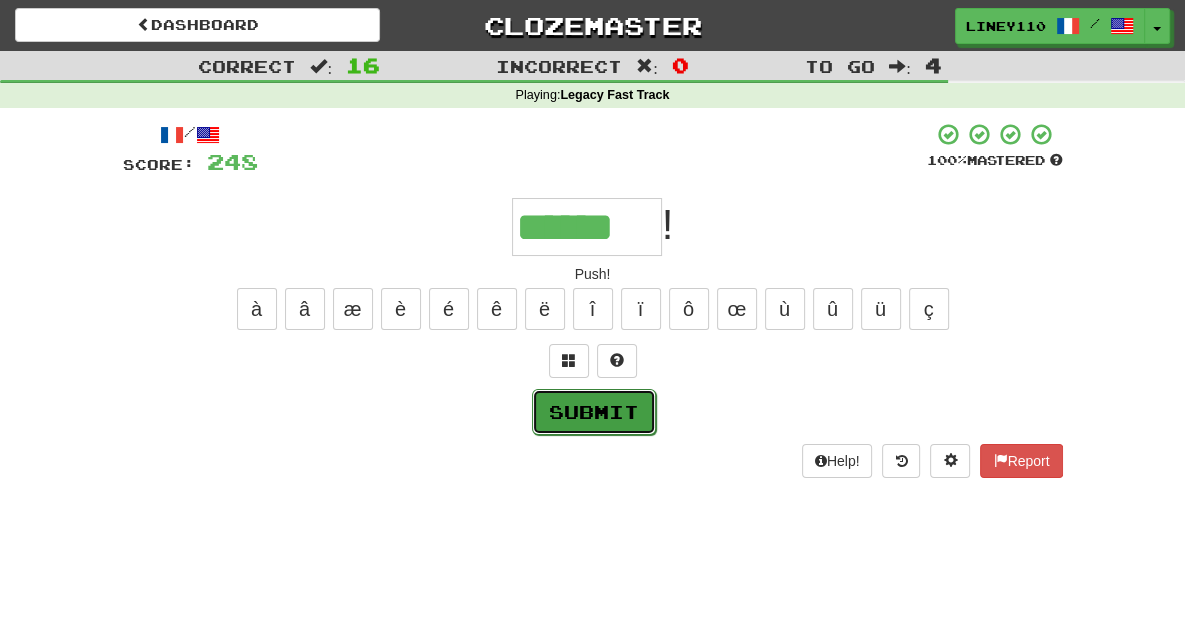 click on "Submit" at bounding box center (594, 412) 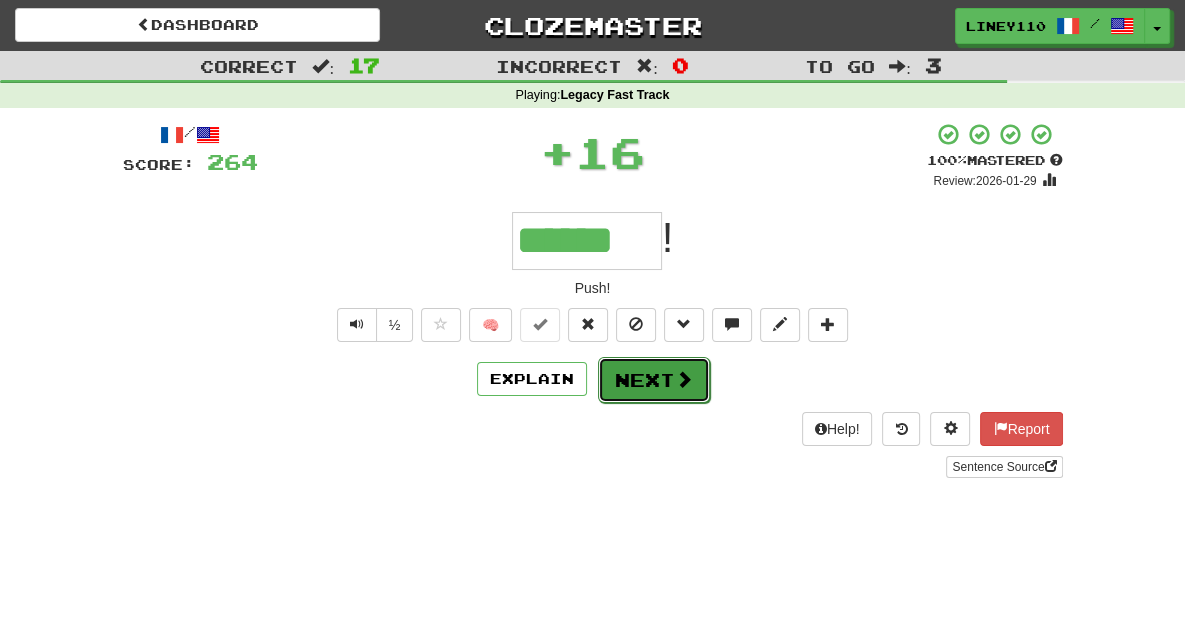 click on "Next" at bounding box center (654, 380) 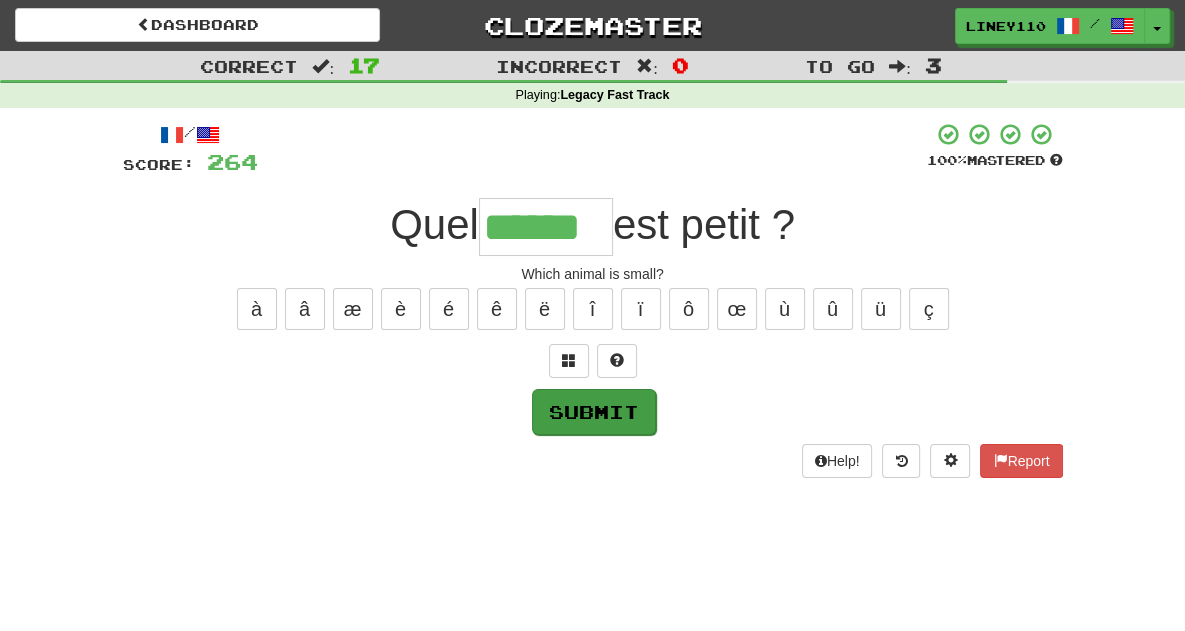 type on "******" 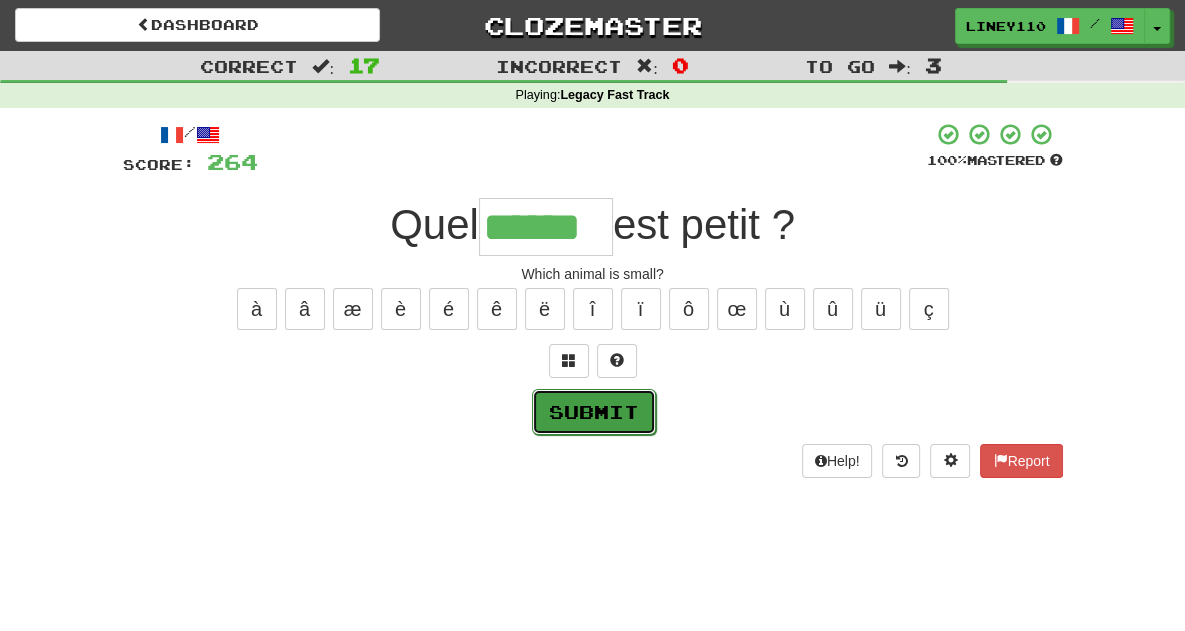 click on "Submit" at bounding box center (594, 412) 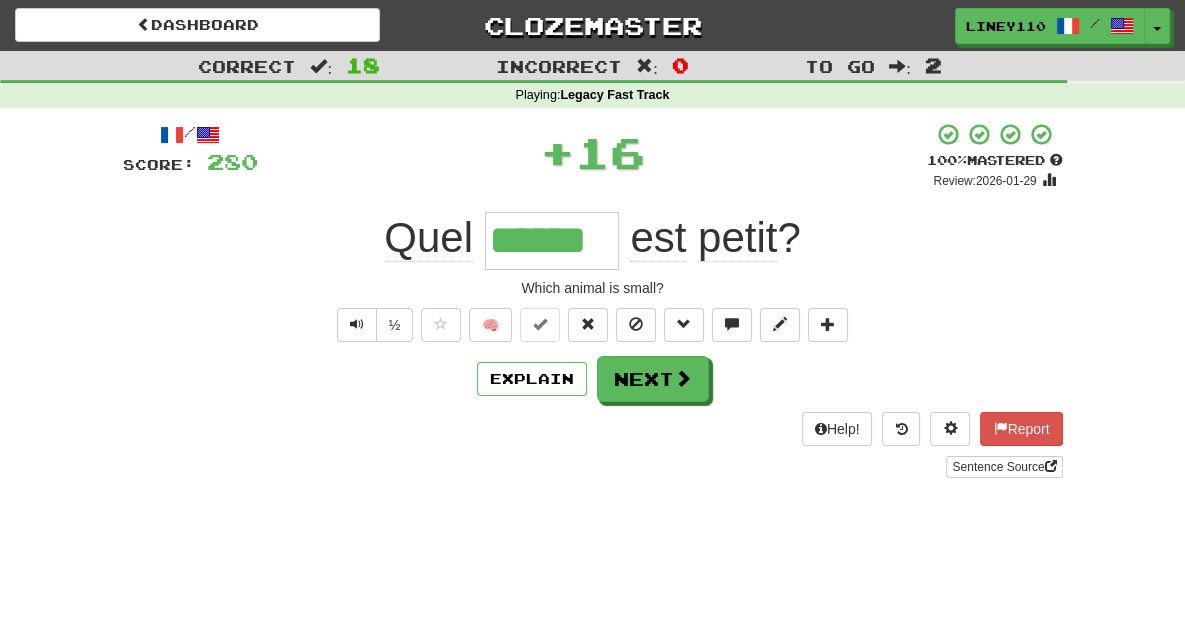 drag, startPoint x: 637, startPoint y: 380, endPoint x: 538, endPoint y: 484, distance: 143.58621 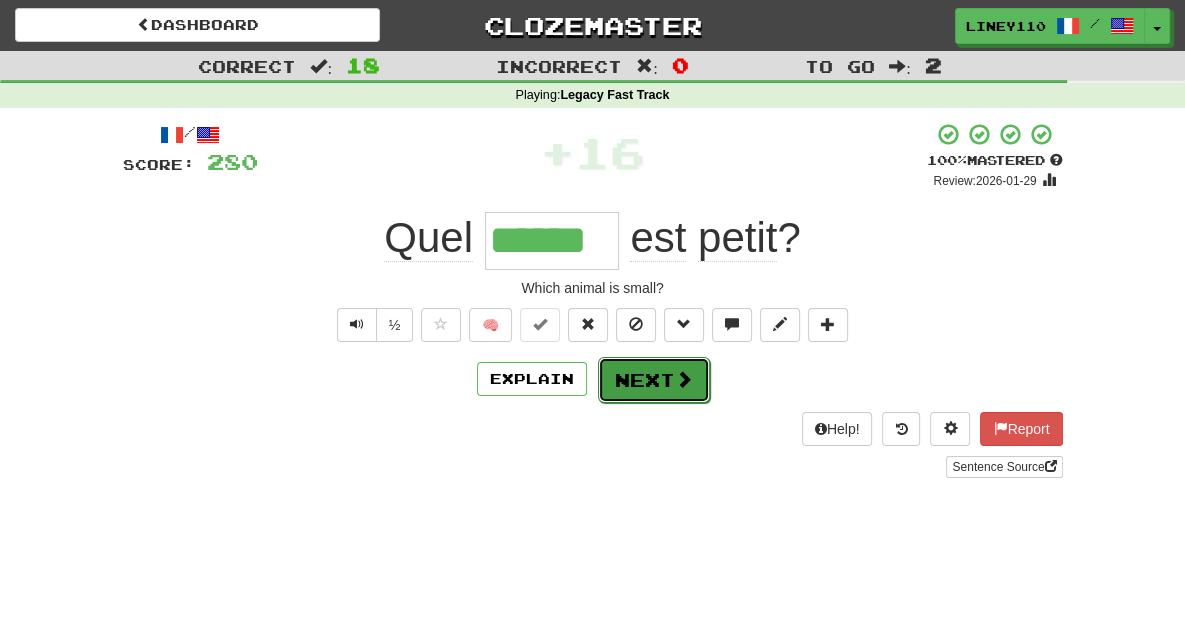 click at bounding box center (684, 379) 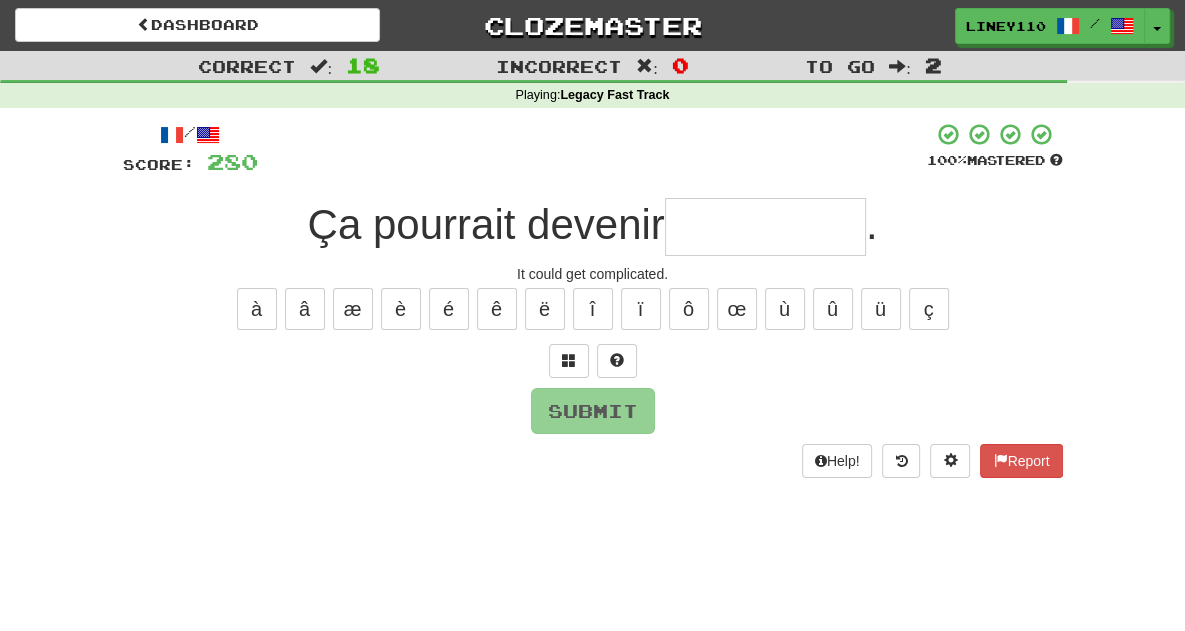 click at bounding box center (765, 227) 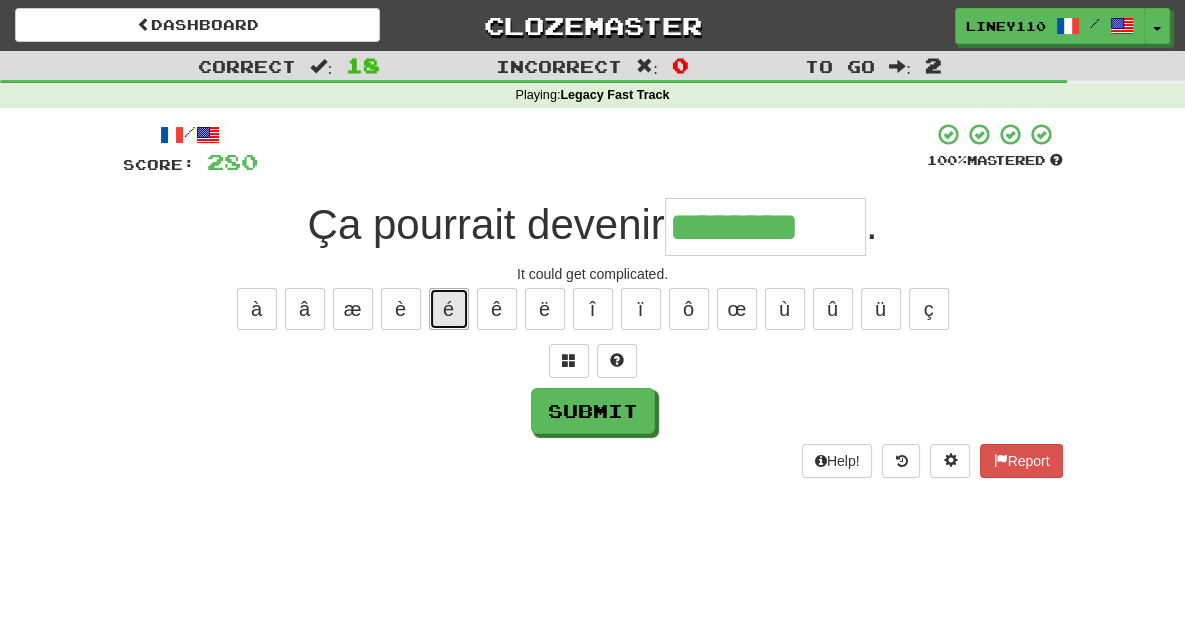 click on "é" at bounding box center [449, 309] 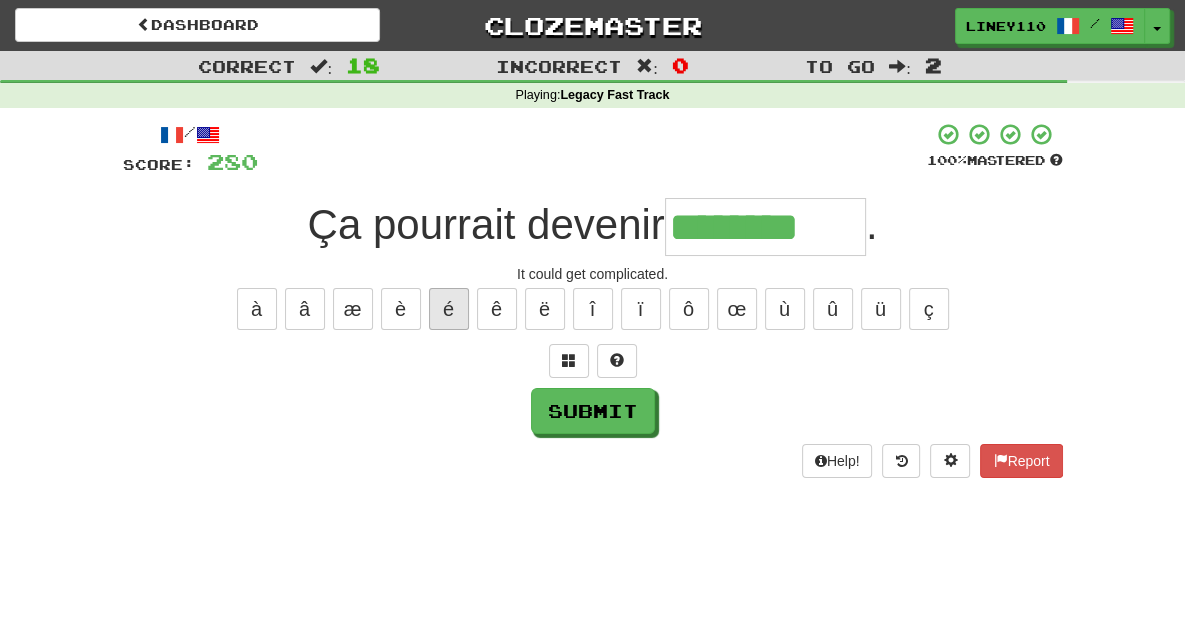 type on "*********" 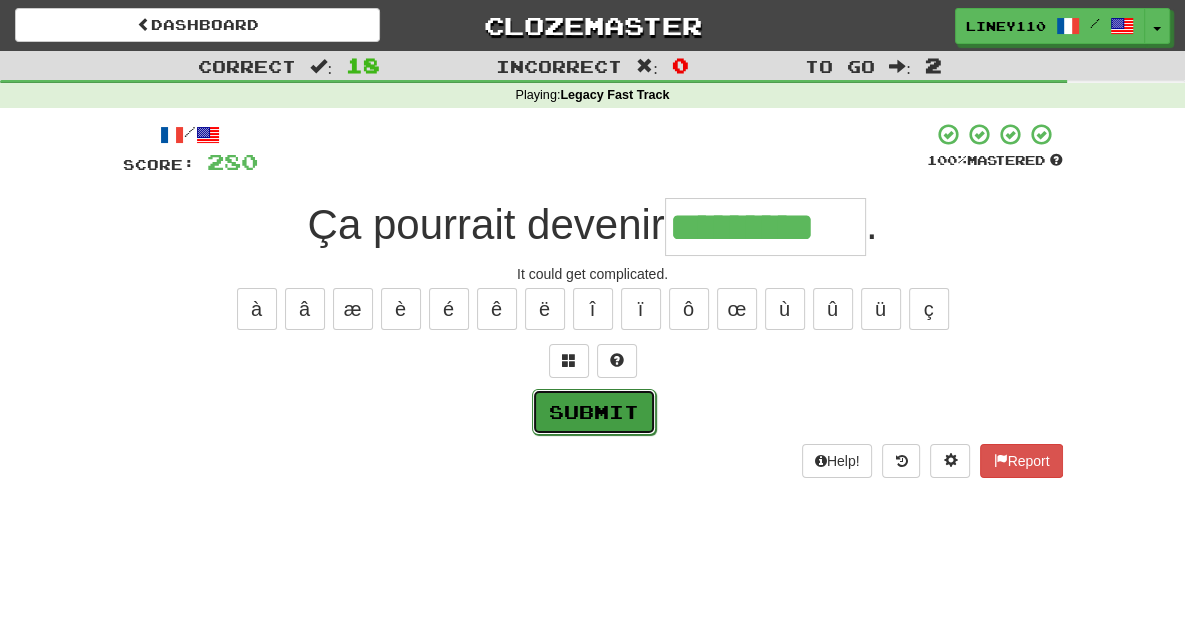 click on "Submit" at bounding box center (594, 412) 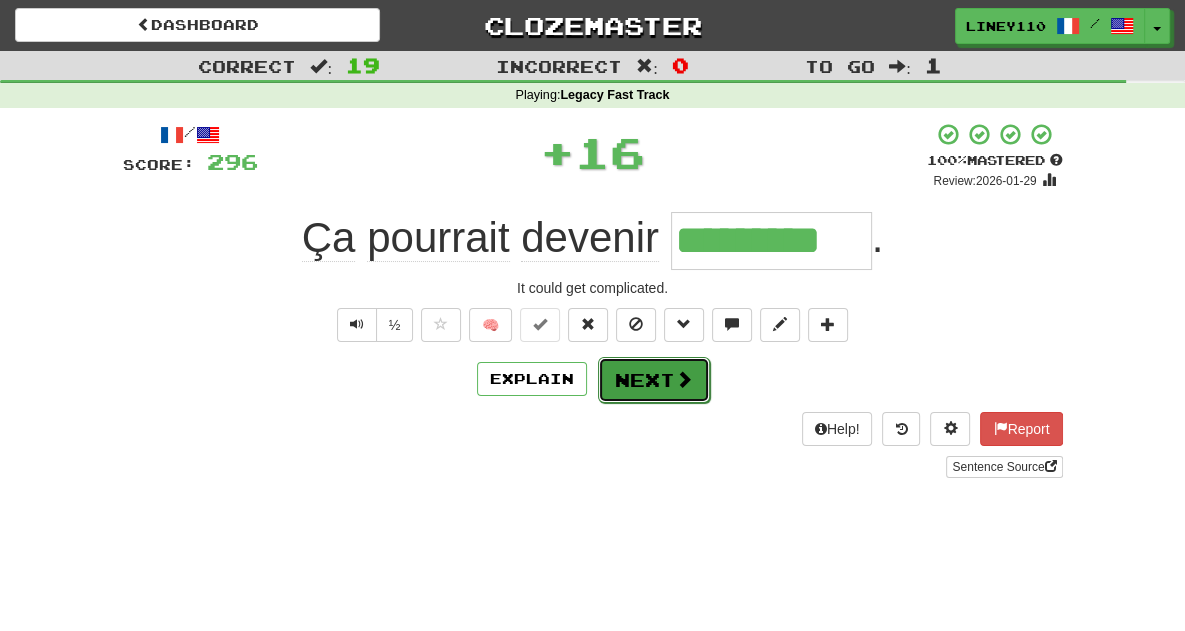 click on "Next" at bounding box center (654, 380) 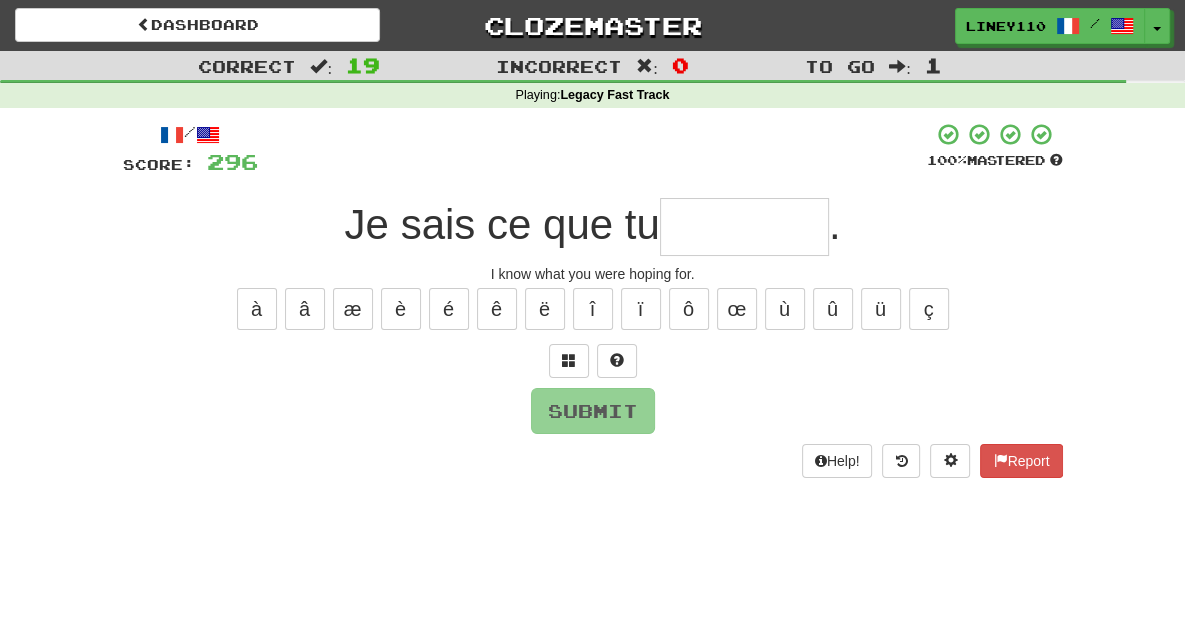 click at bounding box center (744, 227) 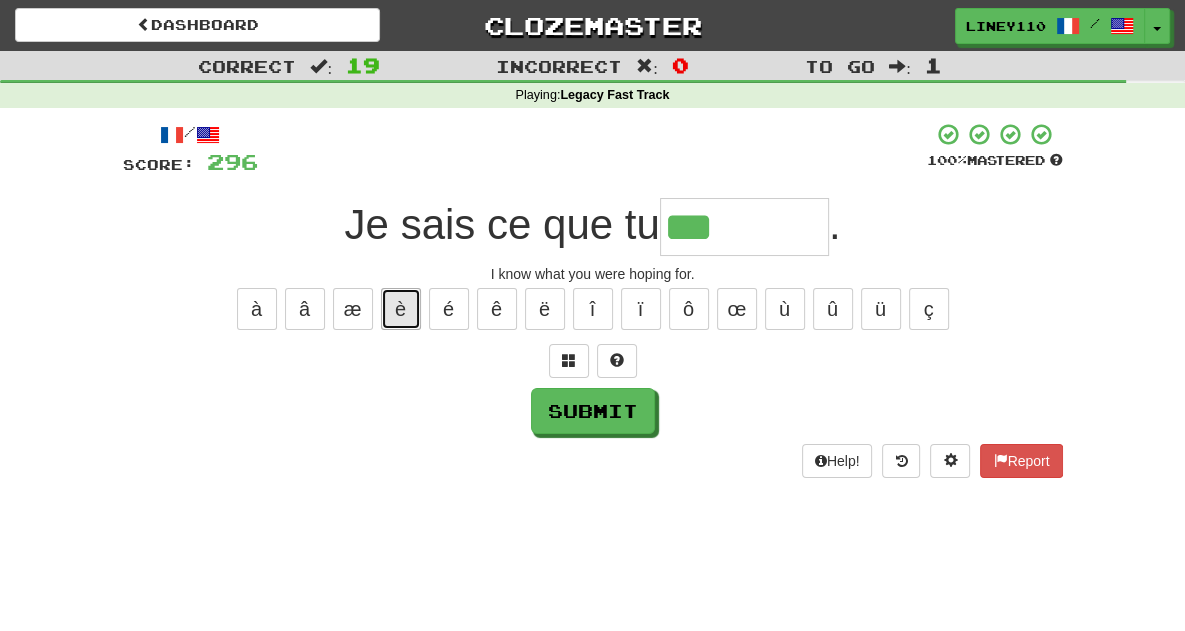 click on "è" at bounding box center (401, 309) 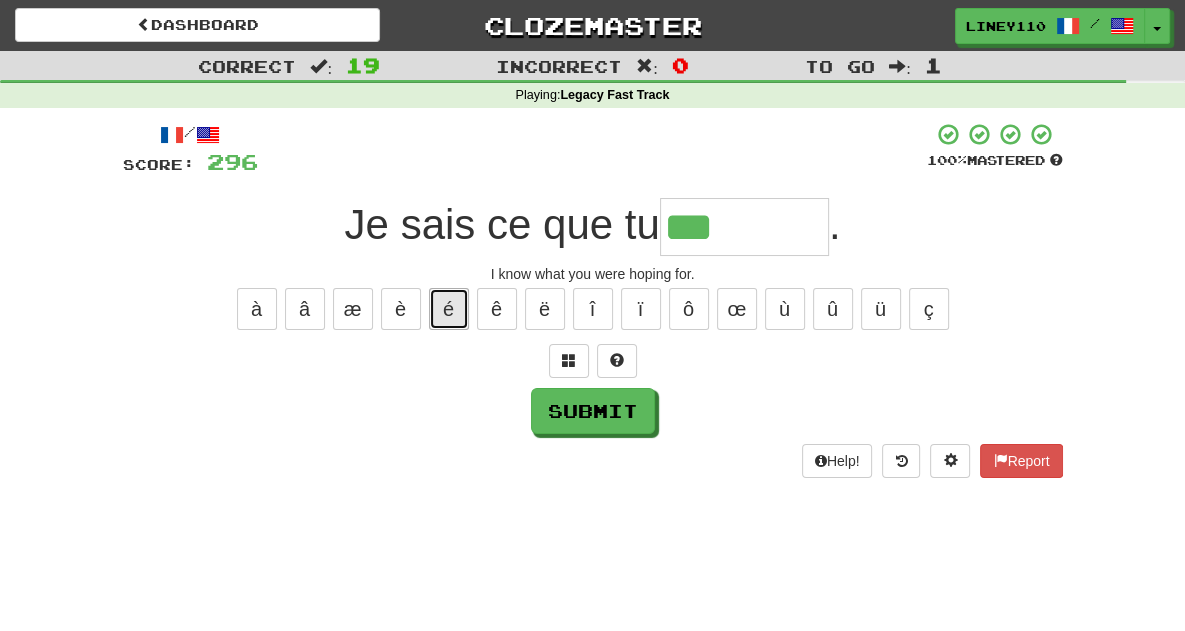 click on "é" at bounding box center [449, 309] 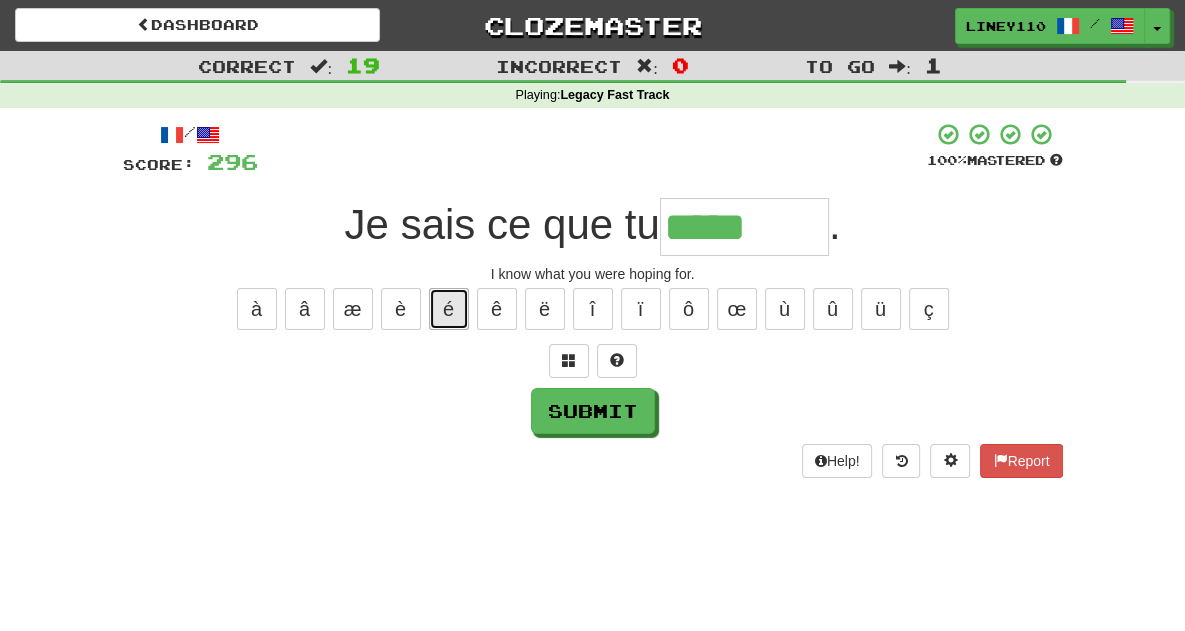 click on "é" at bounding box center (449, 309) 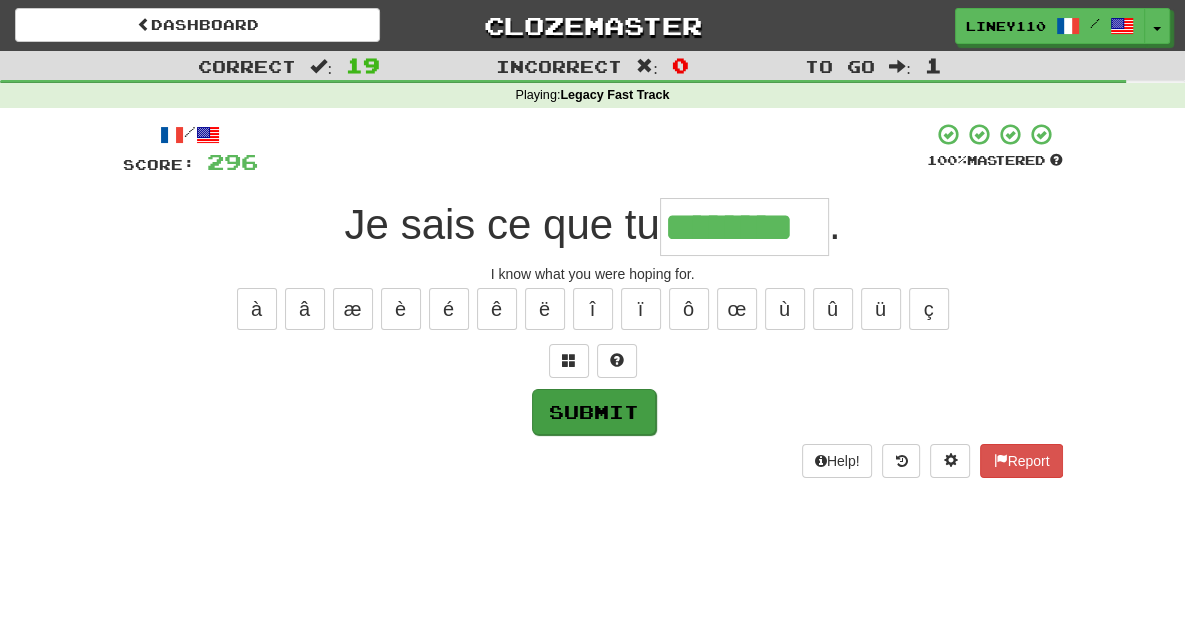 type on "********" 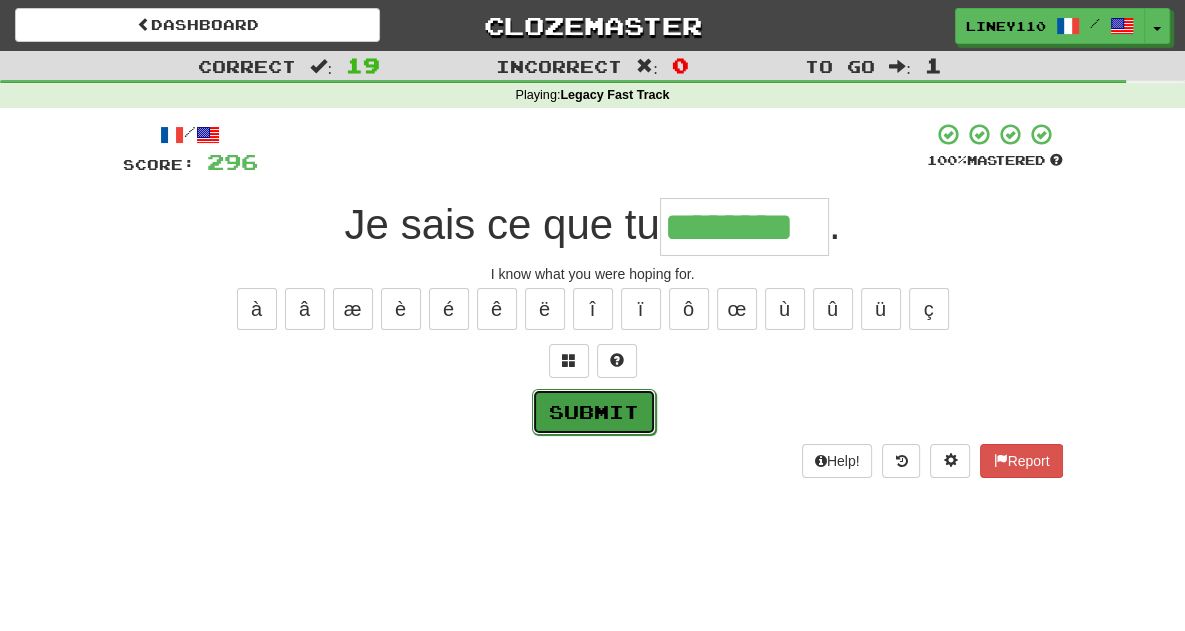 click on "Submit" at bounding box center [594, 412] 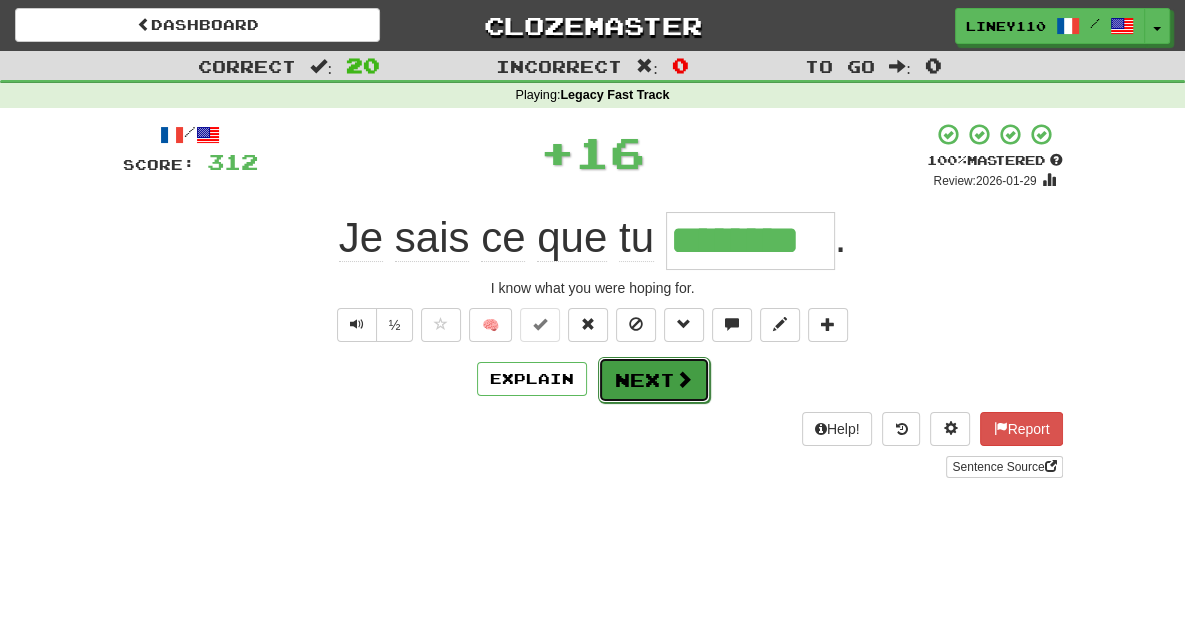 click at bounding box center [684, 379] 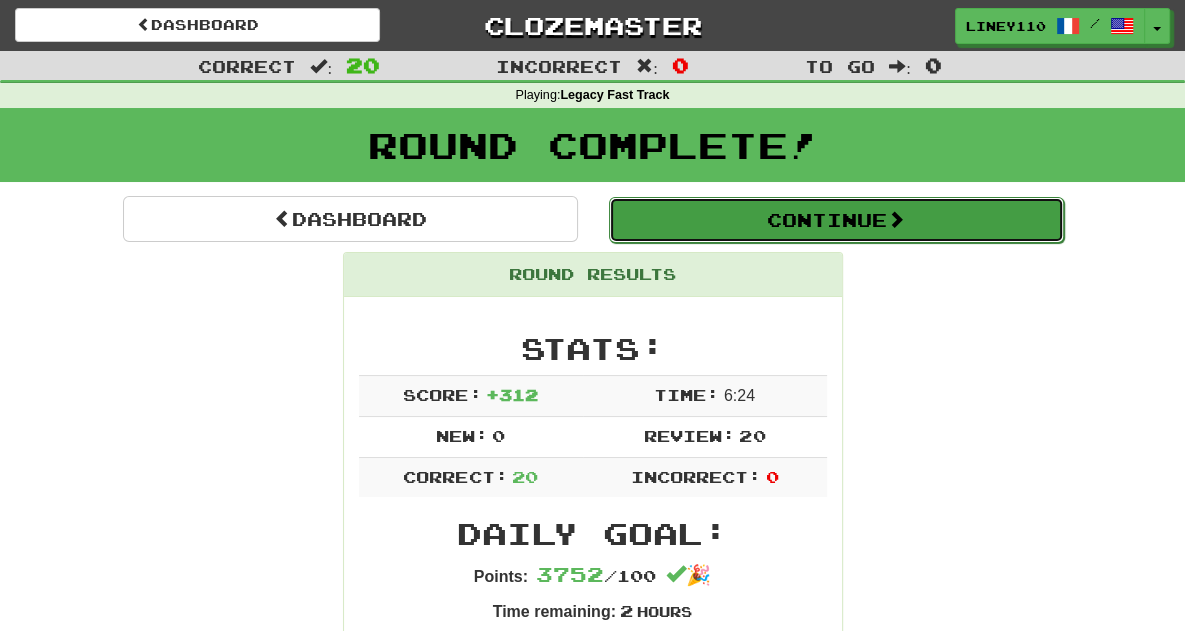 click on "Continue" at bounding box center [836, 220] 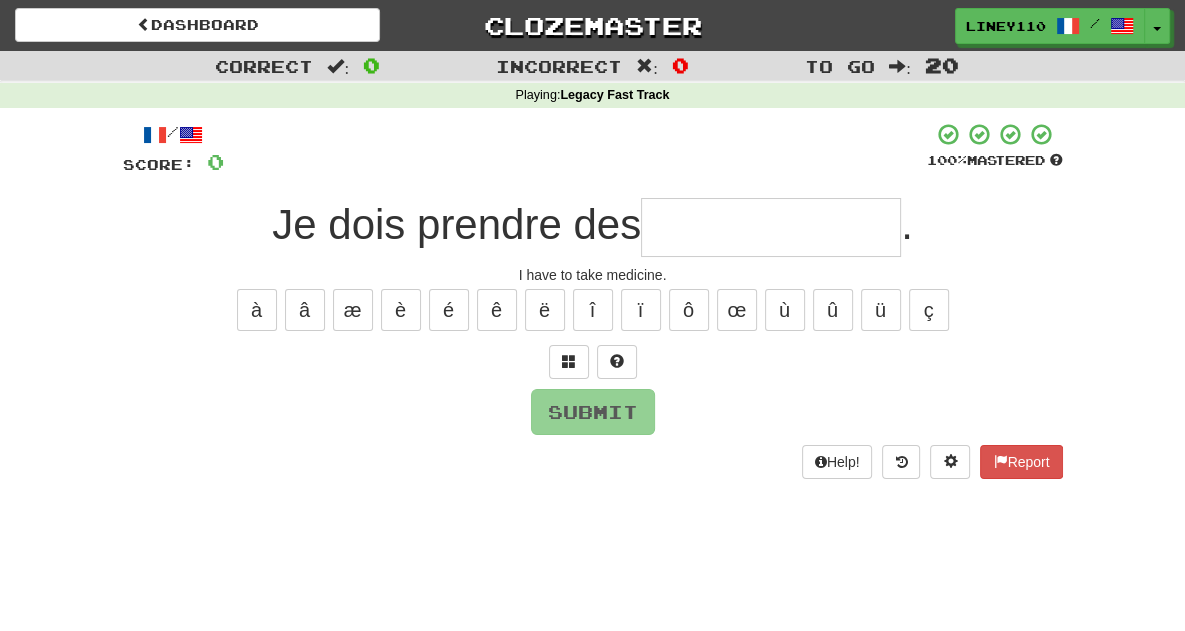 click at bounding box center (771, 227) 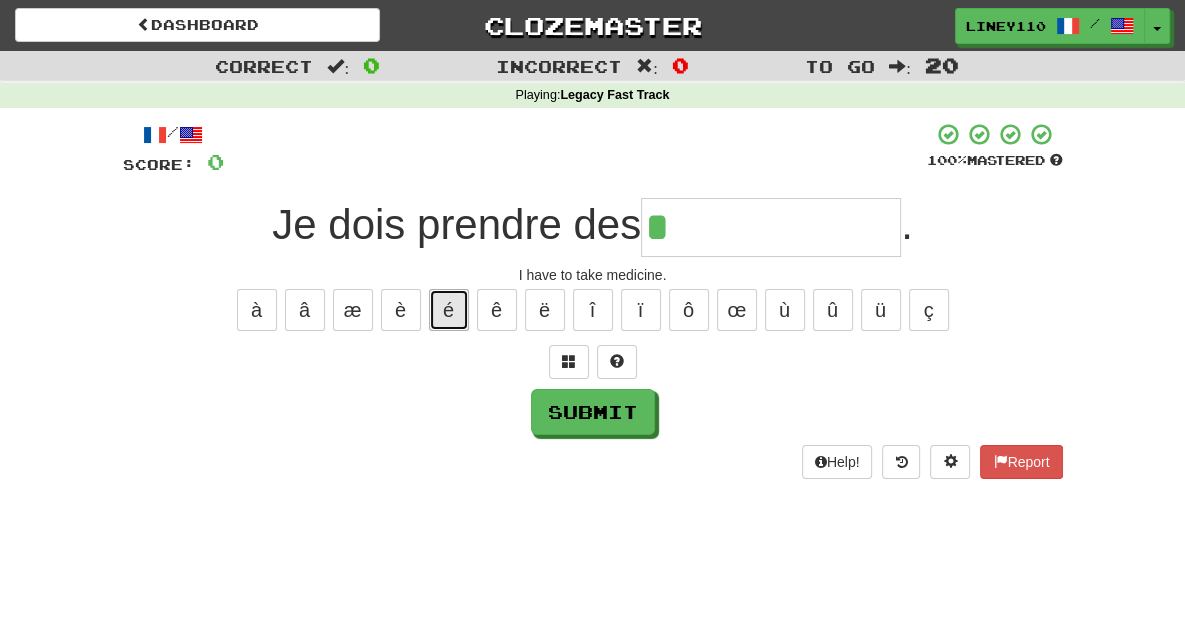 click on "é" at bounding box center (449, 310) 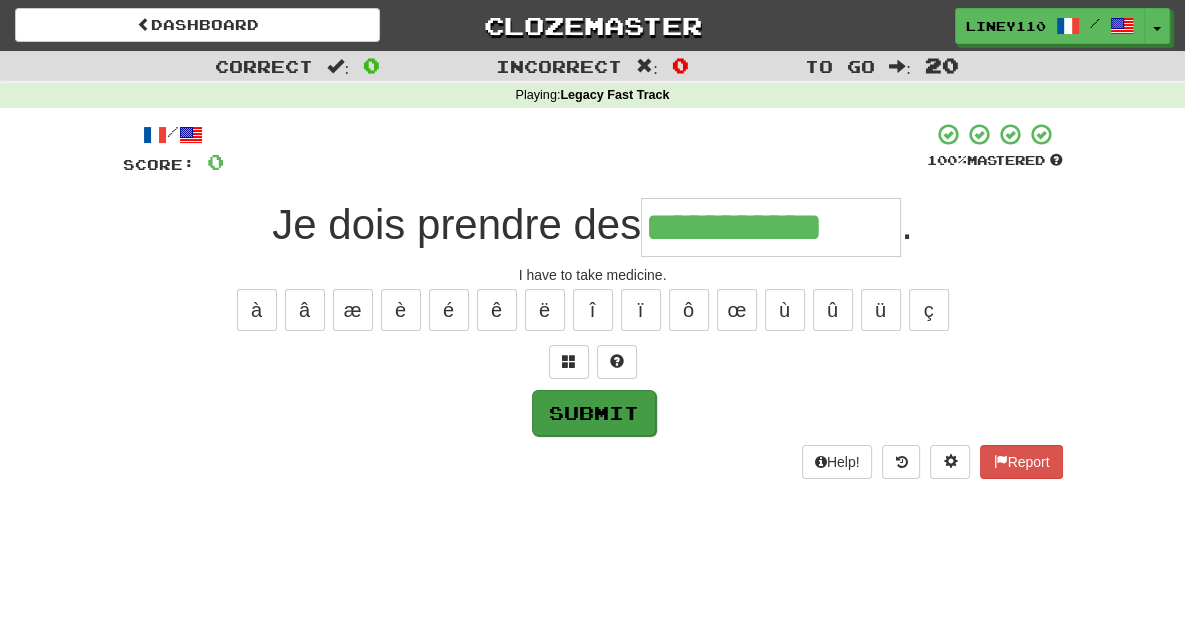 type on "**********" 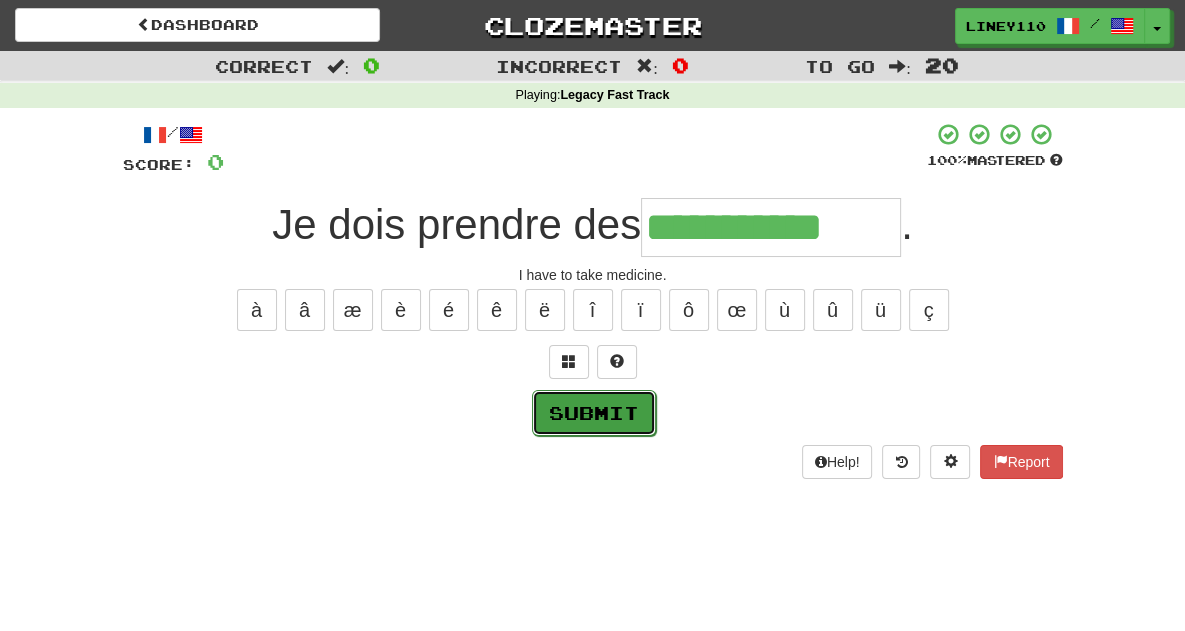 click on "Submit" at bounding box center [594, 413] 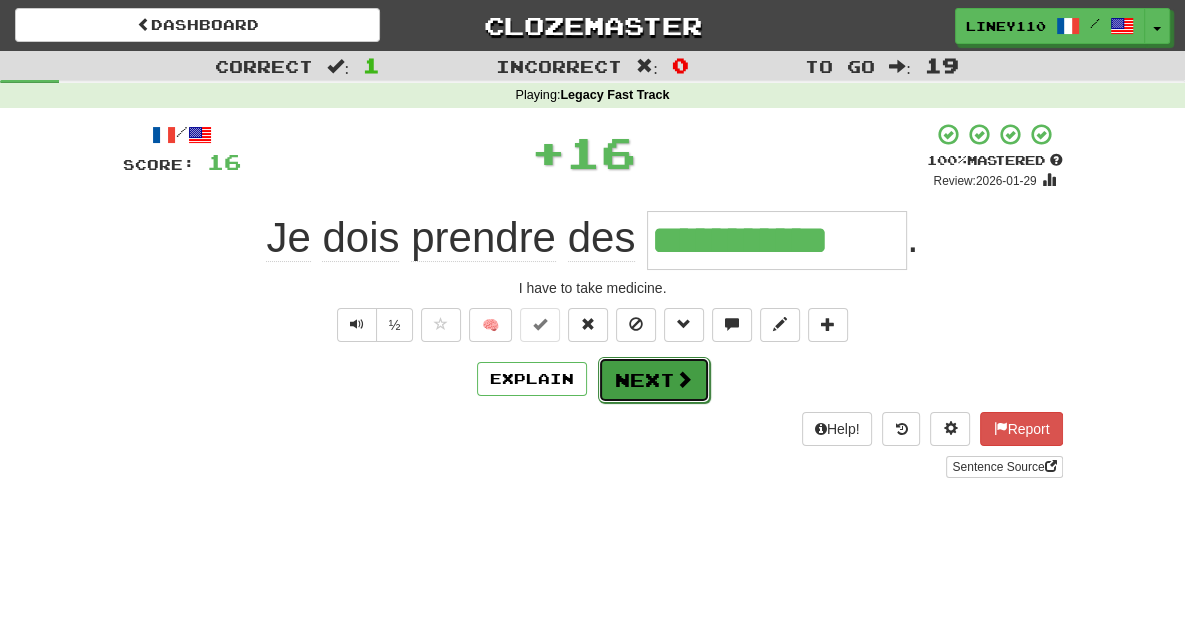click on "Next" at bounding box center [654, 380] 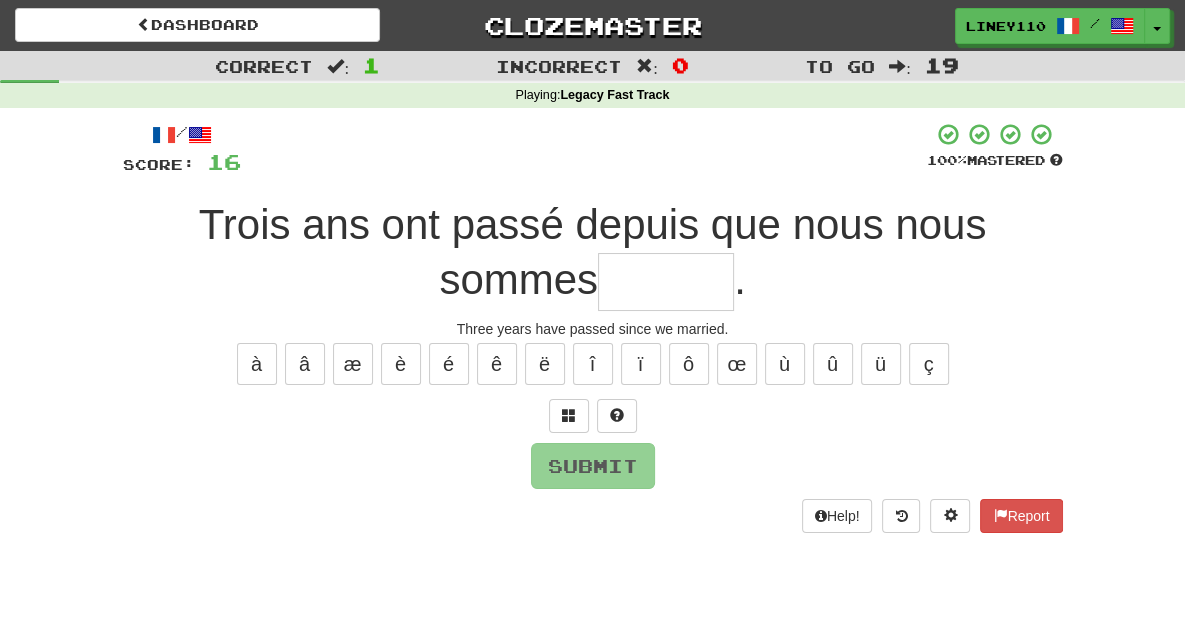 click at bounding box center (666, 282) 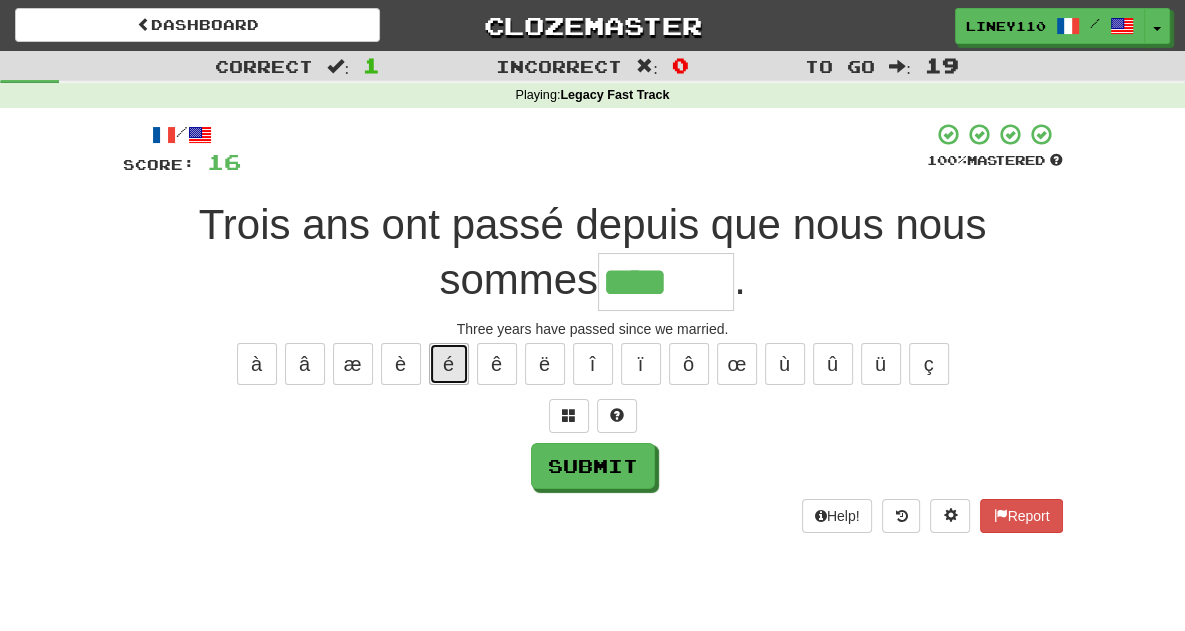 click on "é" at bounding box center (449, 364) 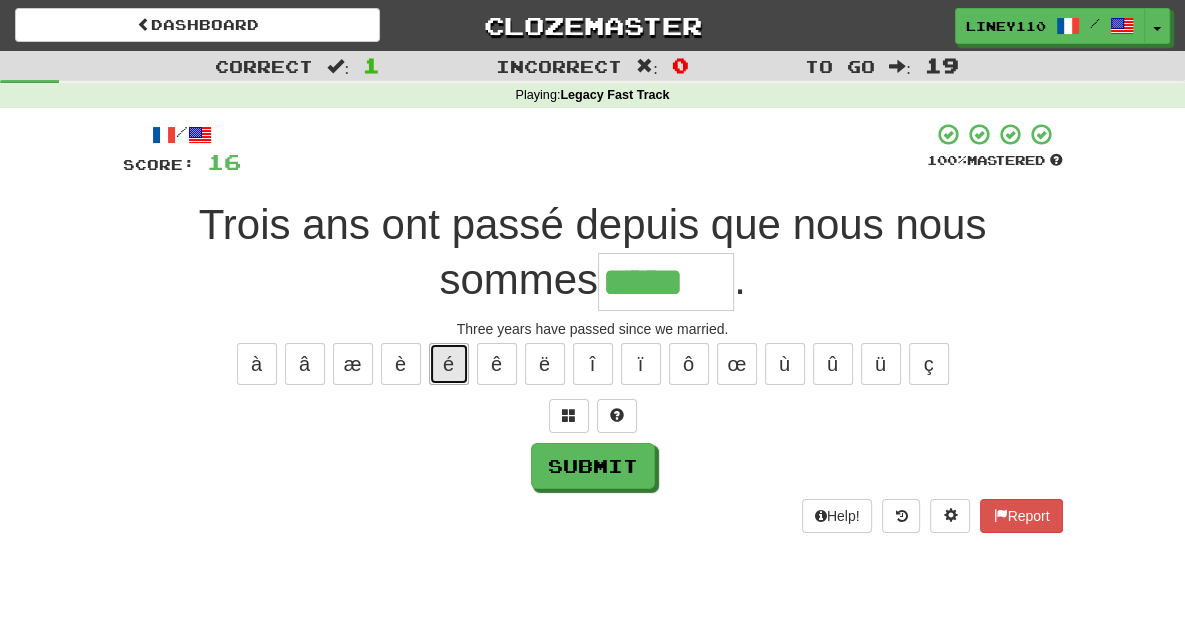 click on "é" at bounding box center (449, 364) 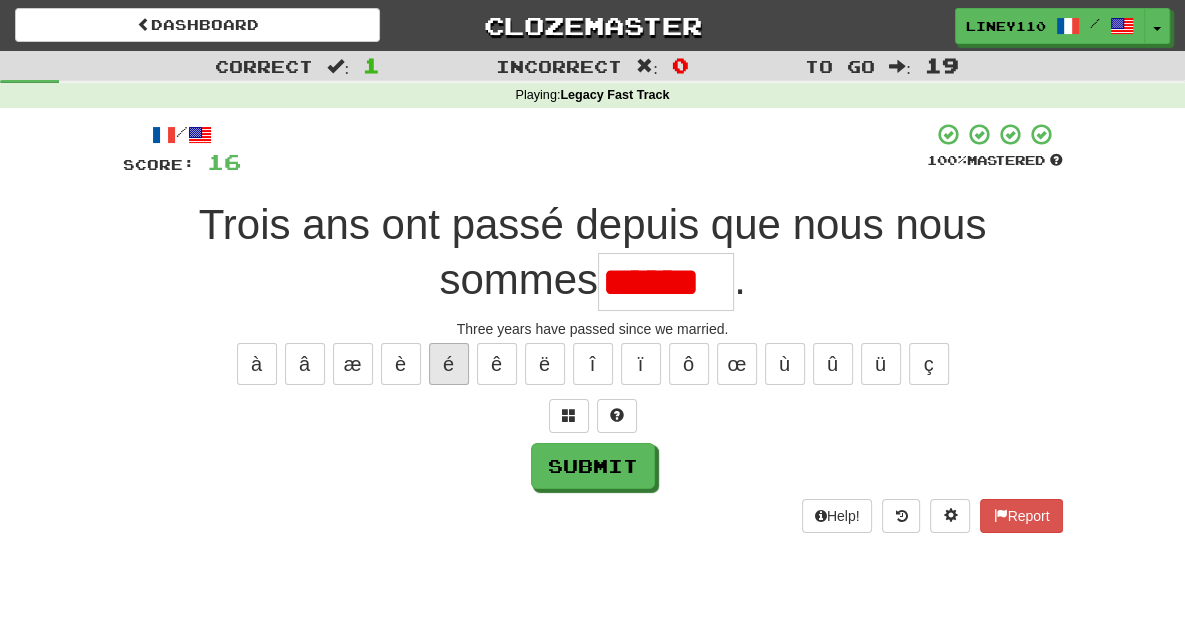 scroll, scrollTop: 0, scrollLeft: 0, axis: both 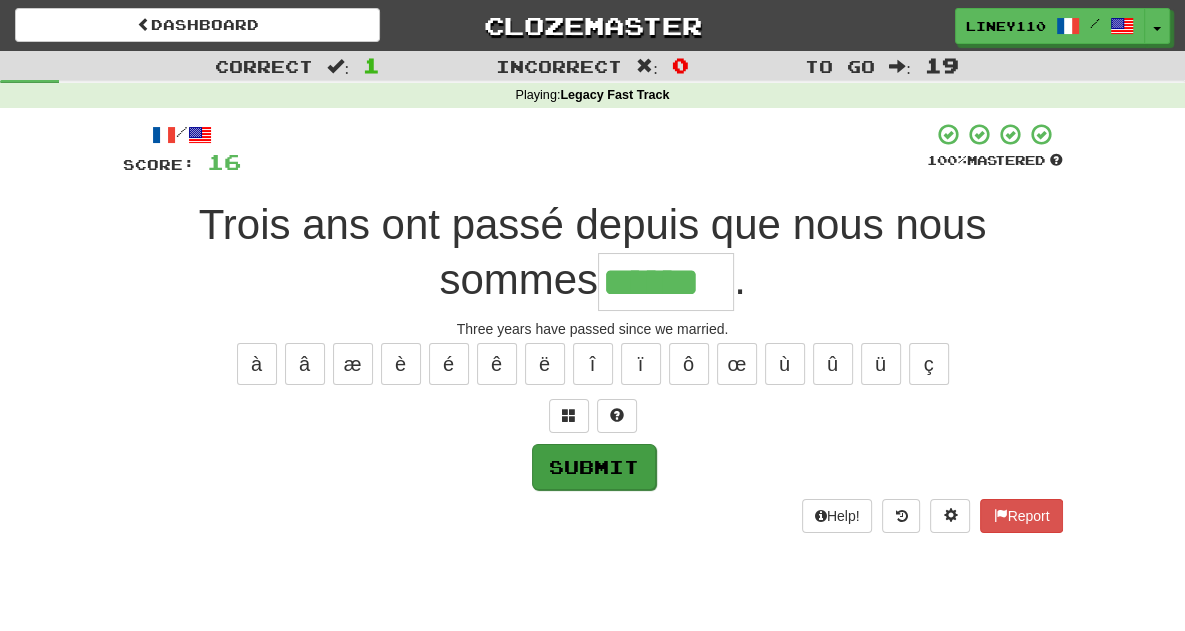 type on "******" 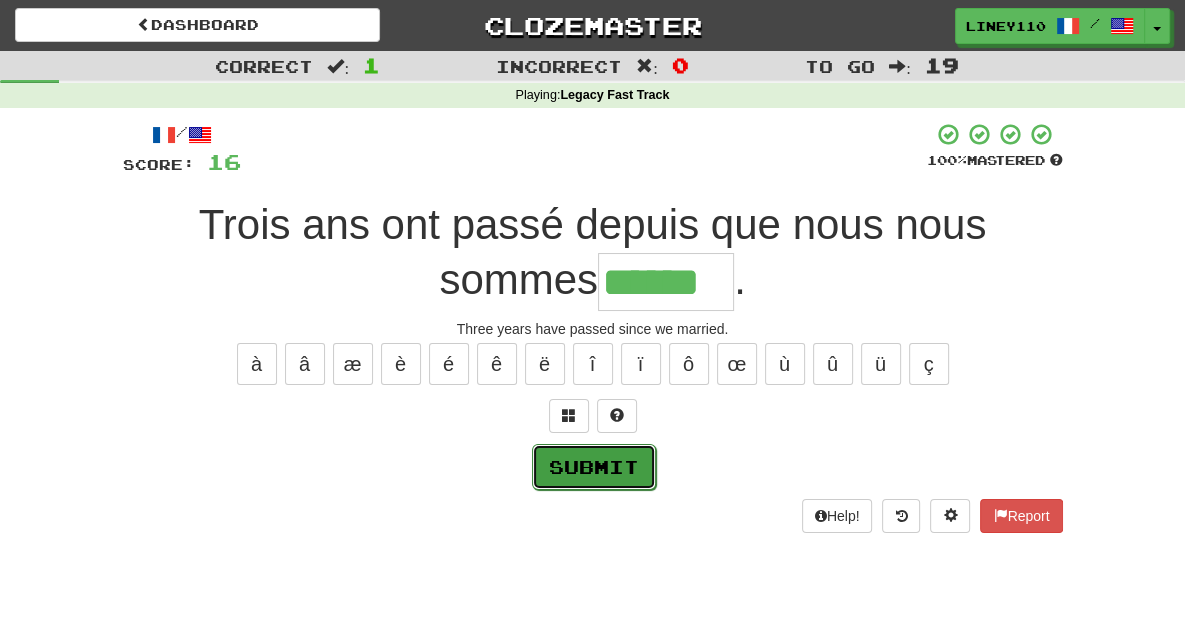 click on "Submit" at bounding box center (594, 467) 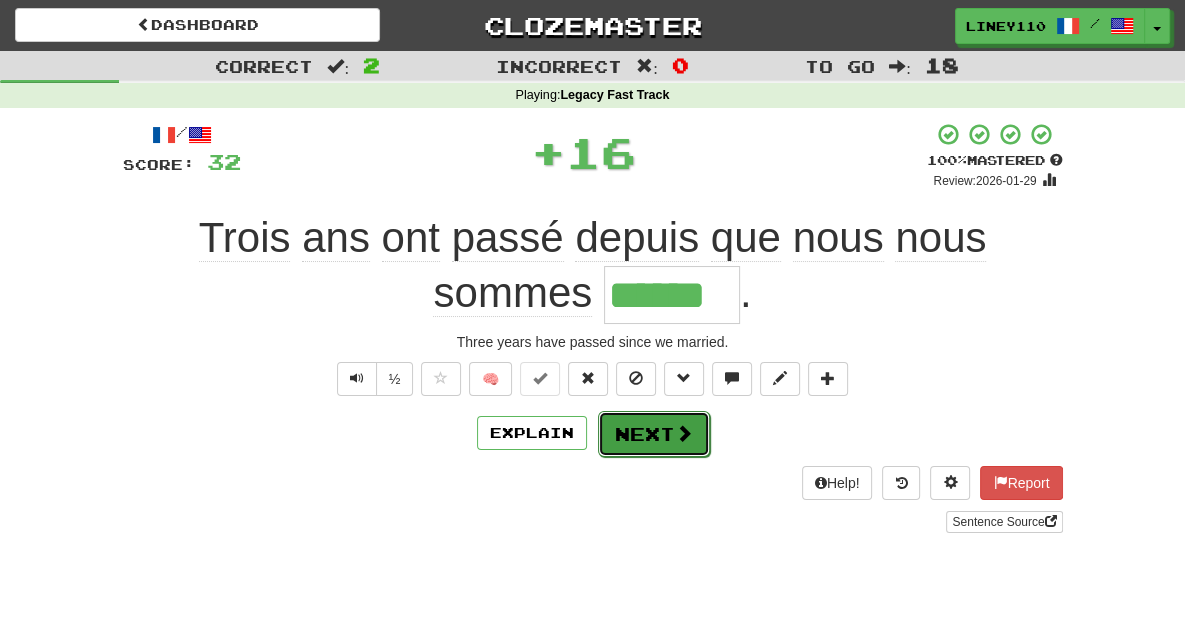 click on "Next" at bounding box center [654, 434] 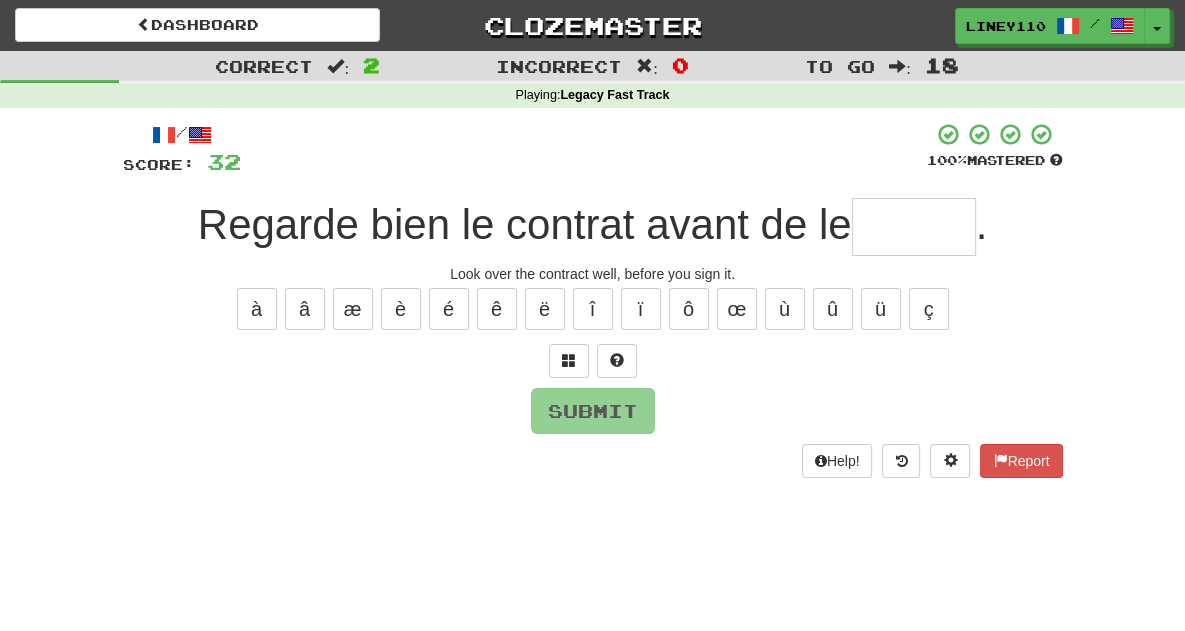 click at bounding box center [914, 227] 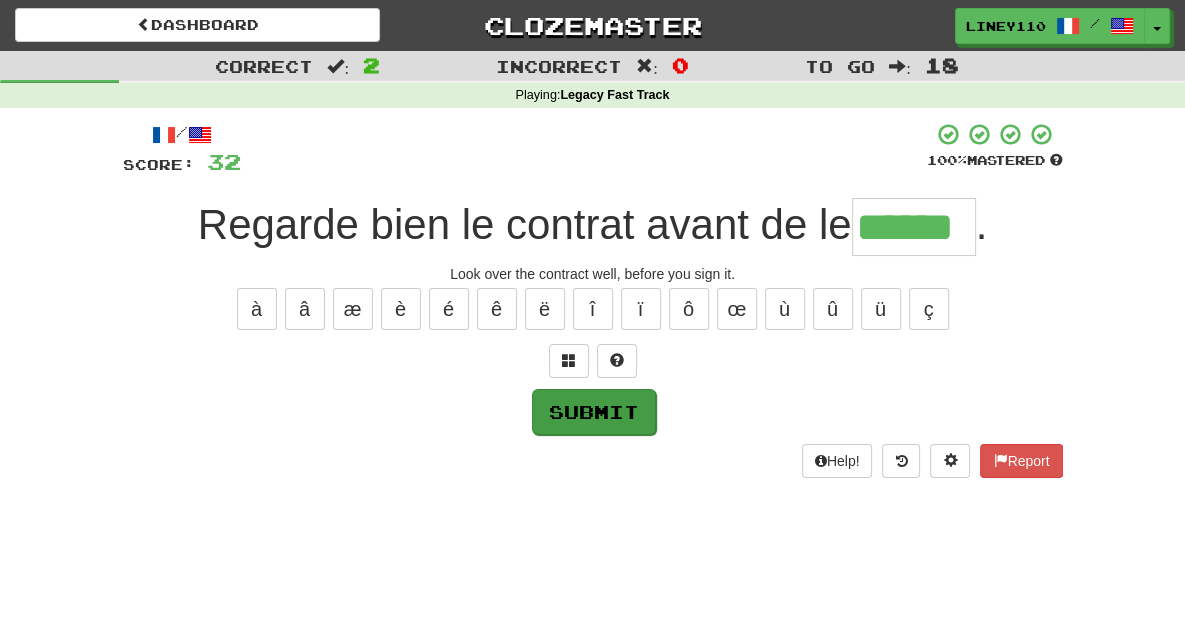 type on "******" 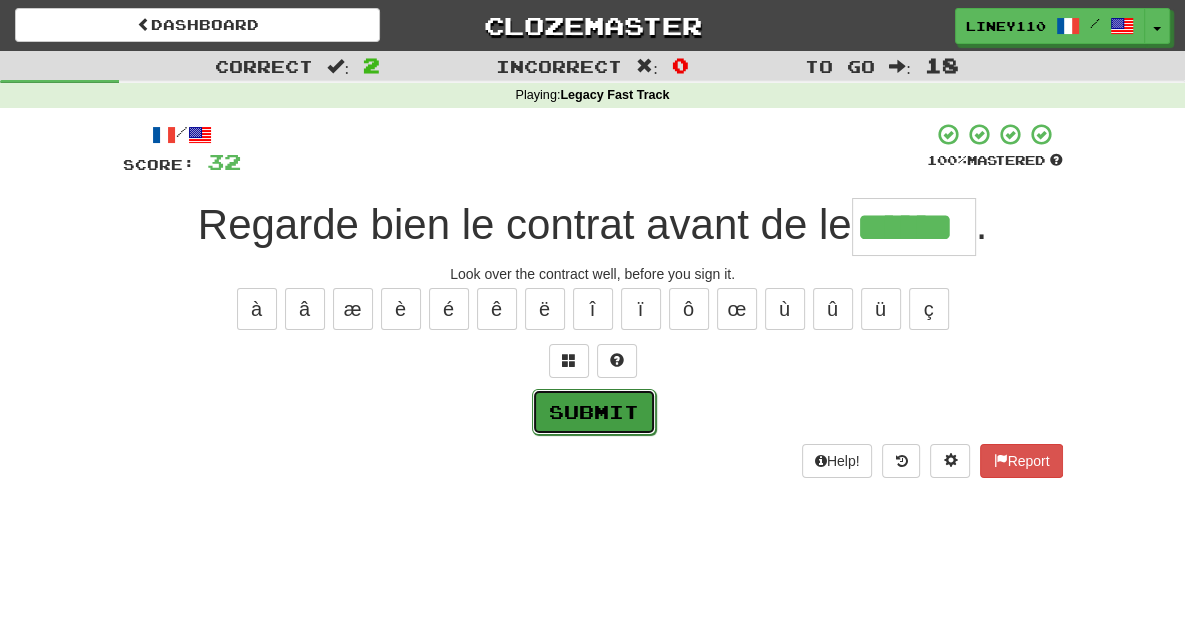 click on "Submit" at bounding box center [594, 412] 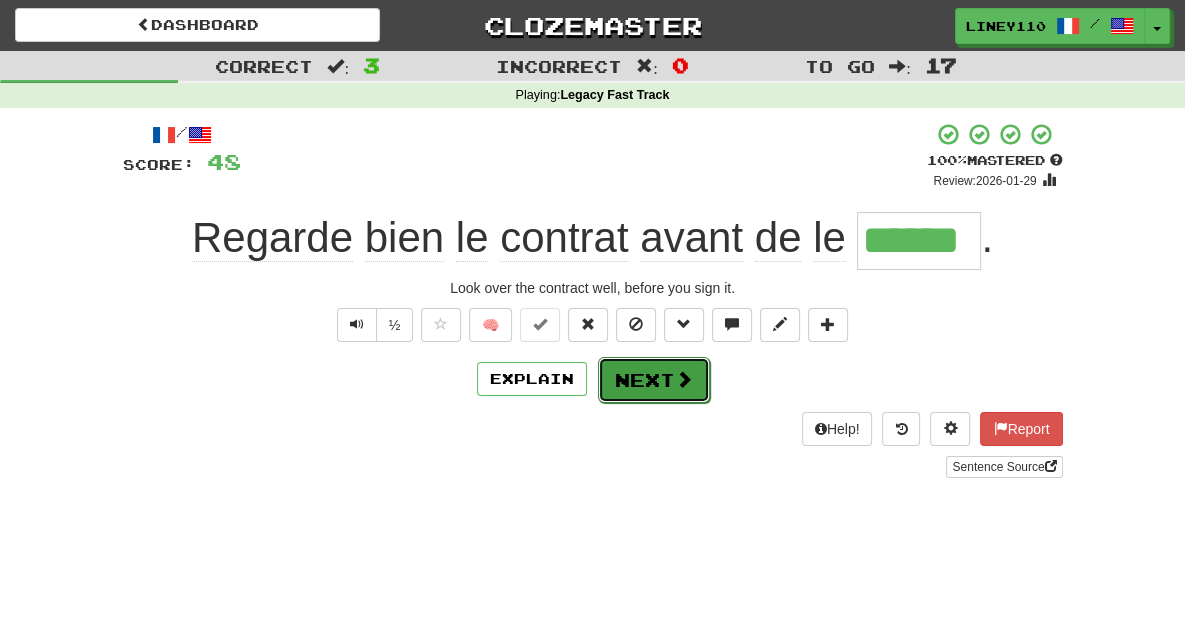 click on "Next" at bounding box center (654, 380) 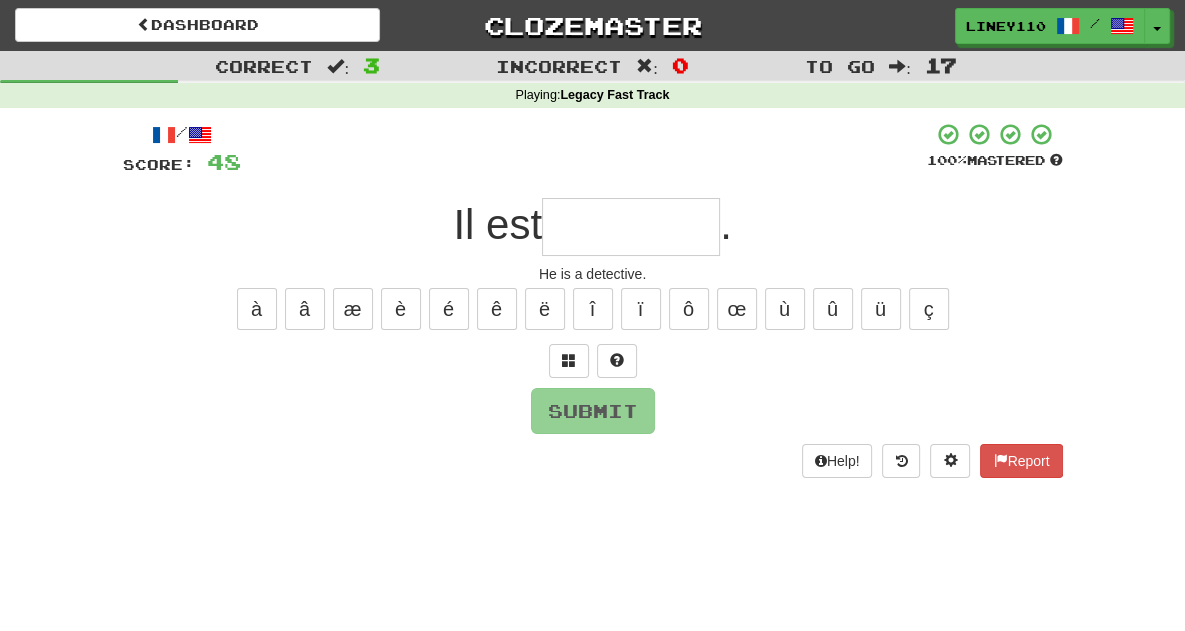 click at bounding box center (631, 227) 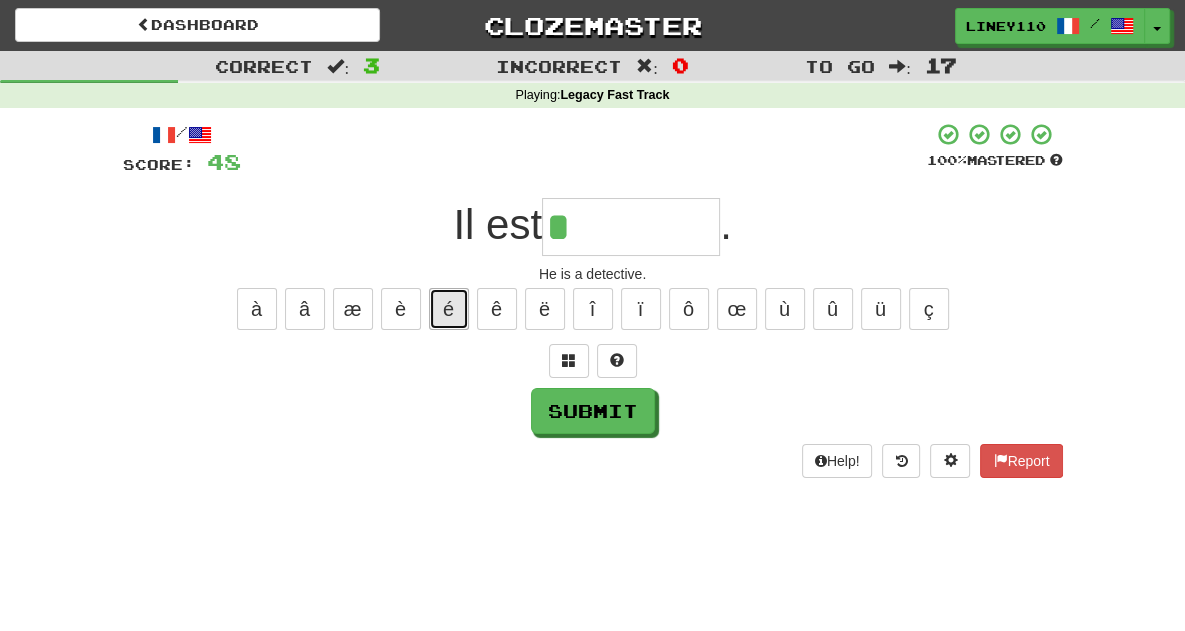 click on "é" at bounding box center [449, 309] 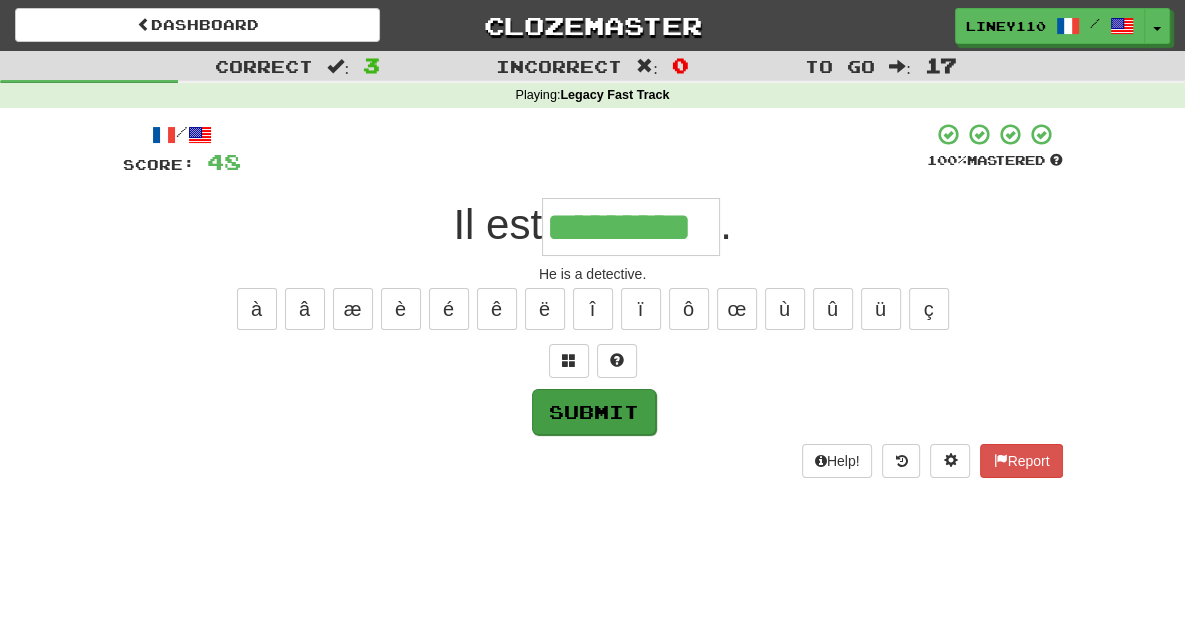 type on "*********" 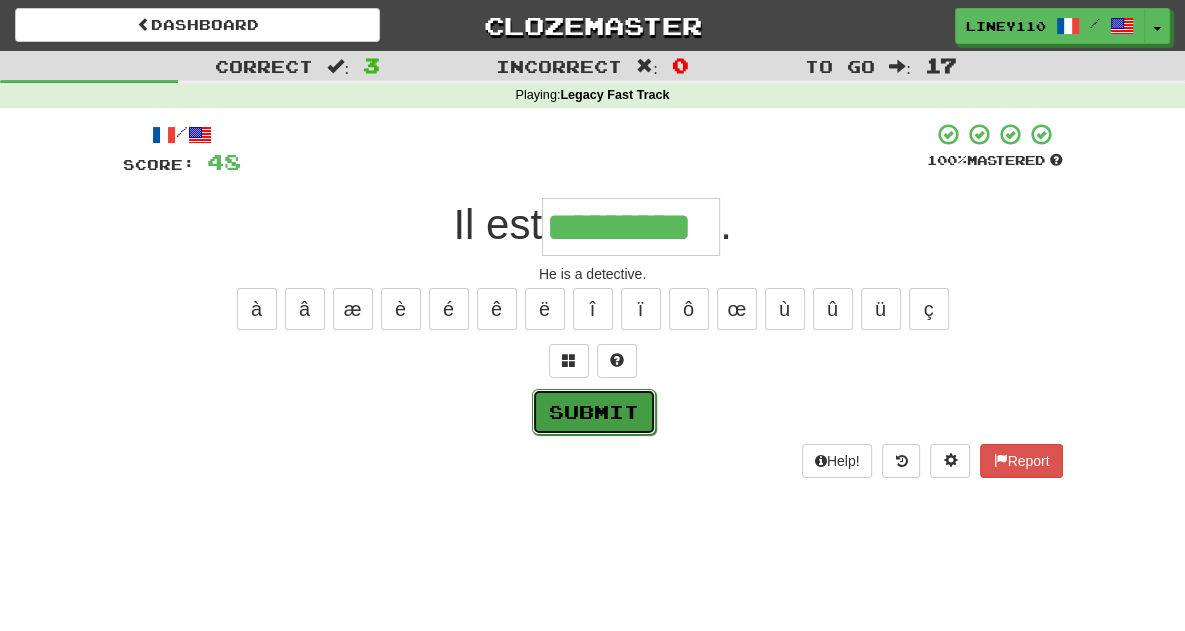 click on "Submit" at bounding box center (594, 412) 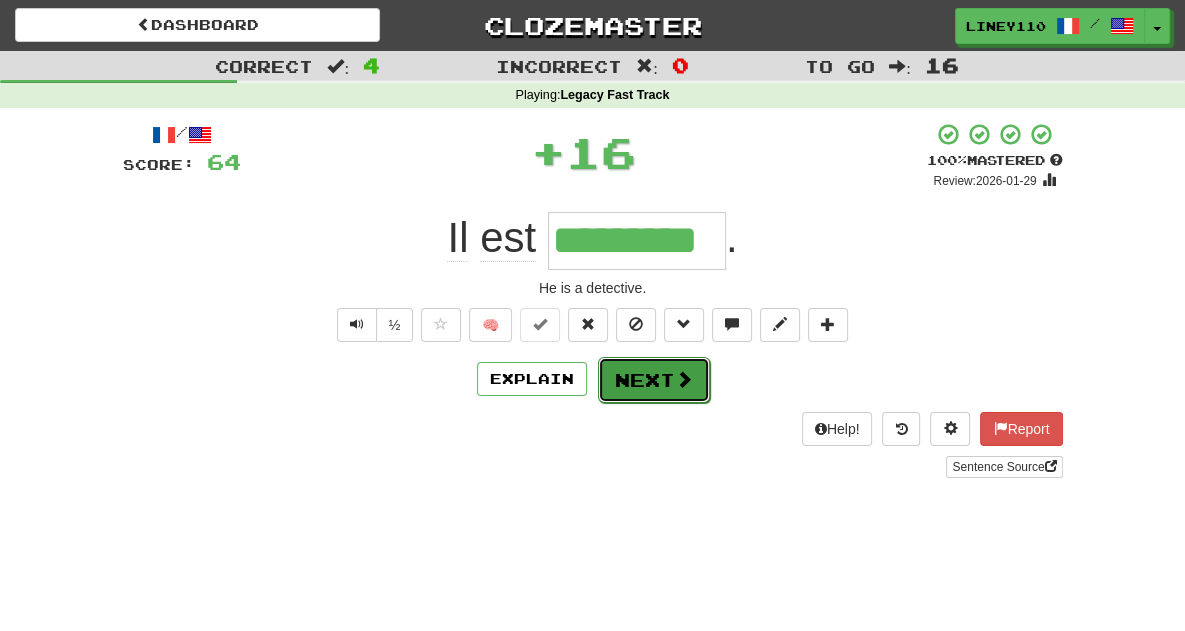 click on "Next" at bounding box center (654, 380) 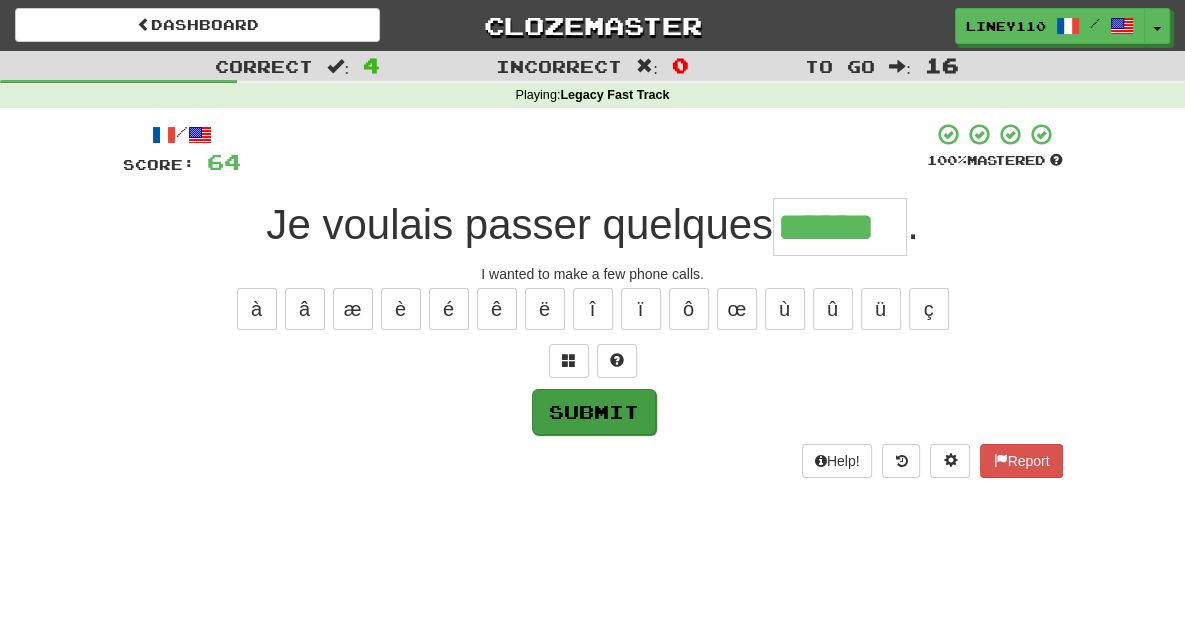 type on "******" 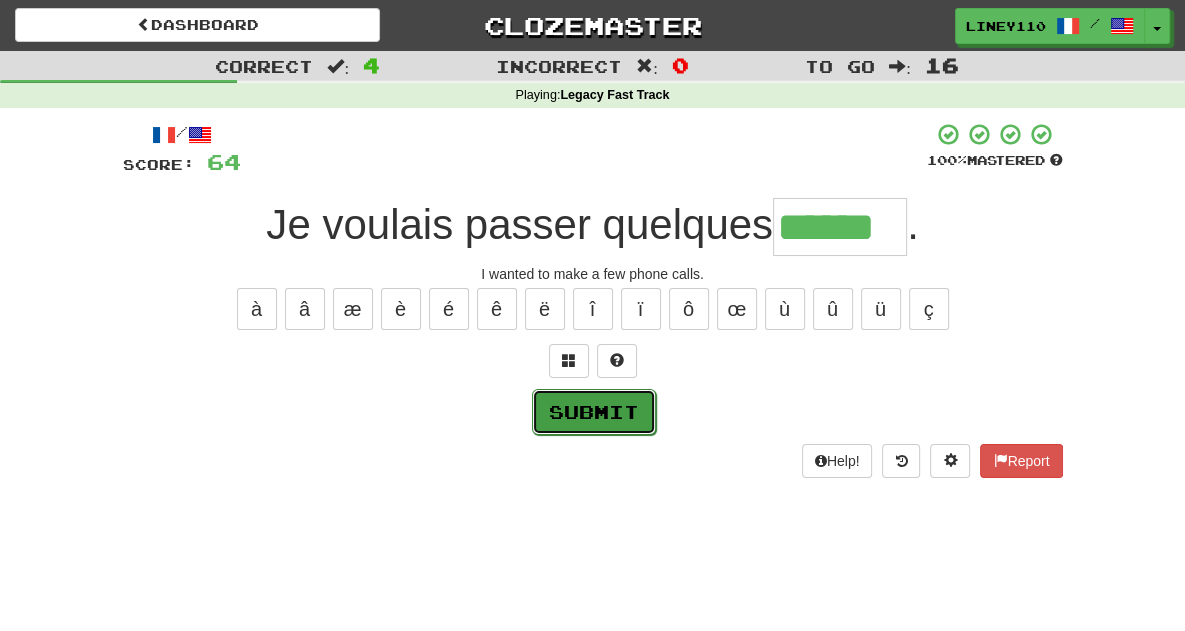 click on "Submit" at bounding box center (594, 412) 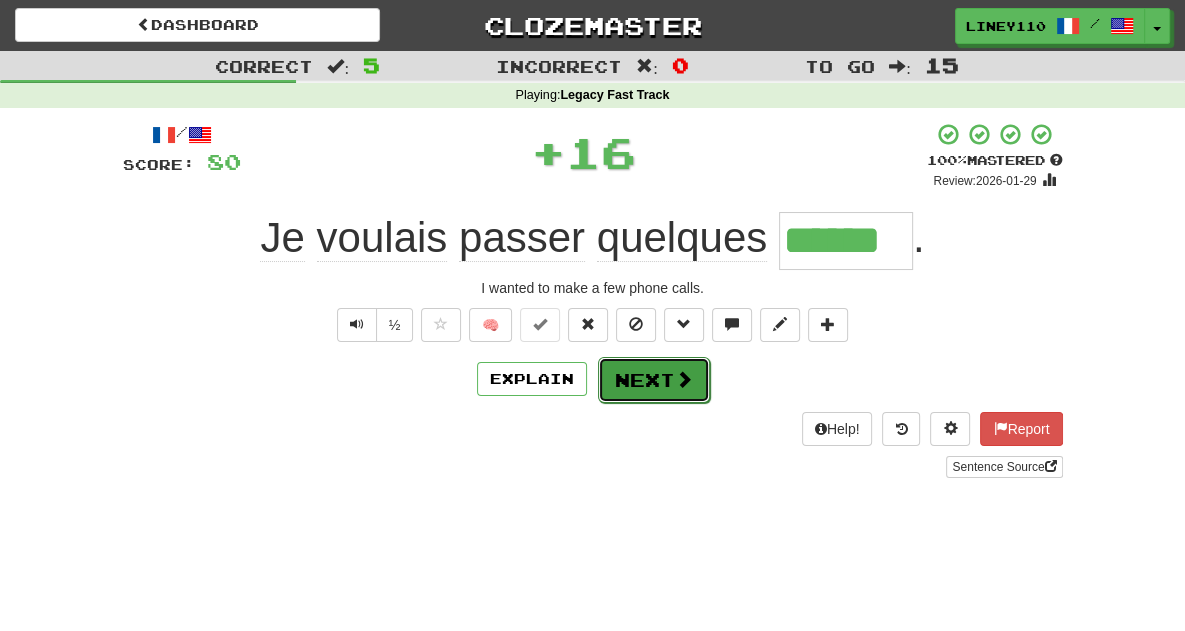click on "Next" at bounding box center [654, 380] 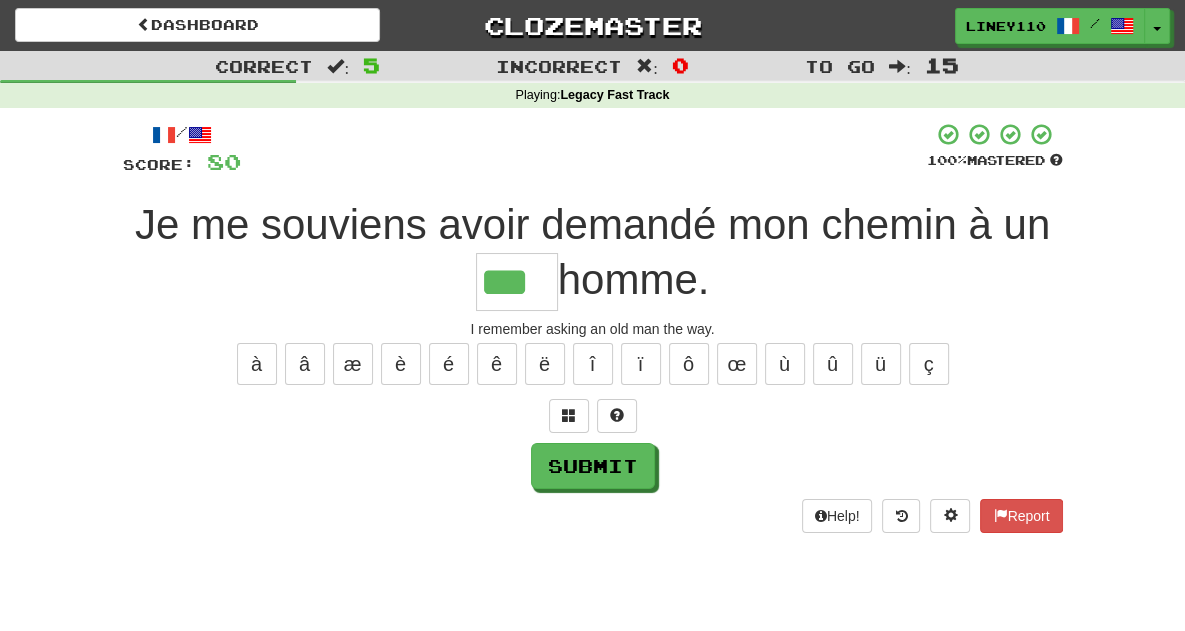 scroll, scrollTop: 0, scrollLeft: 0, axis: both 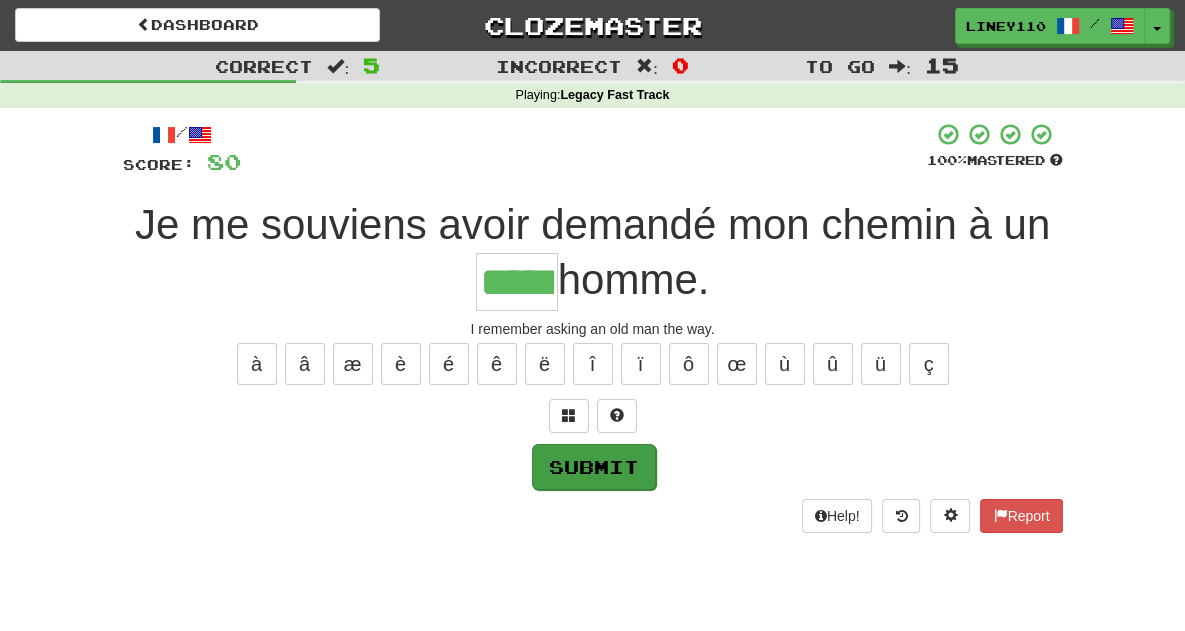 type on "*****" 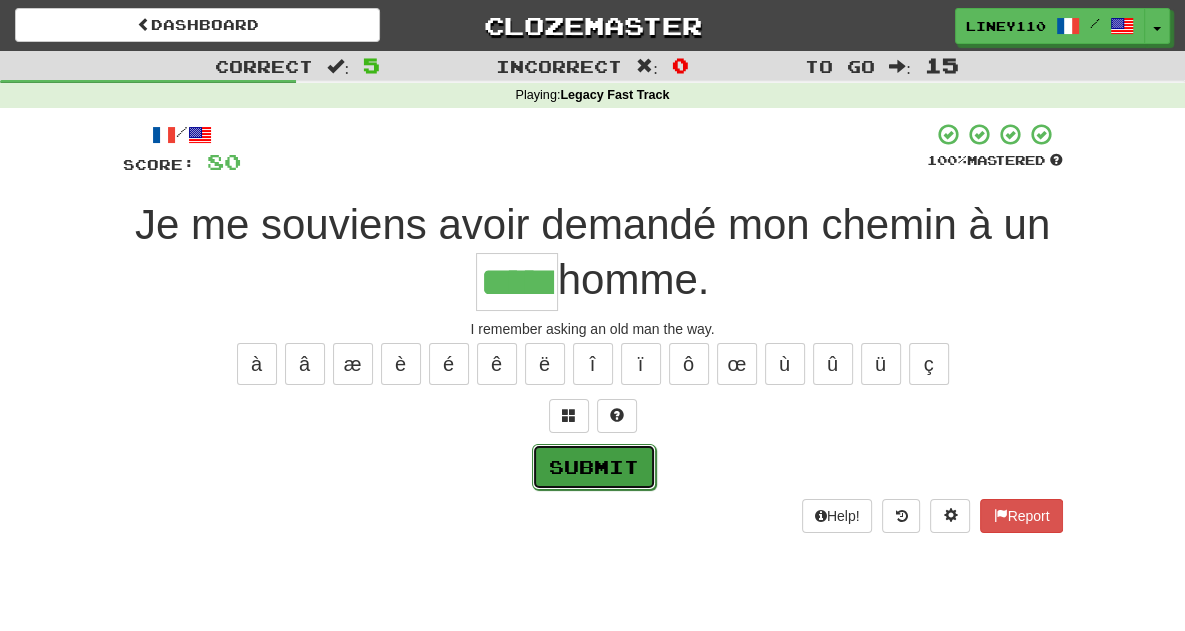 click on "Submit" at bounding box center (594, 467) 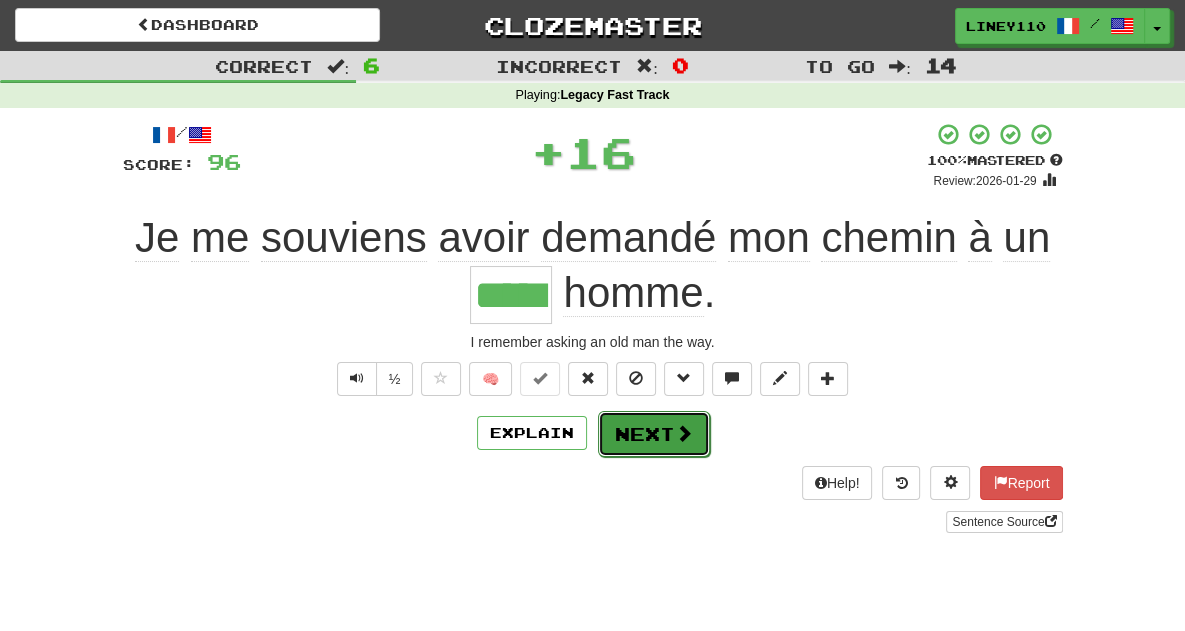 click on "Next" at bounding box center [654, 434] 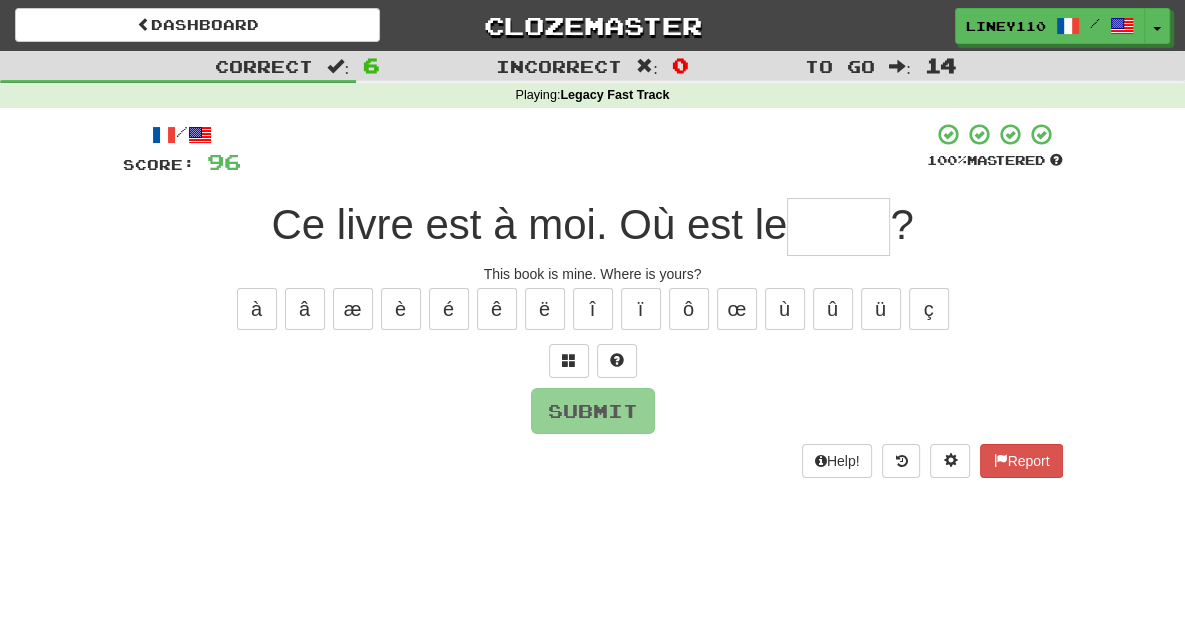 click at bounding box center (838, 227) 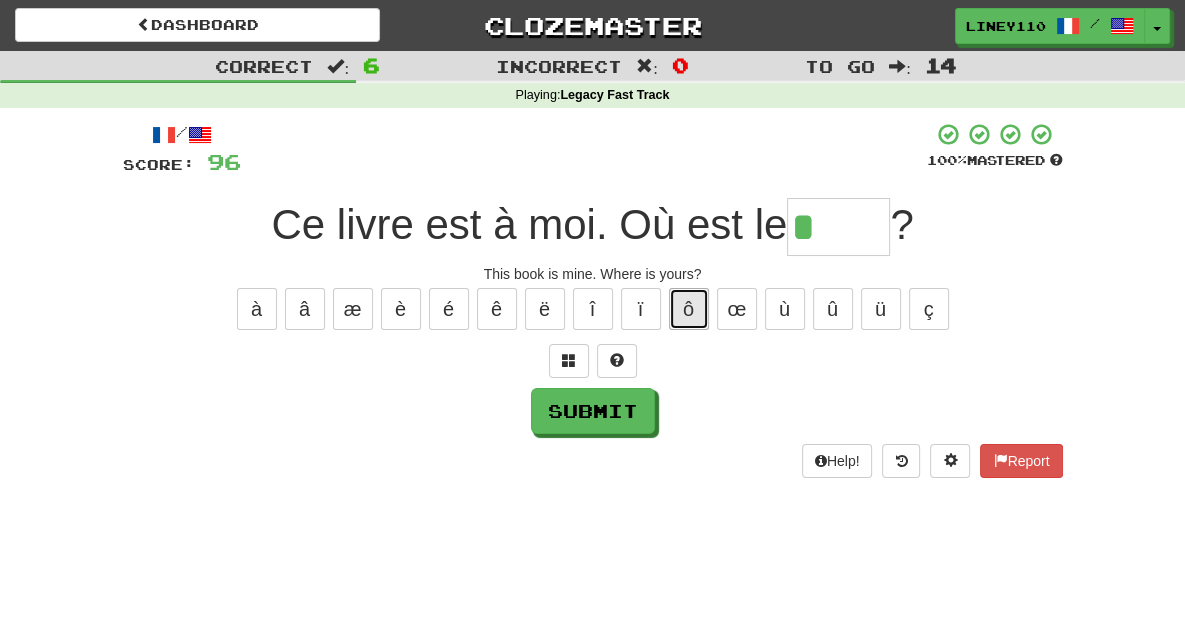 click on "ô" at bounding box center [689, 309] 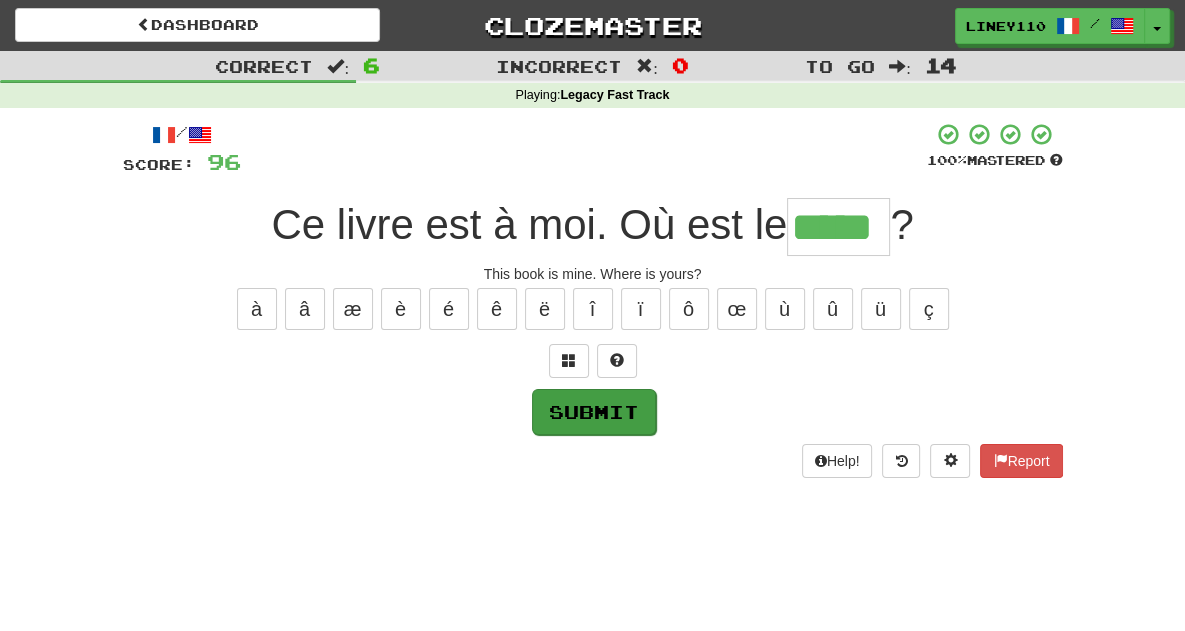 type on "*****" 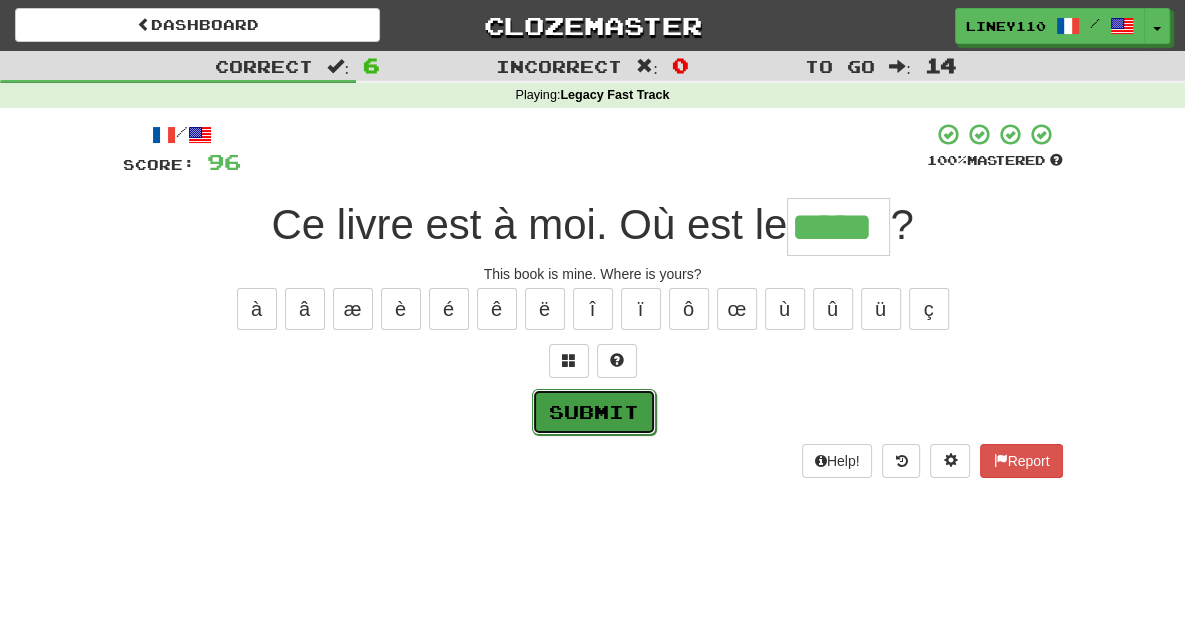 click on "Submit" at bounding box center [594, 412] 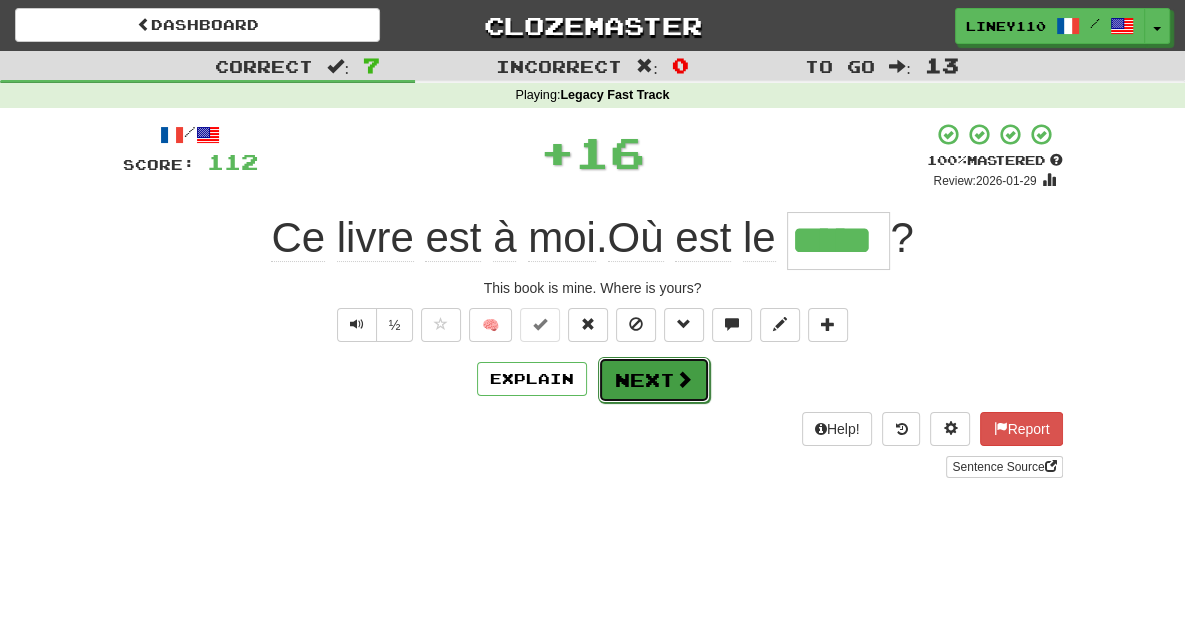 click on "Next" at bounding box center (654, 380) 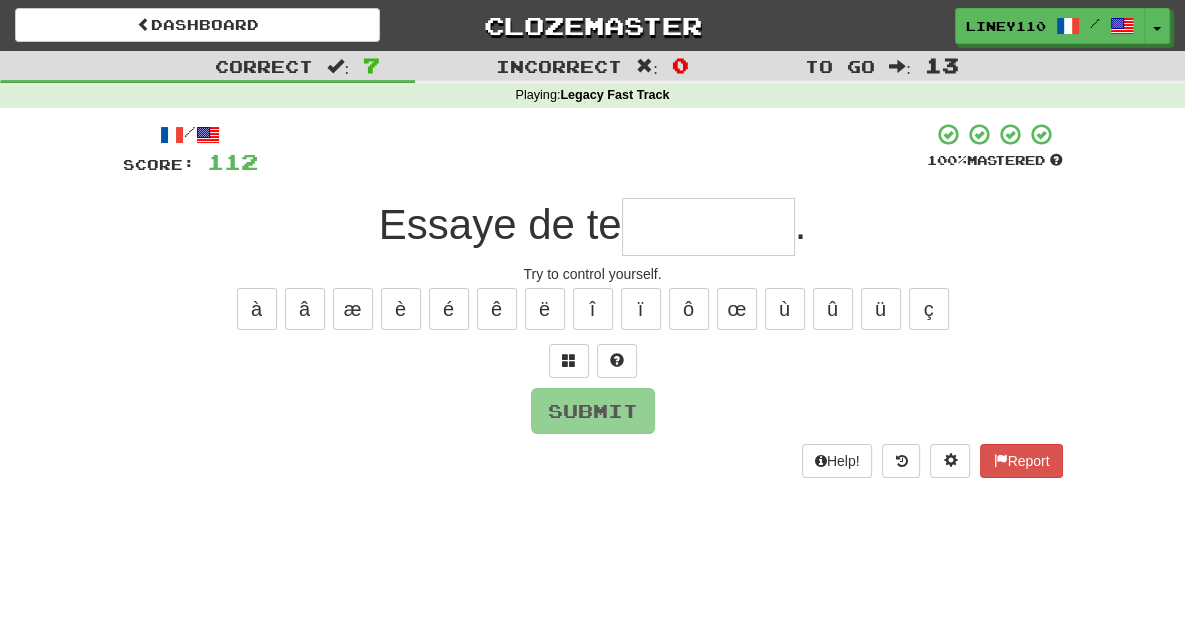 click at bounding box center [708, 227] 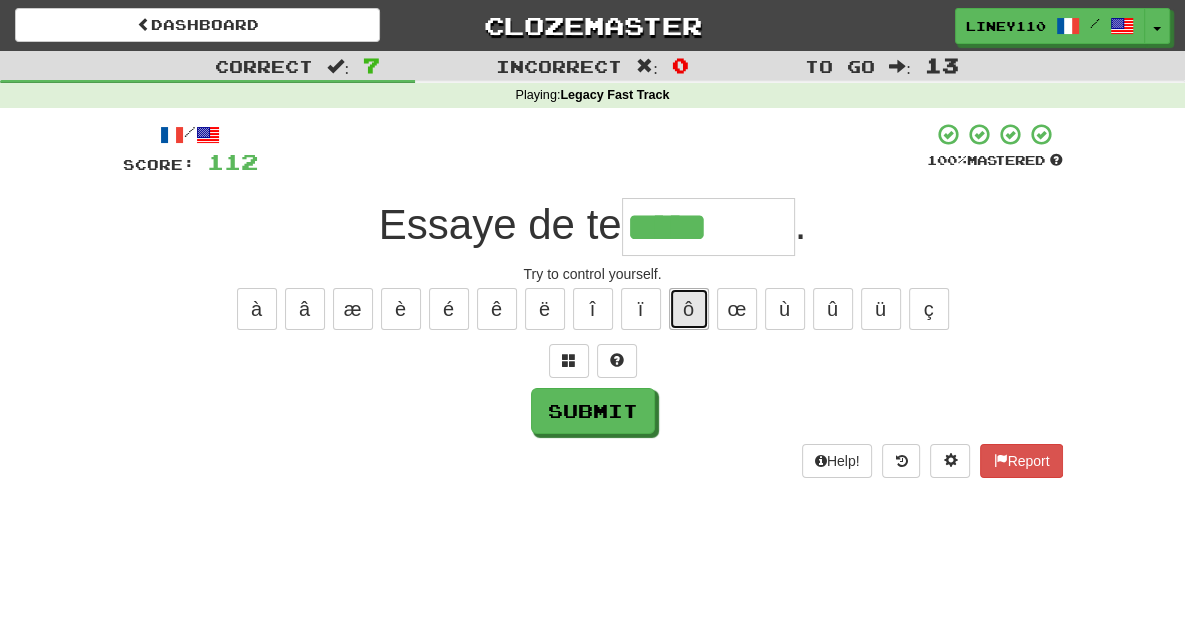 click on "ô" at bounding box center [689, 309] 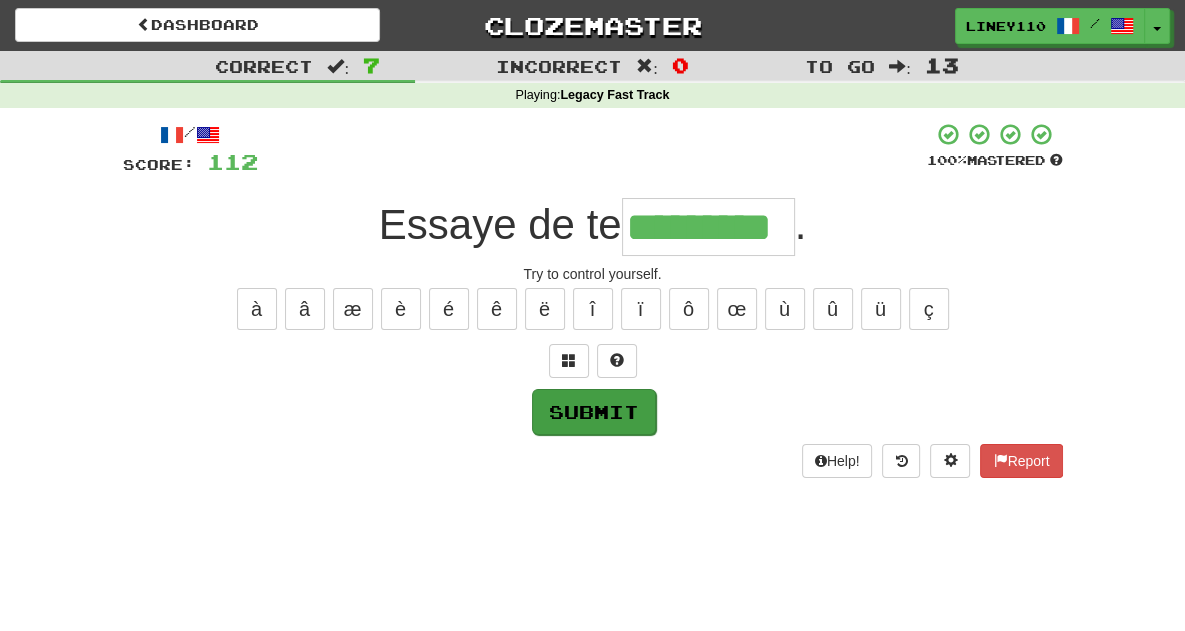 type on "*********" 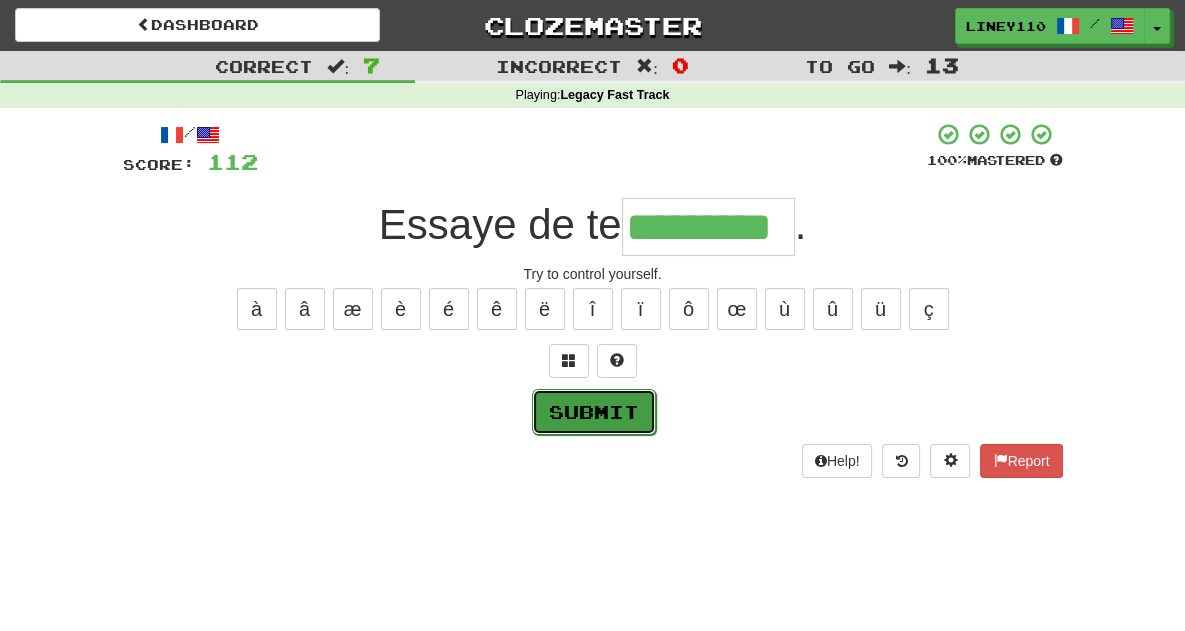 click on "Submit" at bounding box center (594, 412) 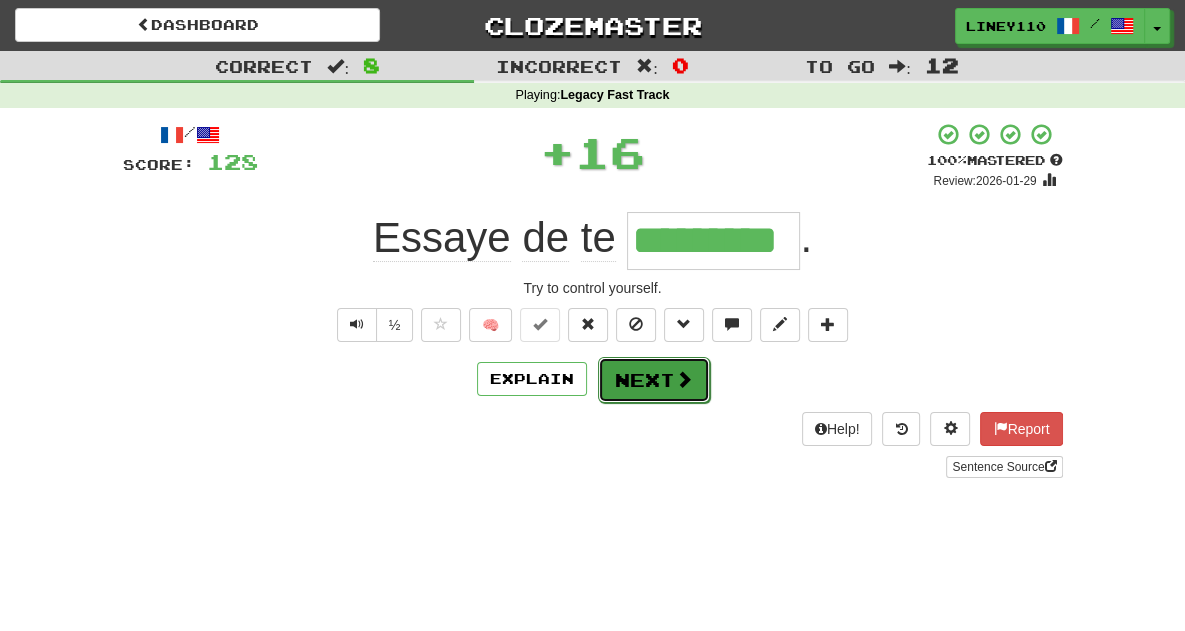 click on "Next" at bounding box center (654, 380) 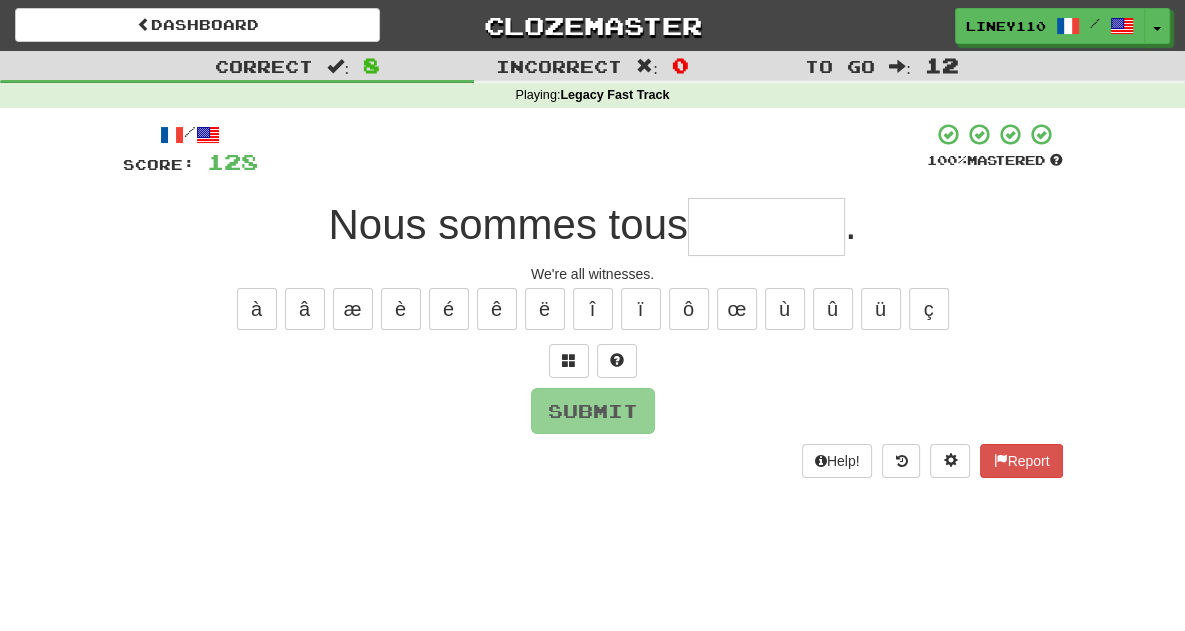 click at bounding box center (766, 227) 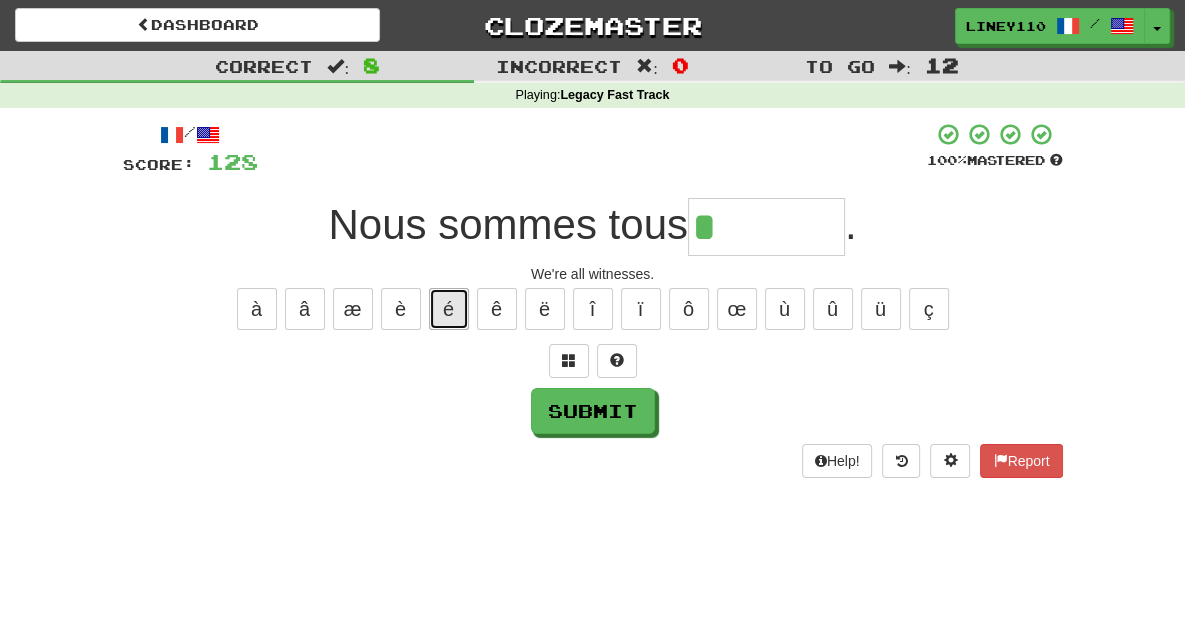 click on "é" at bounding box center (449, 309) 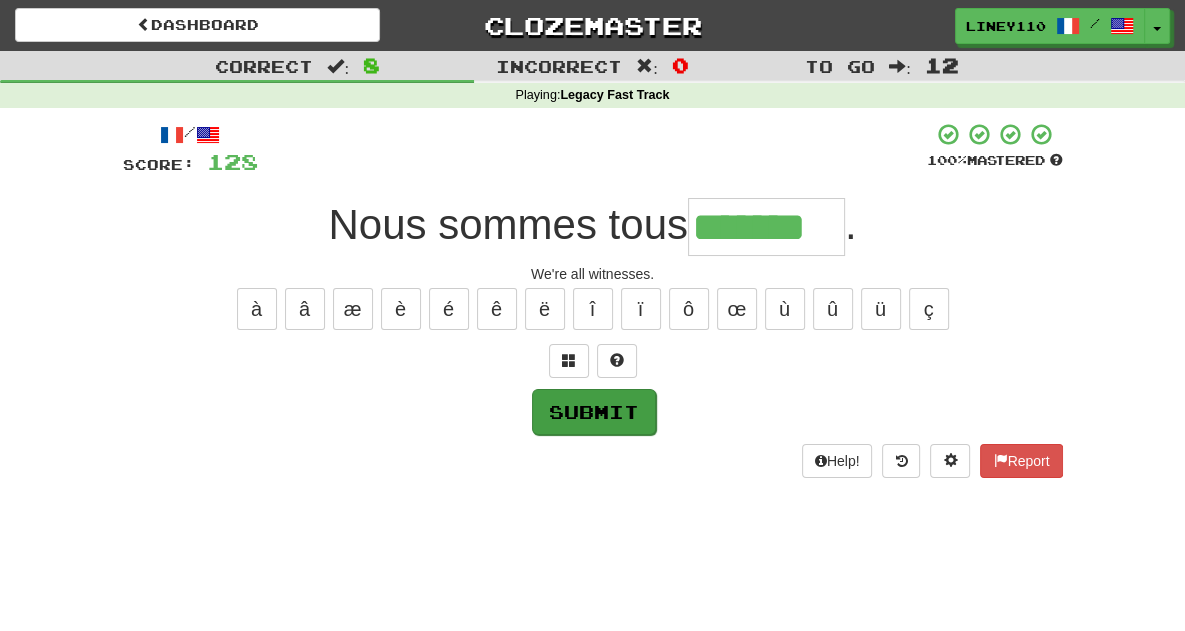 type on "*******" 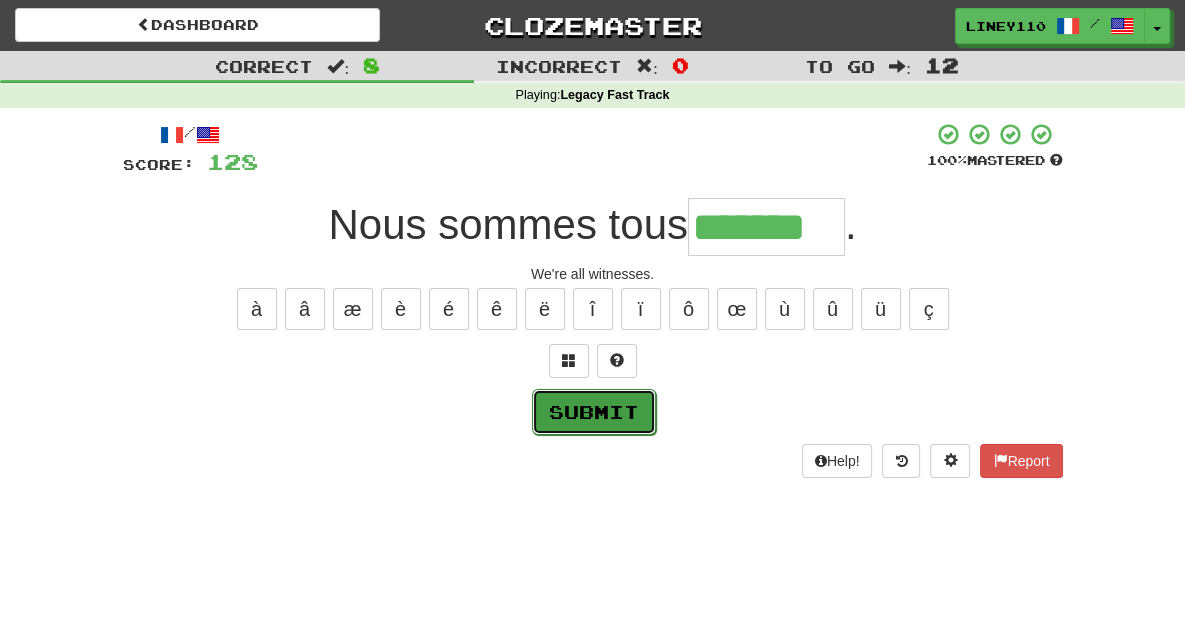 click on "Submit" at bounding box center [594, 412] 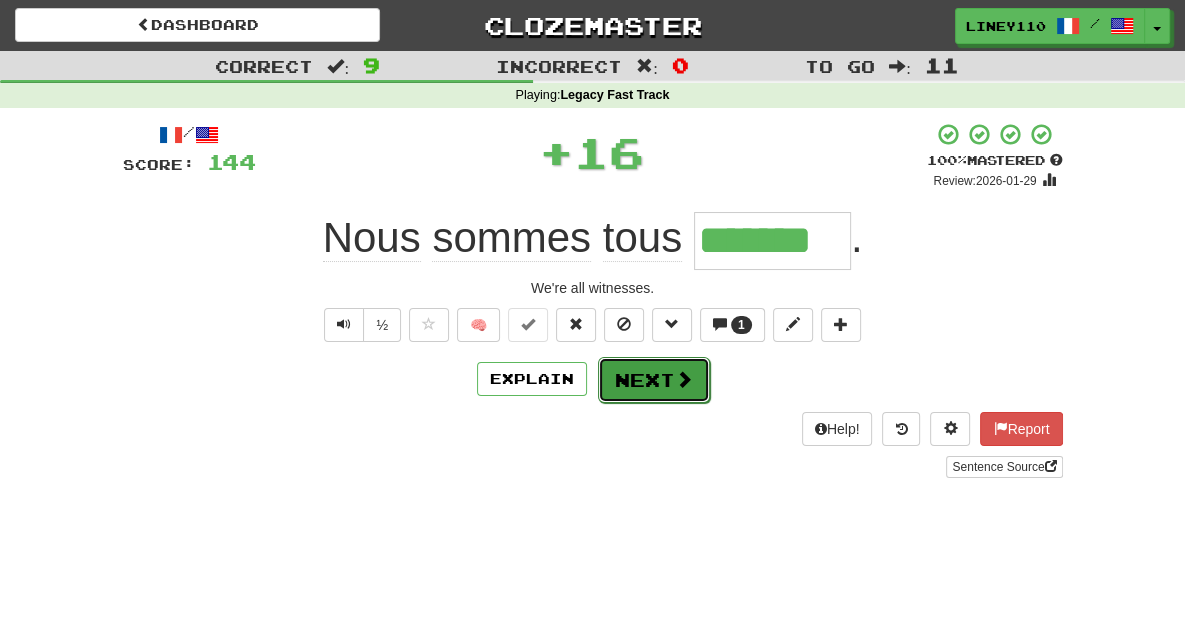 click on "Next" at bounding box center (654, 380) 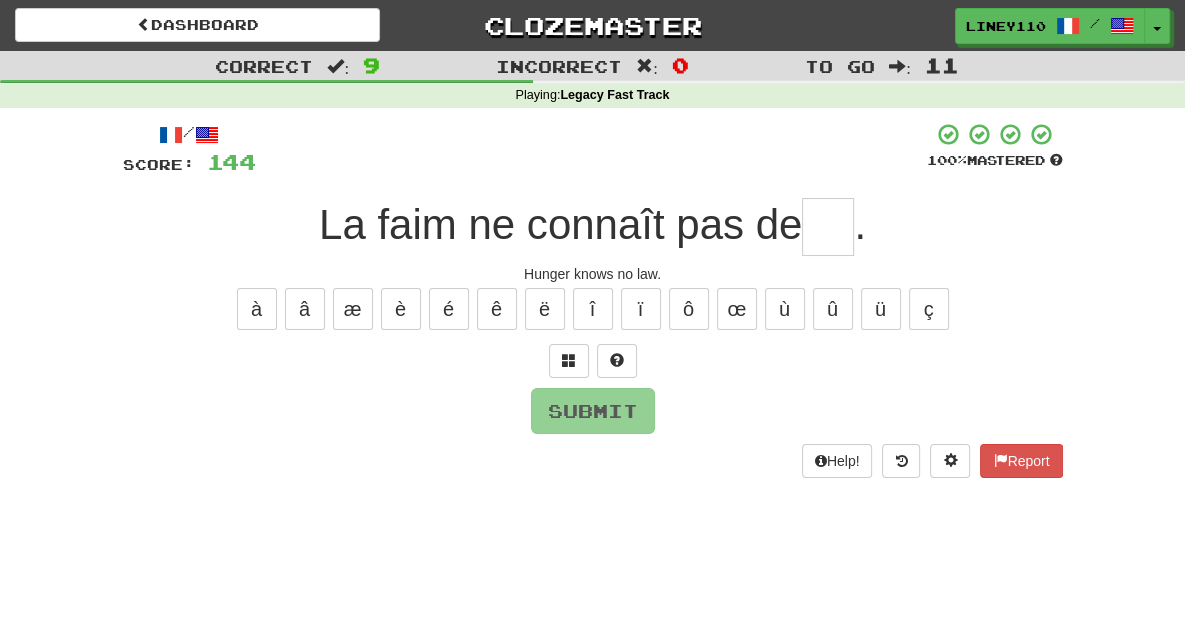 click at bounding box center [828, 227] 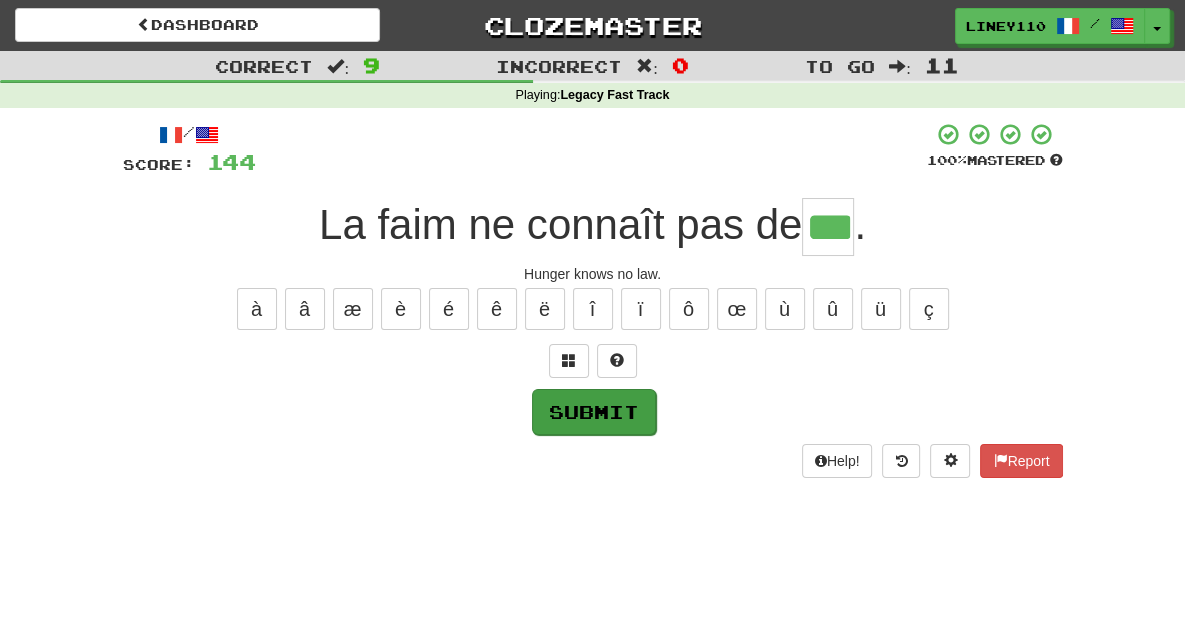 type on "***" 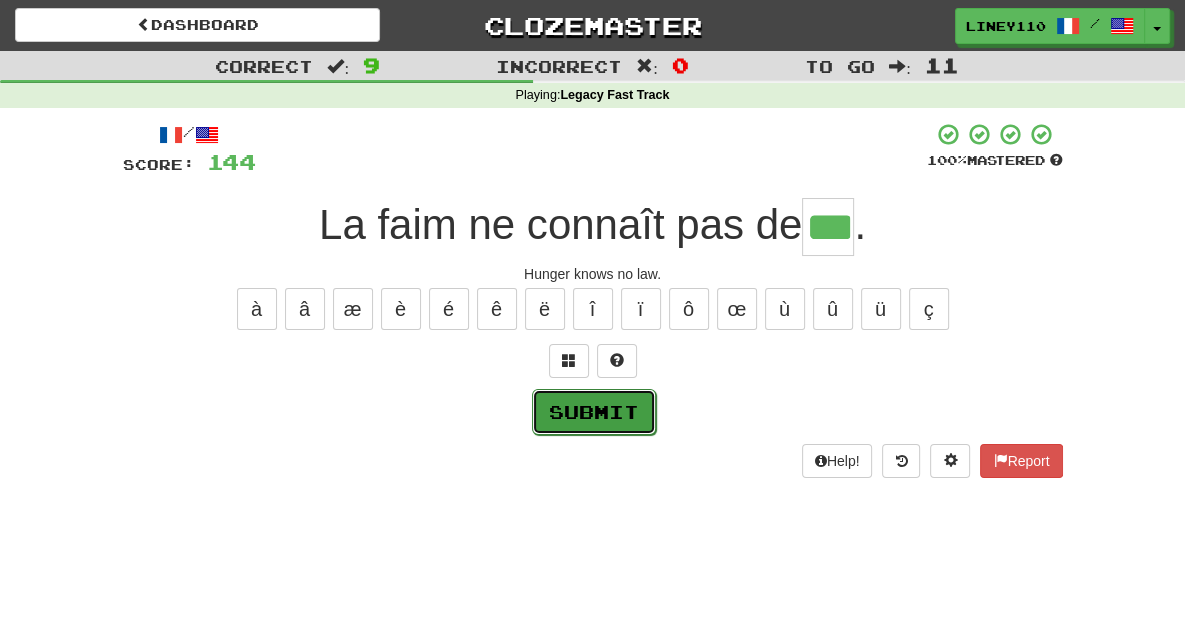click on "Submit" at bounding box center [594, 412] 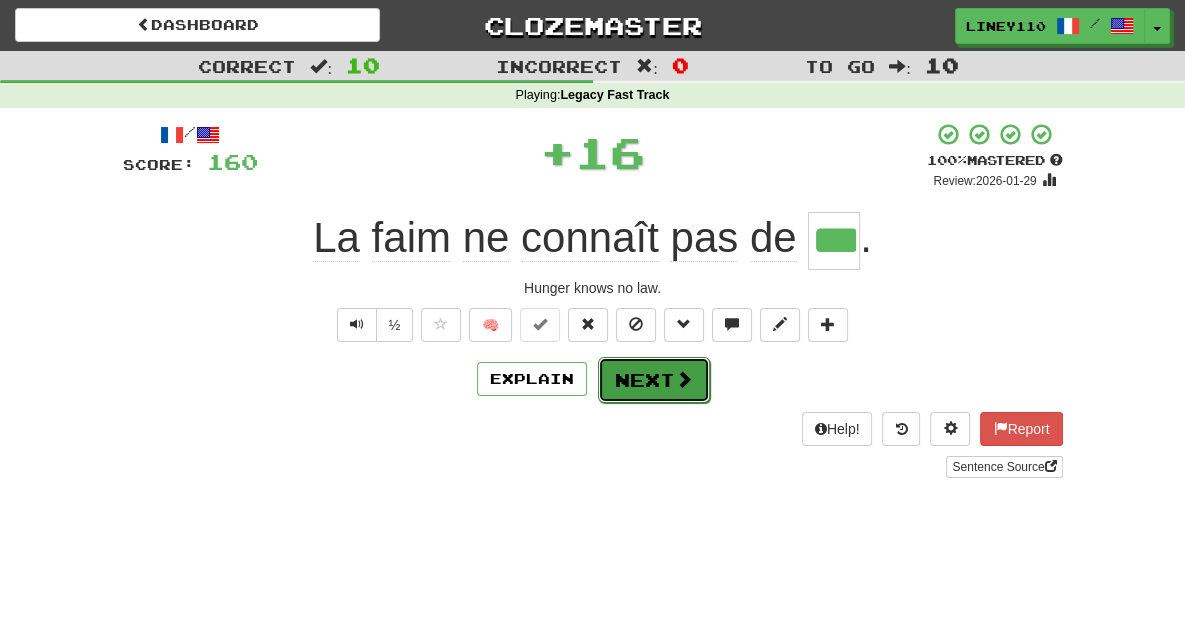 click on "Next" at bounding box center [654, 380] 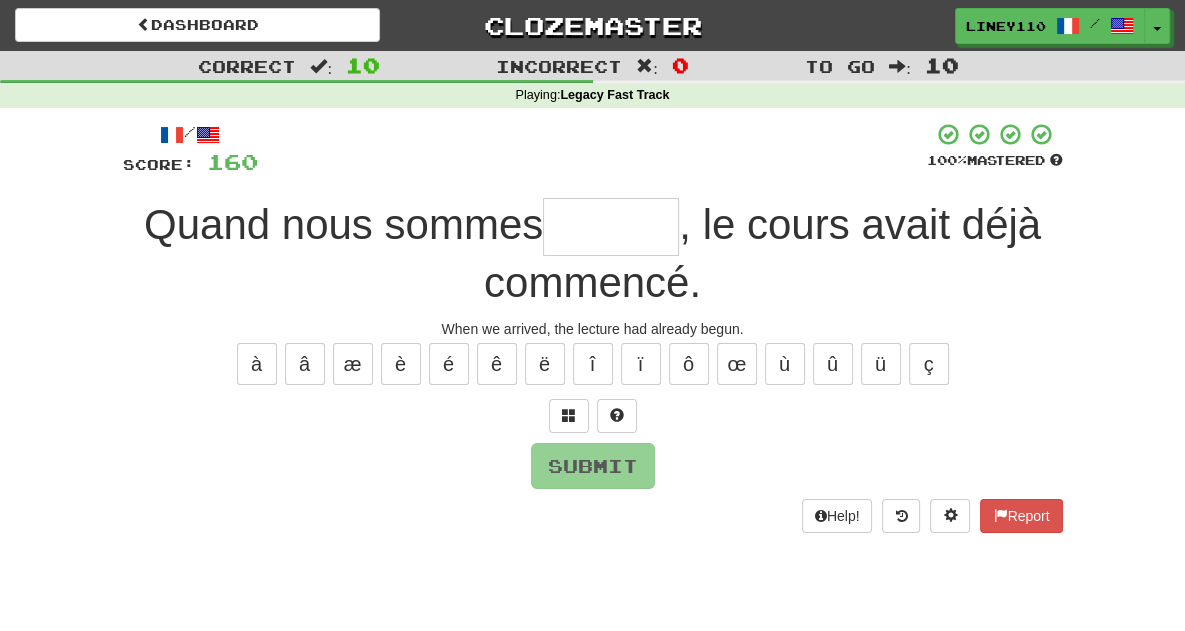 click at bounding box center [611, 227] 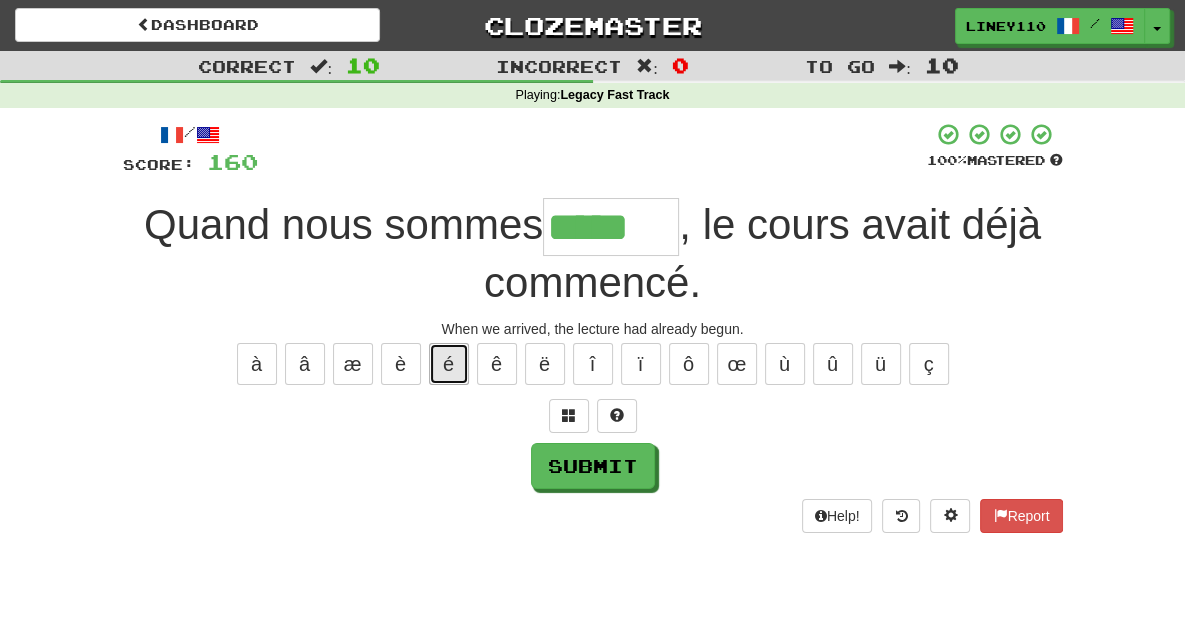 click on "é" at bounding box center (449, 364) 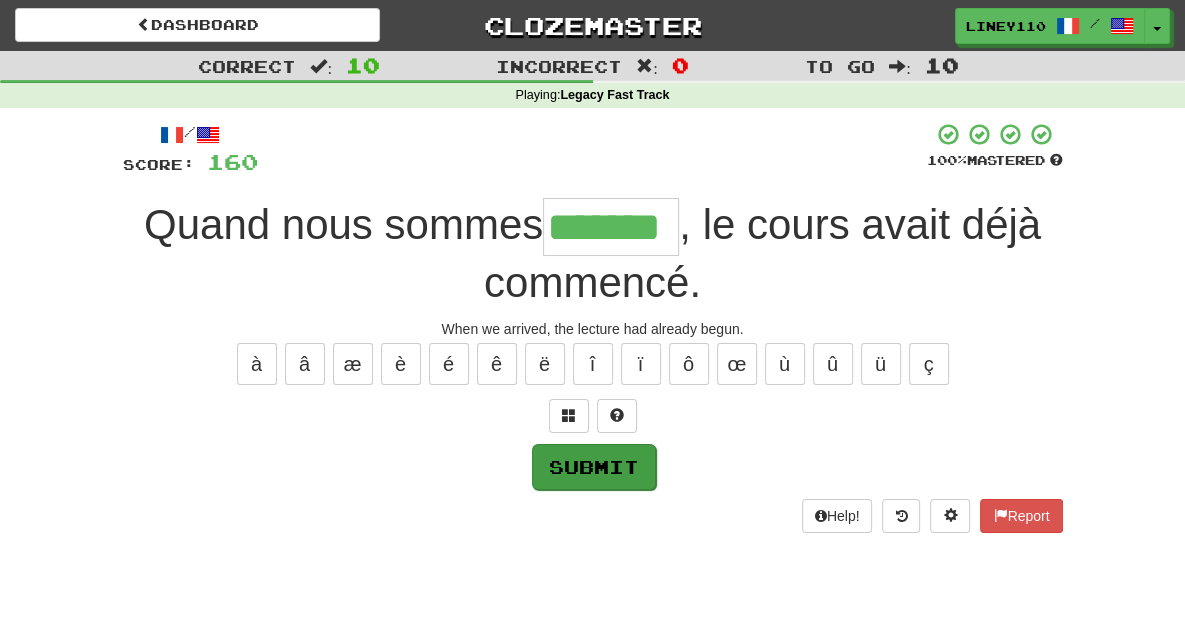 type on "*******" 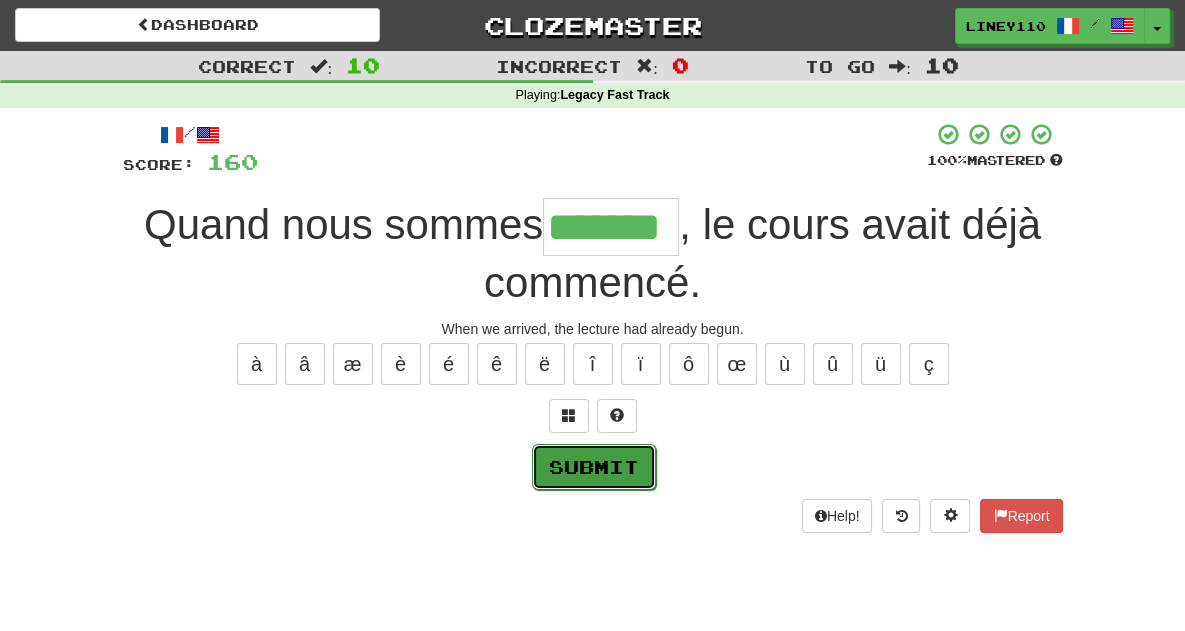 click on "Submit" at bounding box center [594, 467] 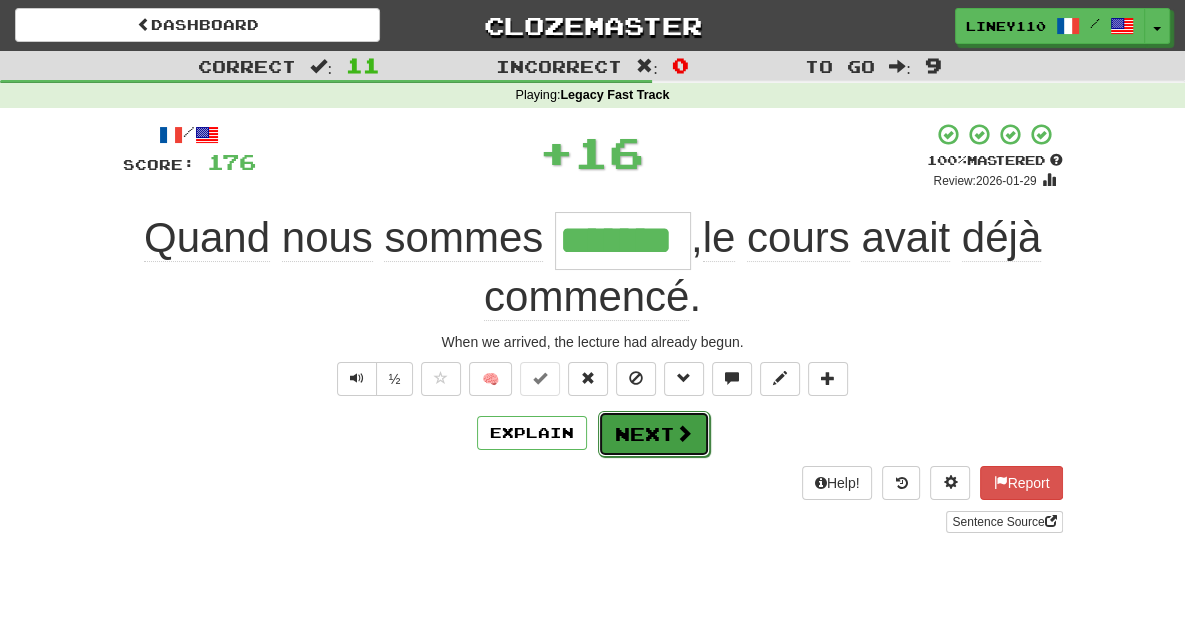 click on "Next" at bounding box center [654, 434] 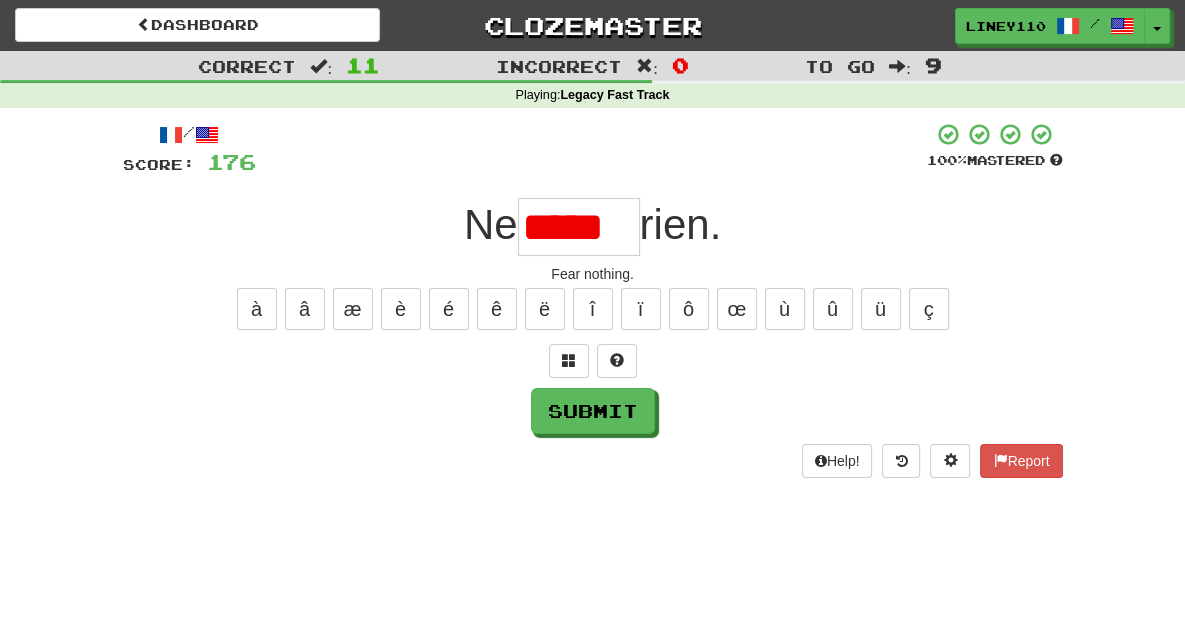 scroll, scrollTop: 0, scrollLeft: 0, axis: both 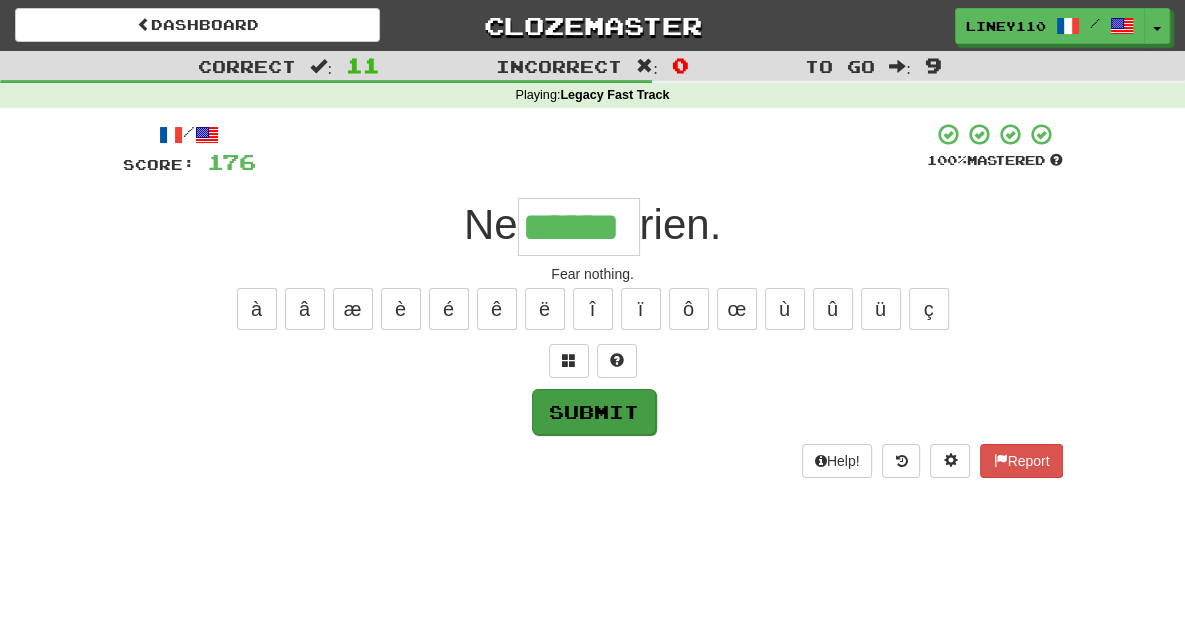 type on "******" 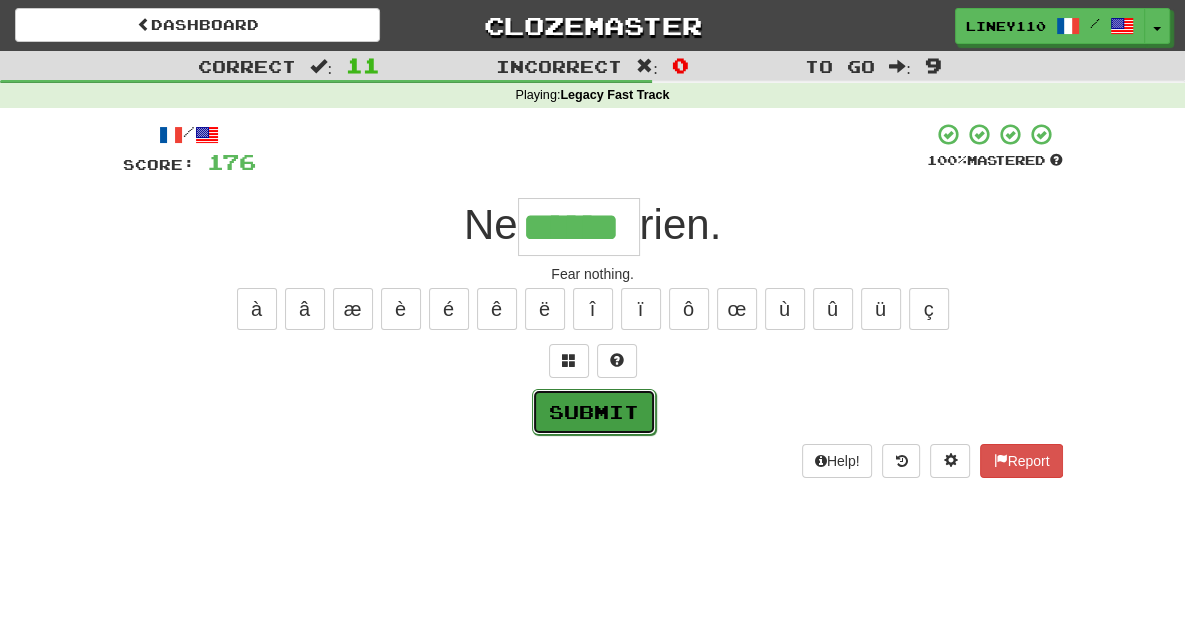 click on "Submit" at bounding box center (594, 412) 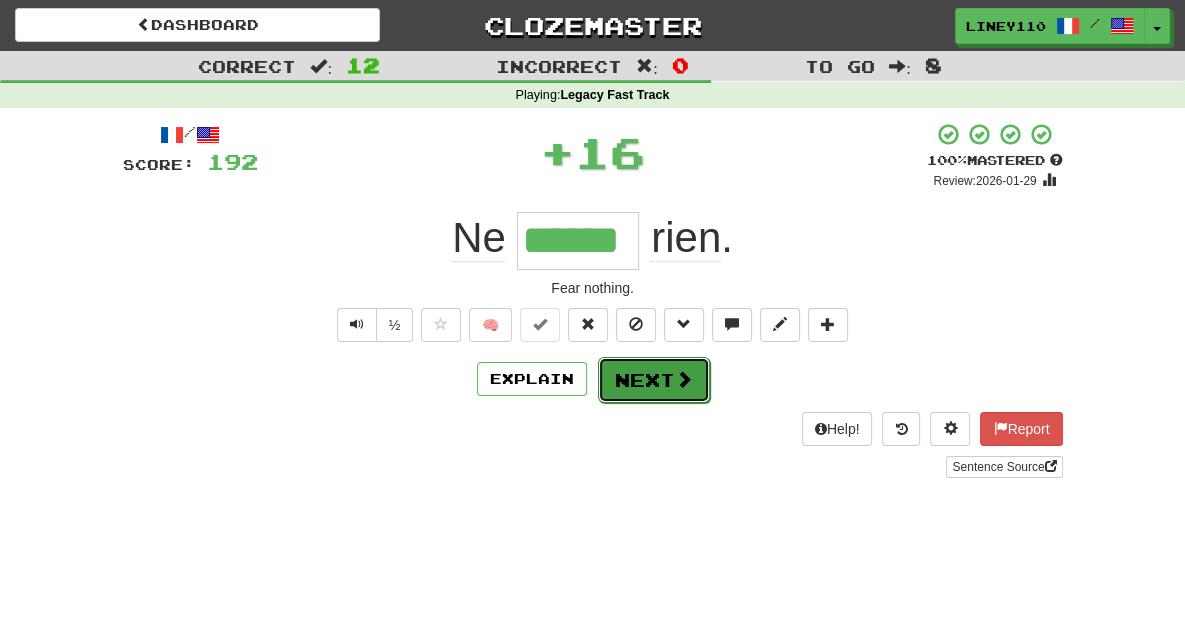 click on "Next" at bounding box center [654, 380] 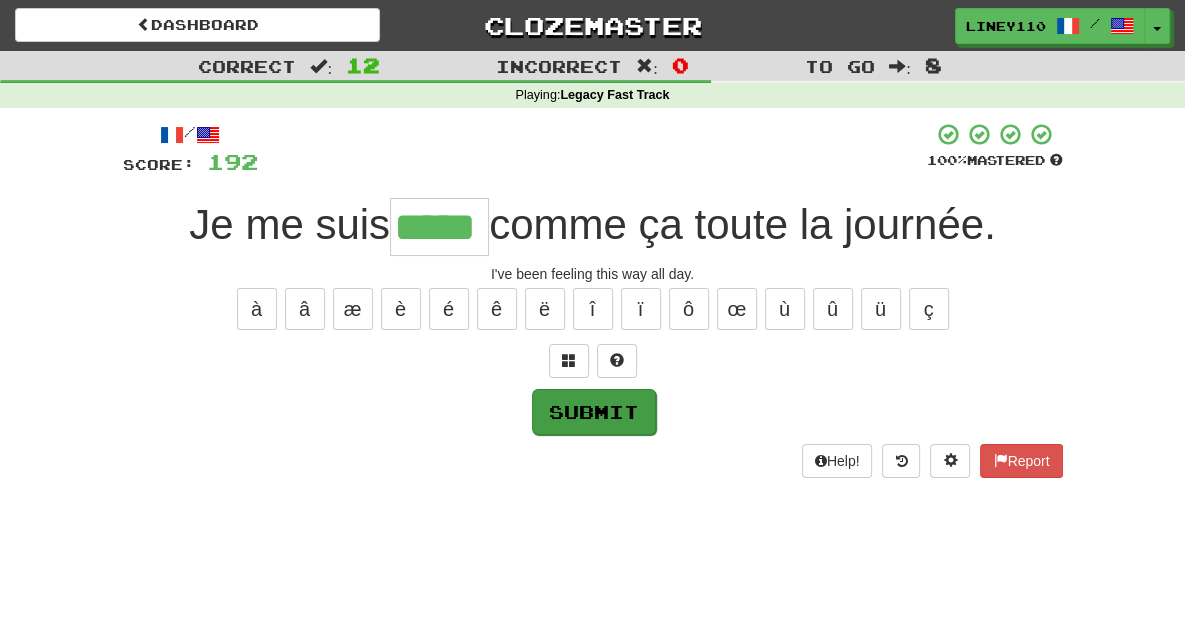 type on "*****" 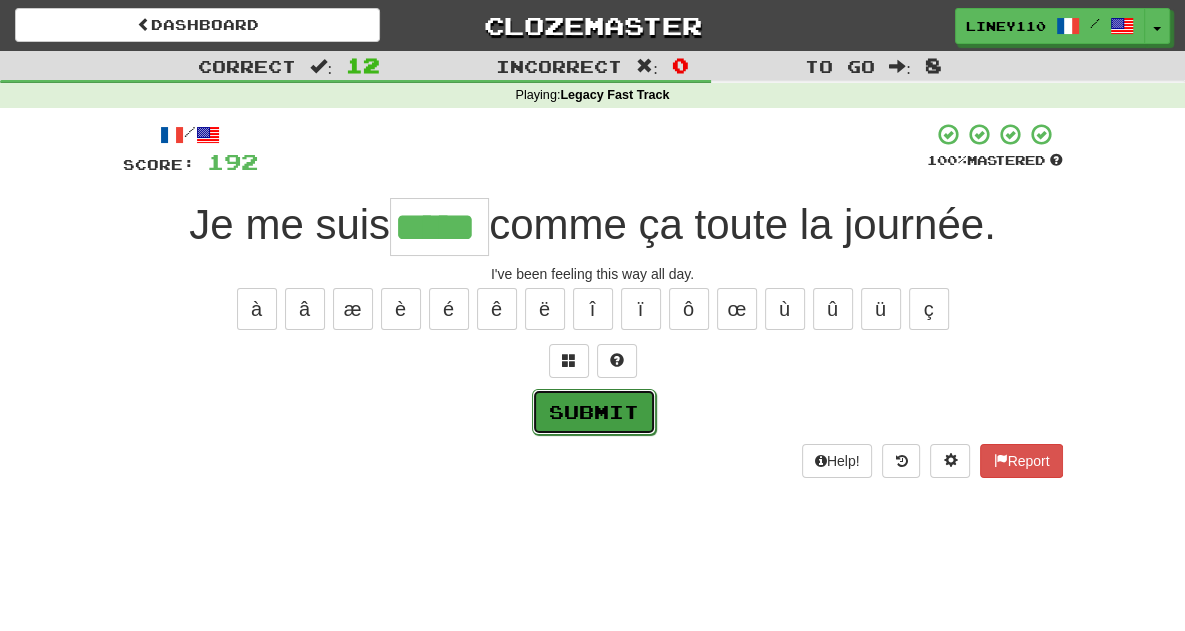 click on "Submit" at bounding box center [594, 412] 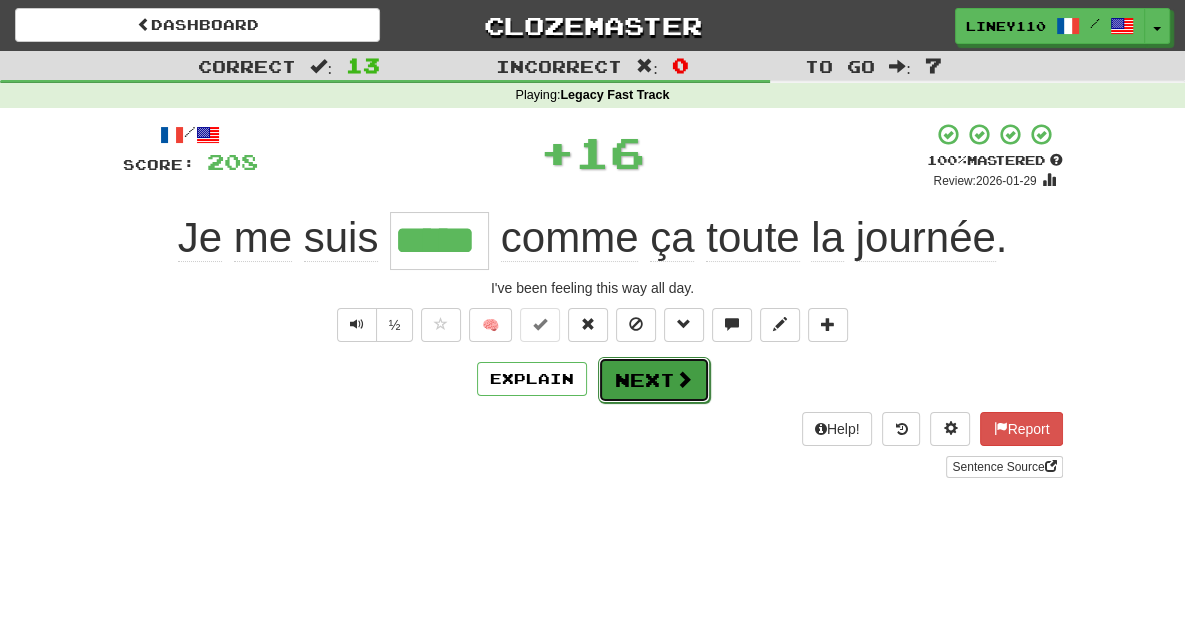 click on "Next" at bounding box center [654, 380] 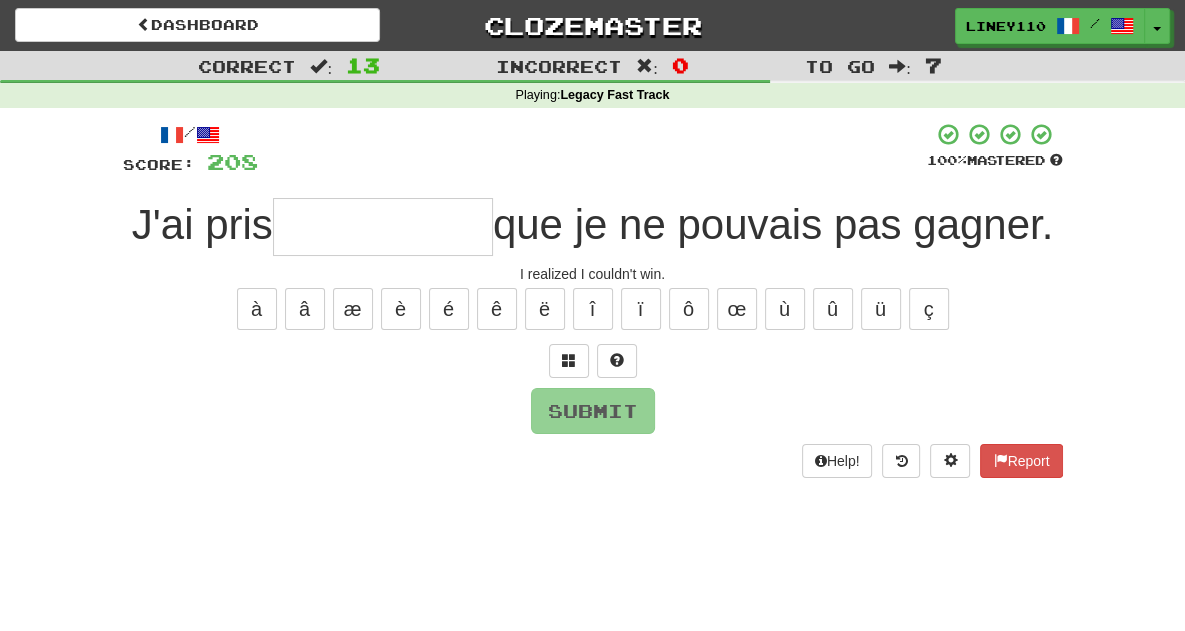 click at bounding box center (383, 227) 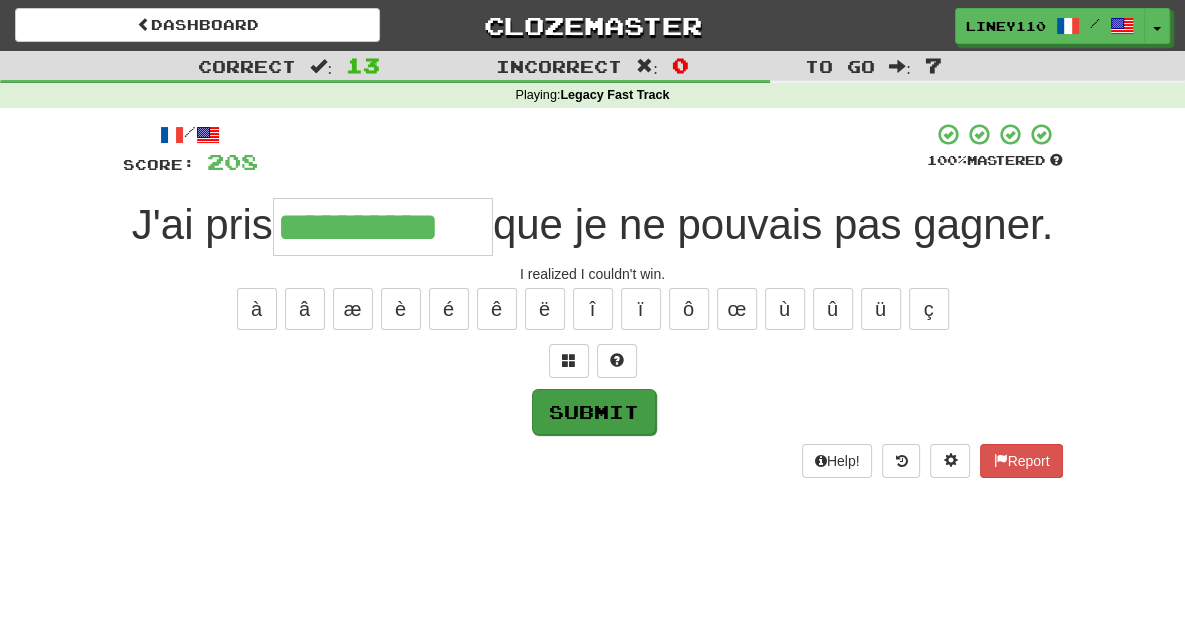 type on "**********" 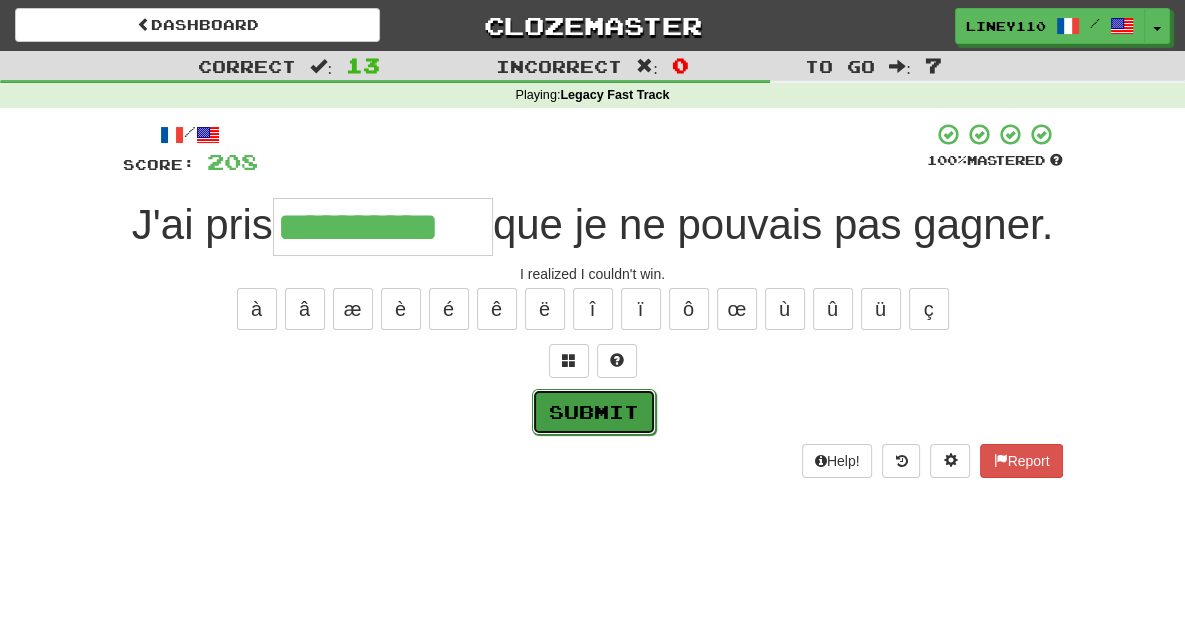 click on "Submit" at bounding box center [594, 412] 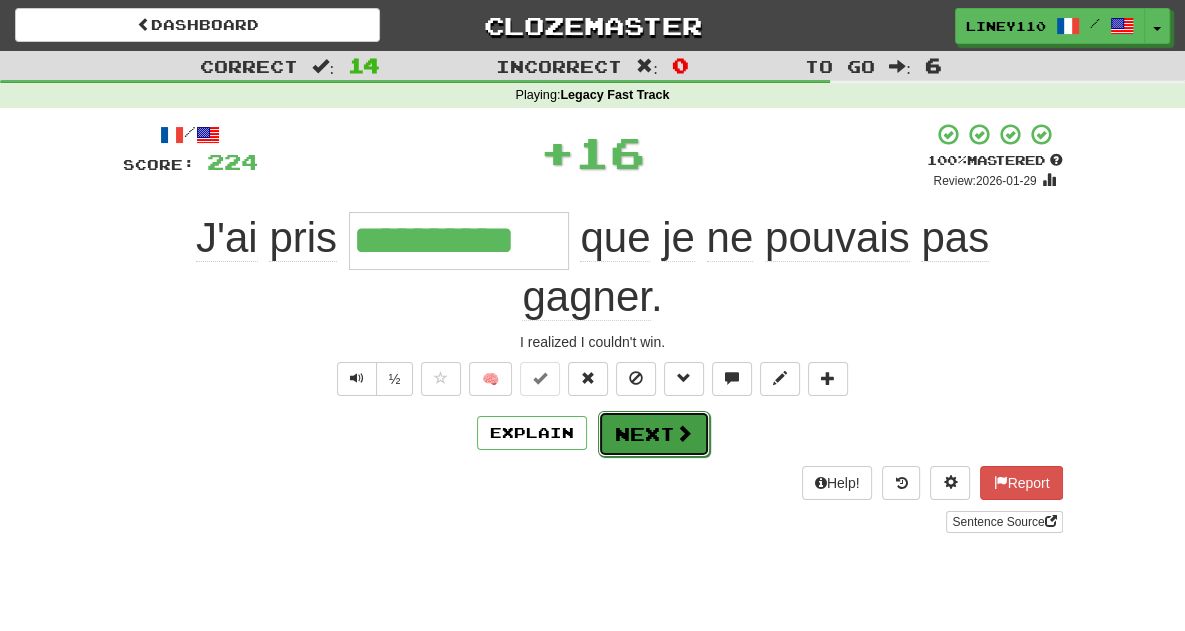 click on "Next" at bounding box center [654, 434] 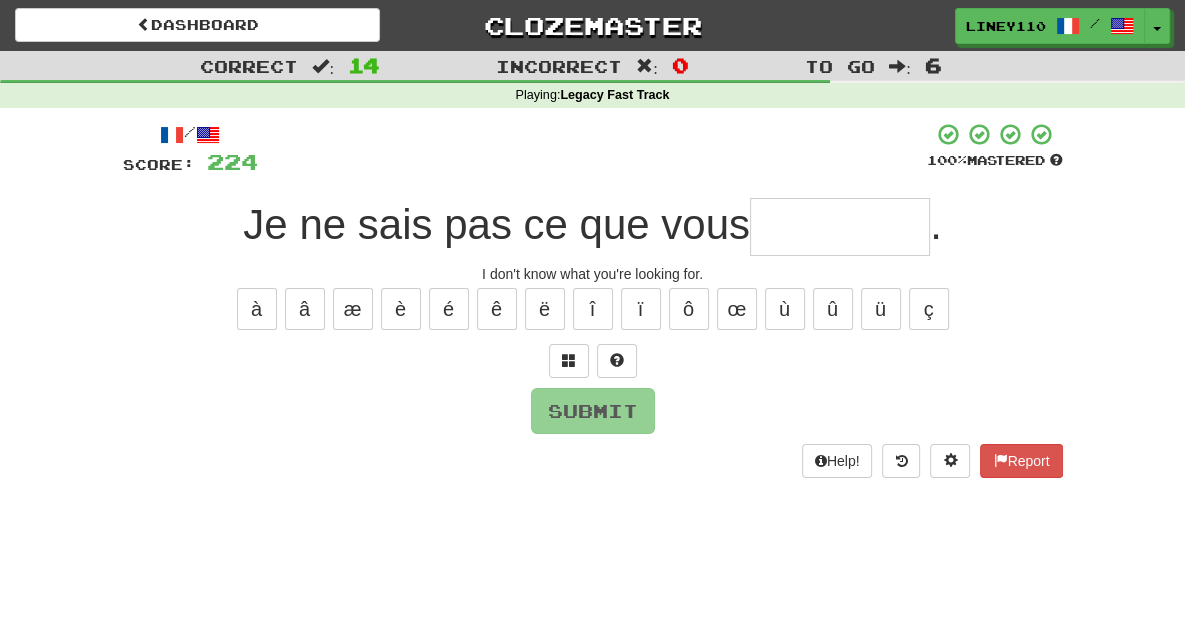 click at bounding box center (840, 227) 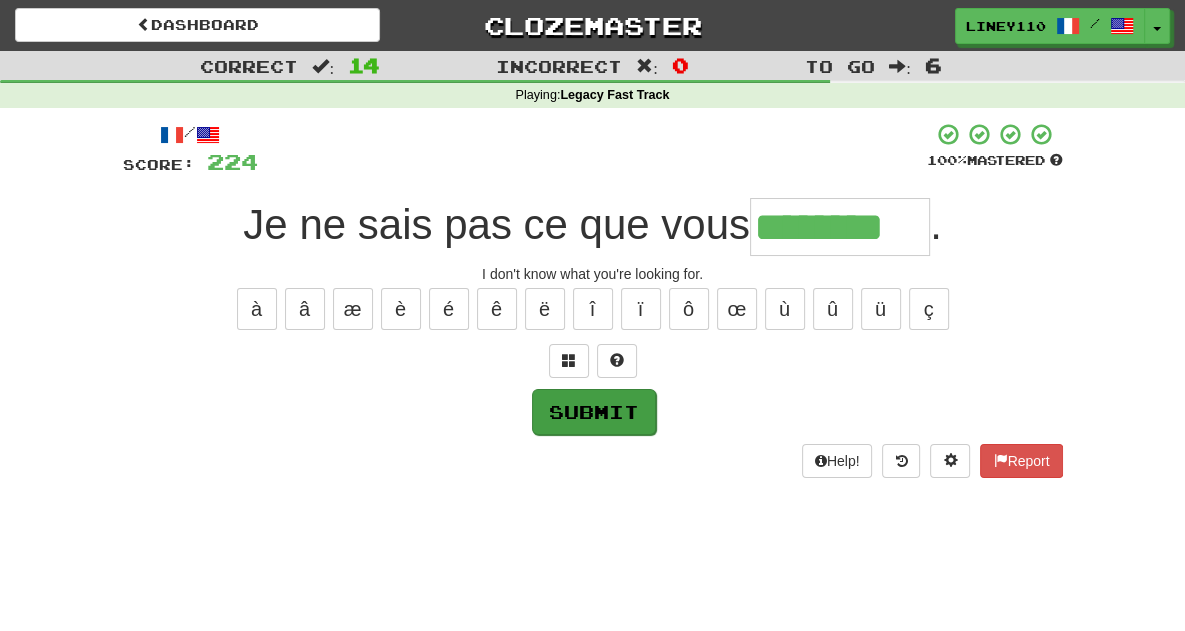 type on "********" 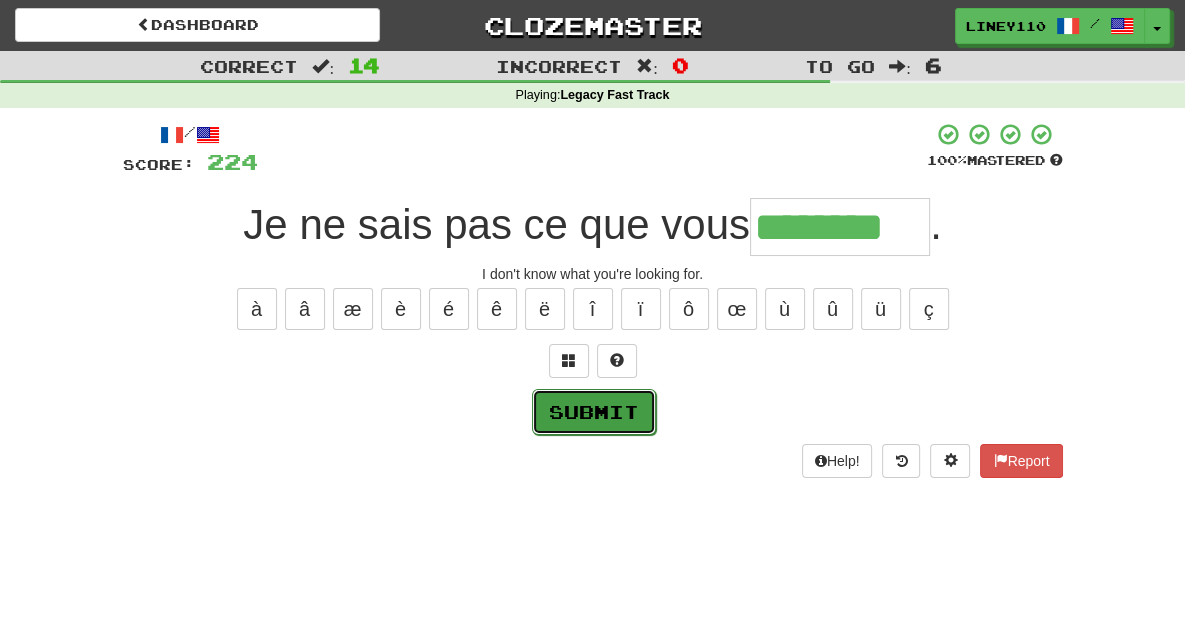 click on "Submit" at bounding box center (594, 412) 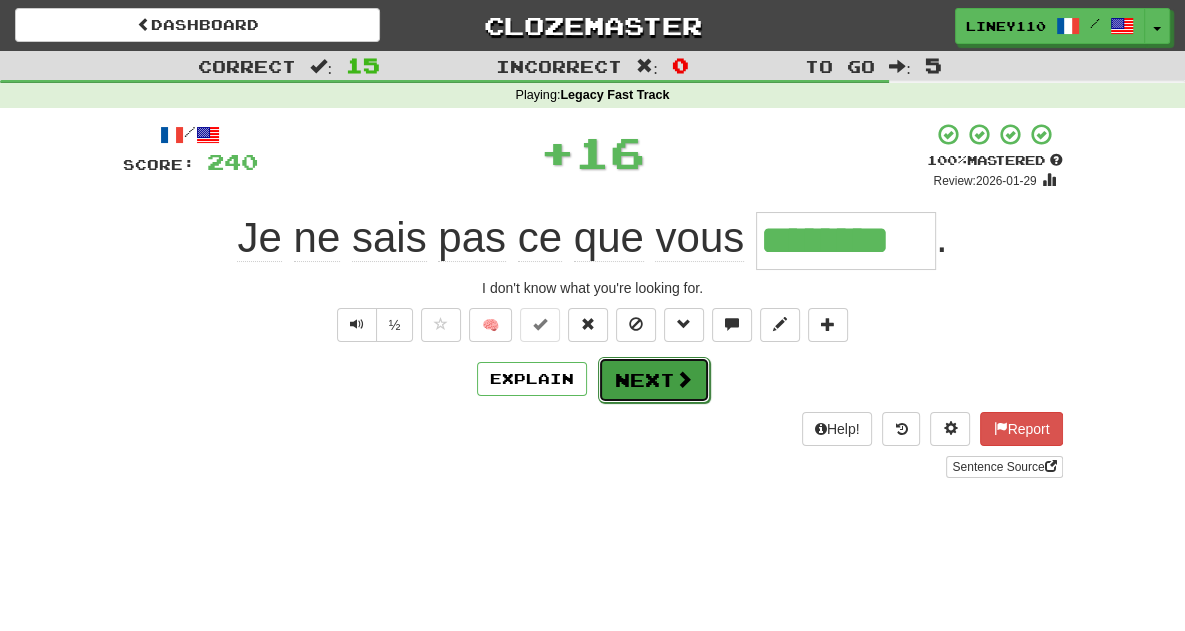 click at bounding box center (684, 379) 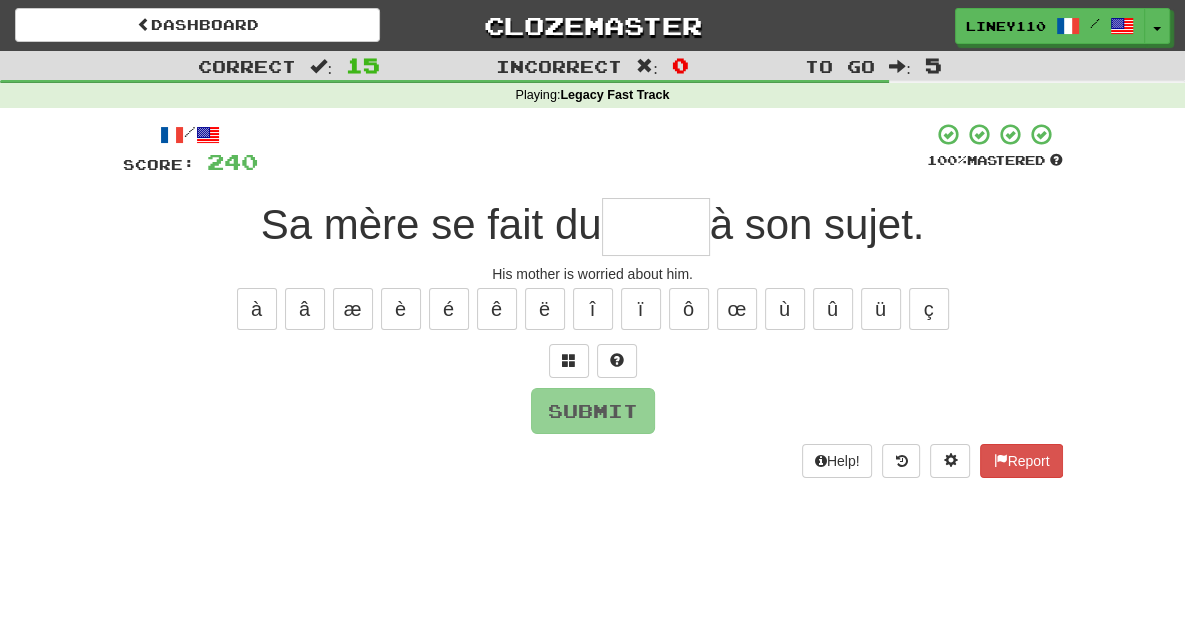 click at bounding box center [656, 227] 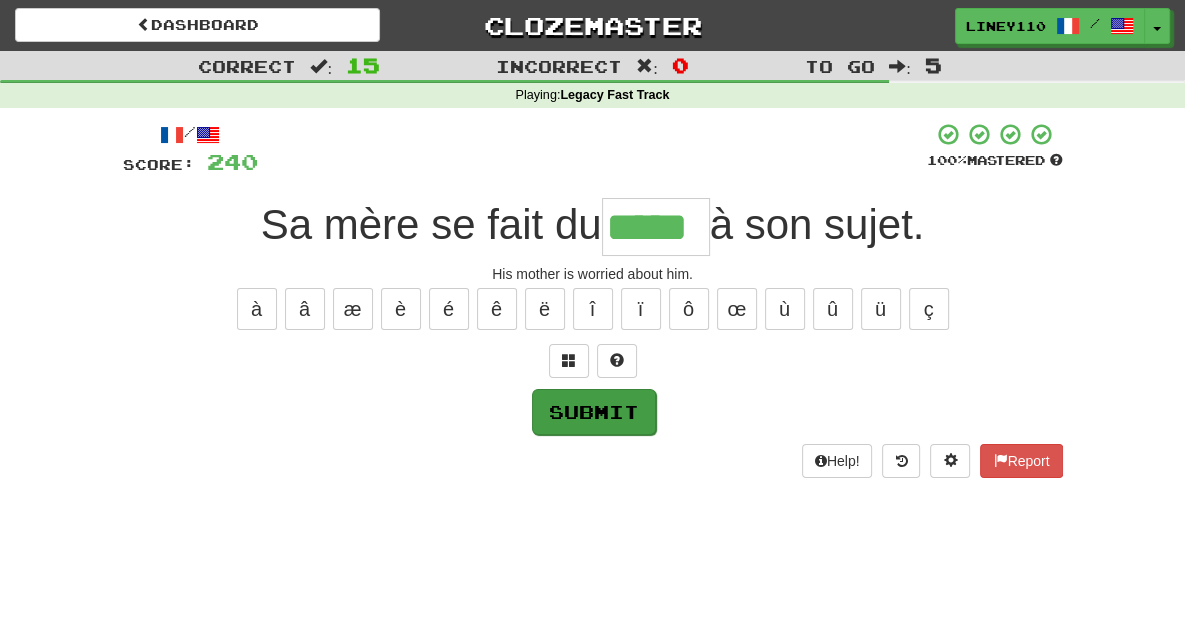 type on "*****" 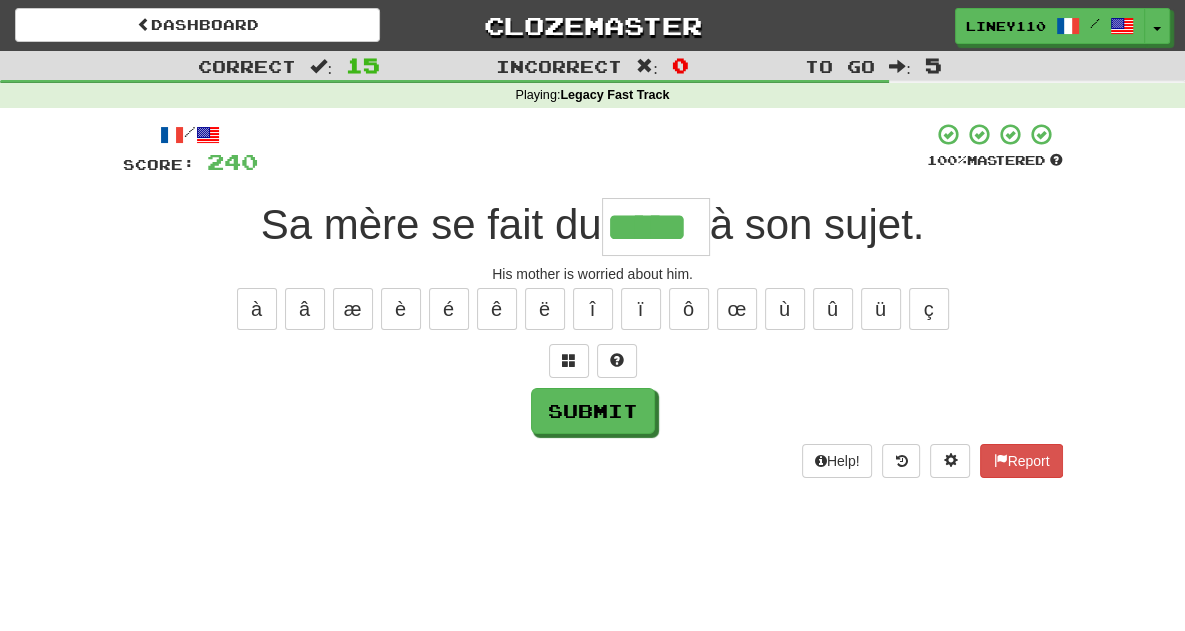 drag, startPoint x: 558, startPoint y: 410, endPoint x: 312, endPoint y: 517, distance: 268.26294 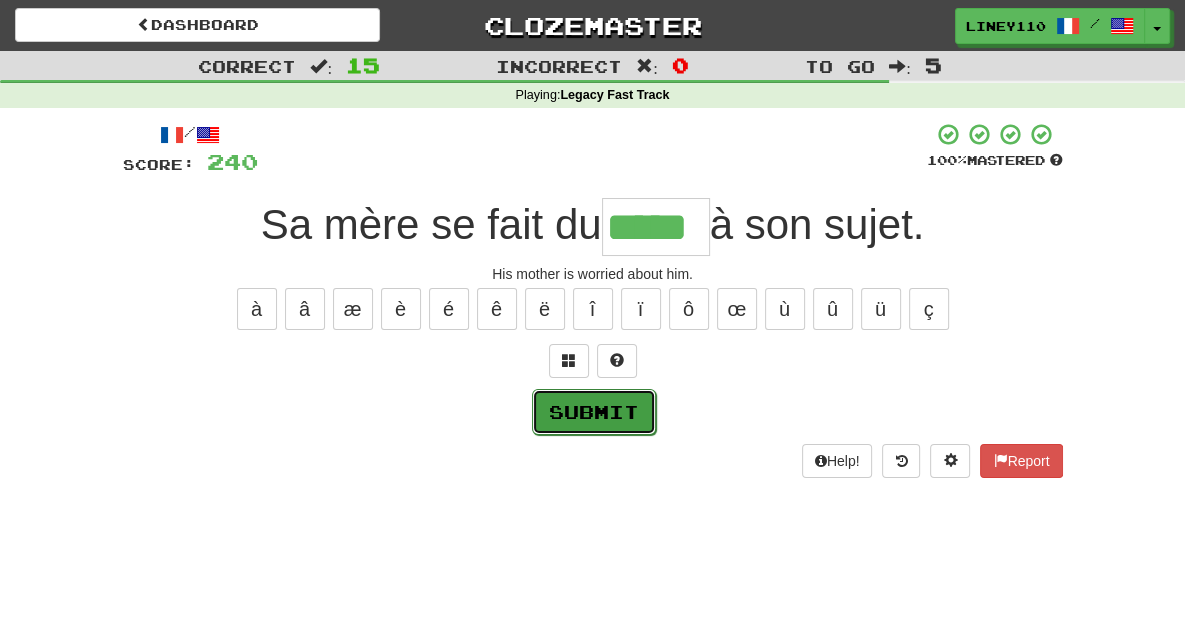 click on "Submit" at bounding box center [594, 412] 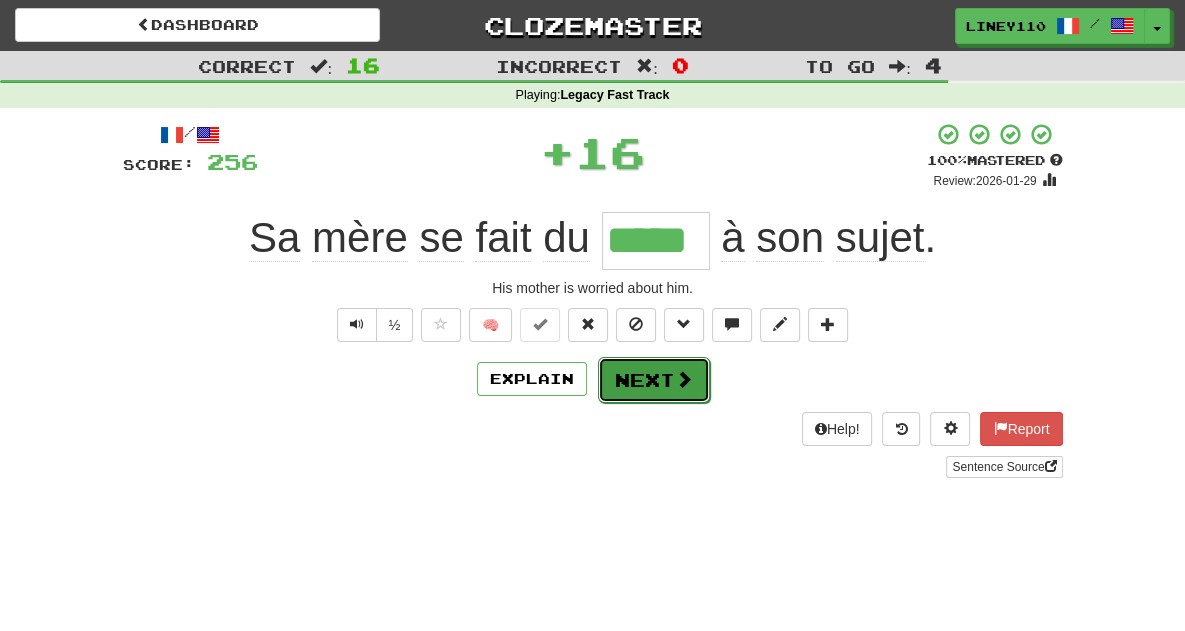click on "Next" at bounding box center [654, 380] 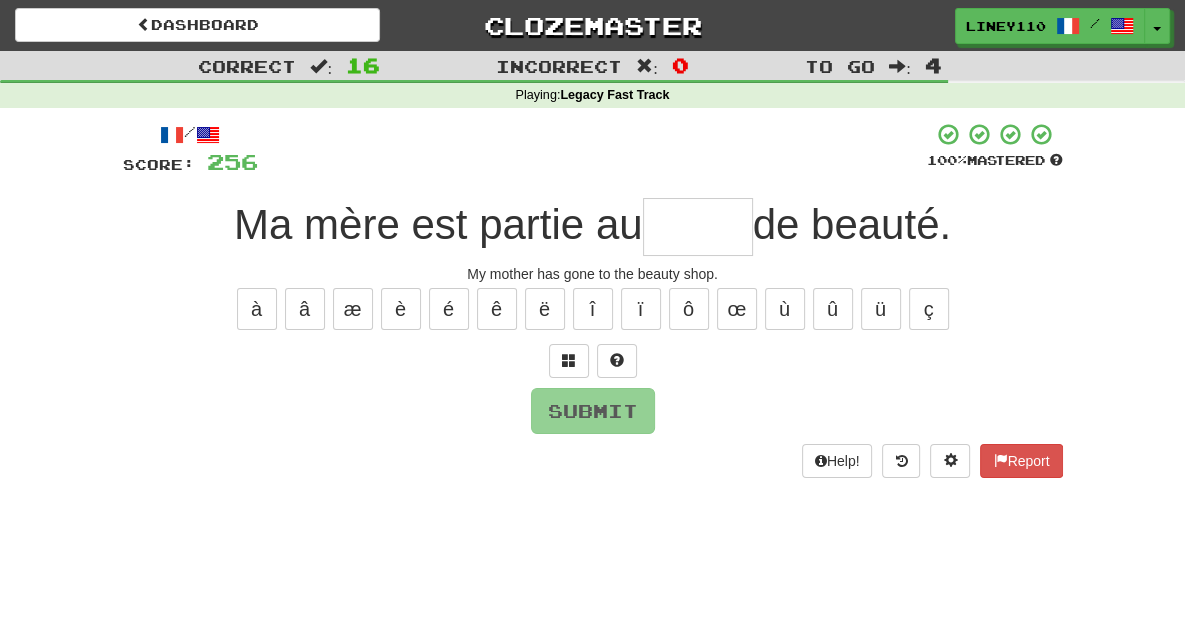 click on "/ Score: 256 100 % Mastered Ma mère est partie au de beauté. My mother has gone to the beauty shop. à â æ è é ê ë î ï ô œ ù û ü ç Submit Help! Report" at bounding box center [593, 300] 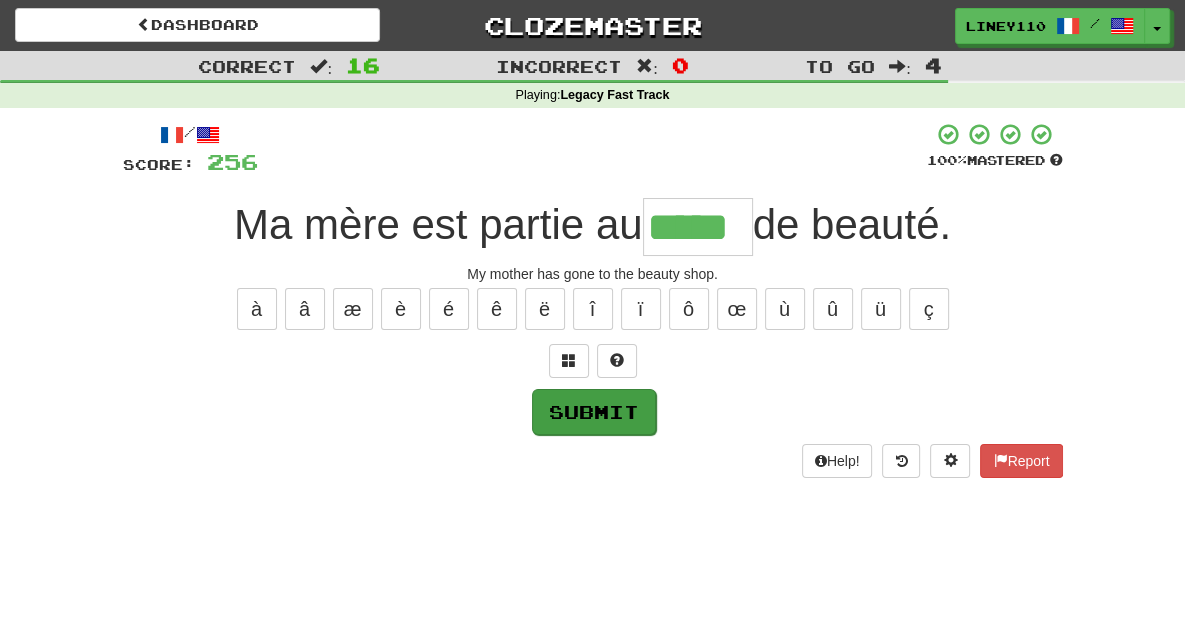 type on "*****" 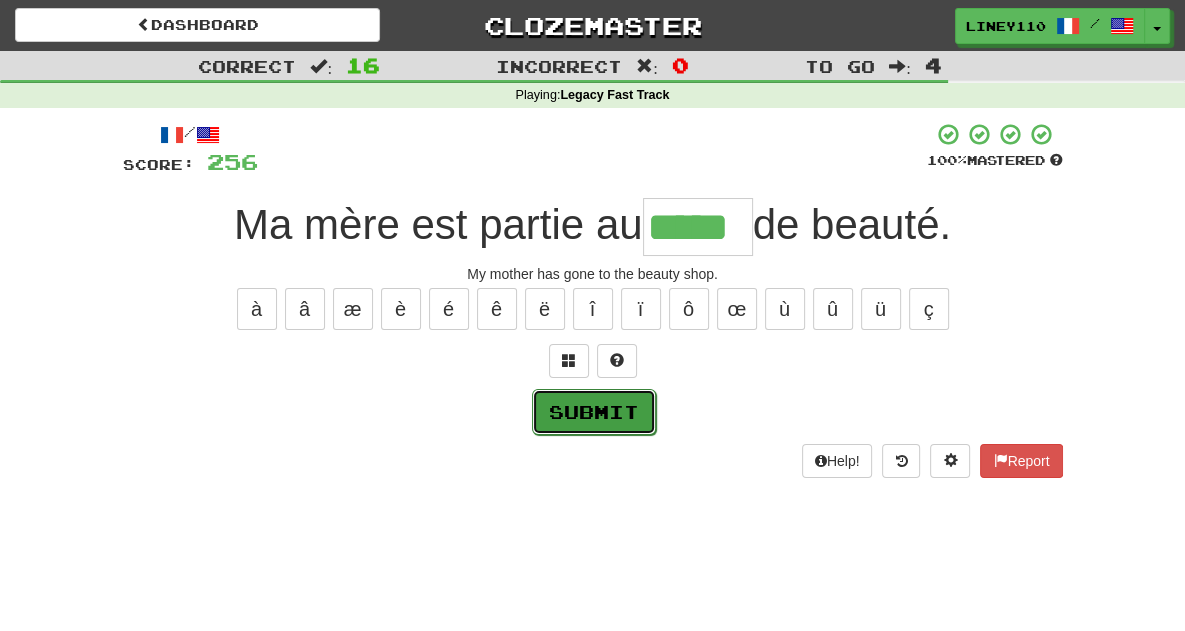 click on "Submit" at bounding box center [594, 412] 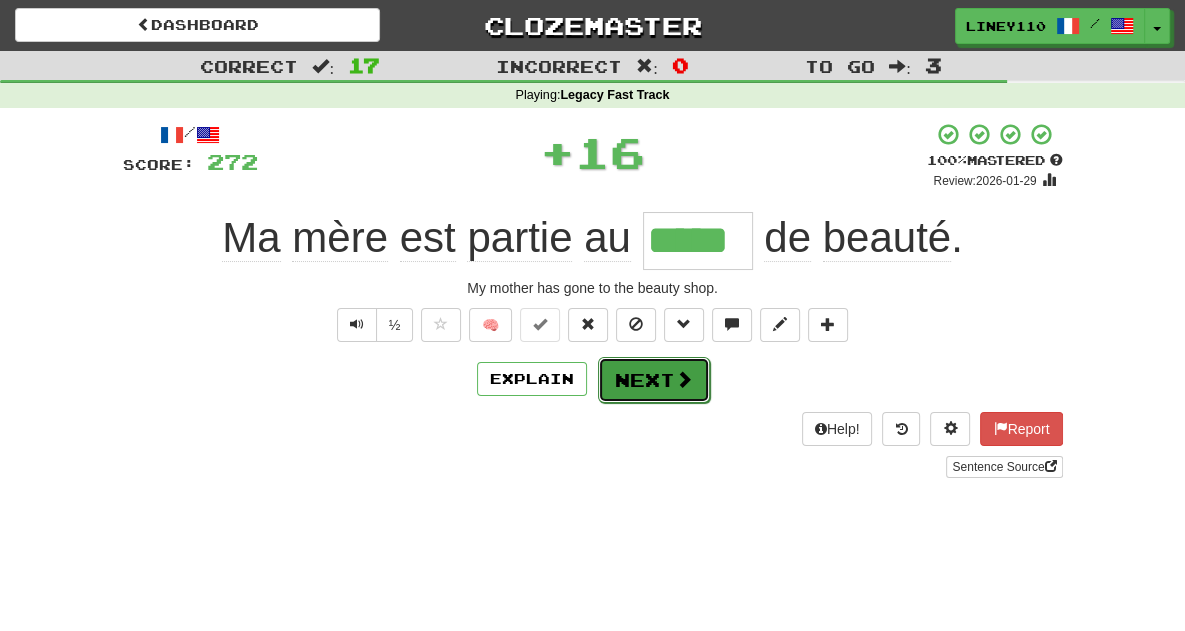 click on "Next" at bounding box center [654, 380] 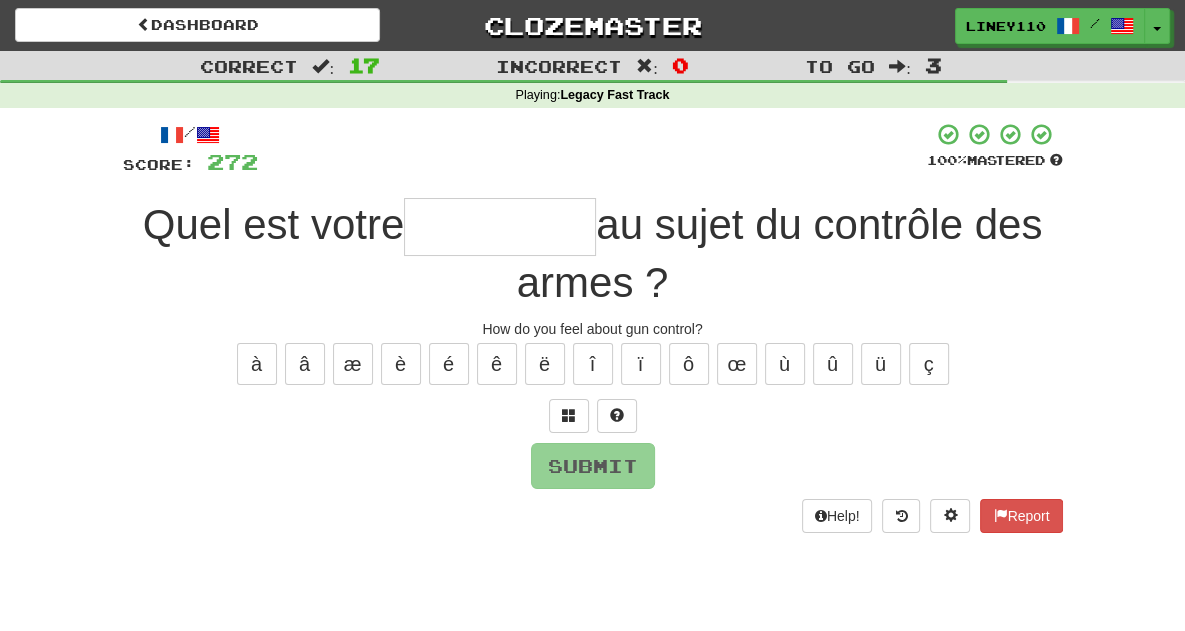 click on "/ Score: 272 100 % Mastered Quel est votre au sujet du contrôle des armes ? How do you feel about gun control? à â æ è é ê ë î ï ô œ ù û ü ç Submit Help! Report" at bounding box center [593, 327] 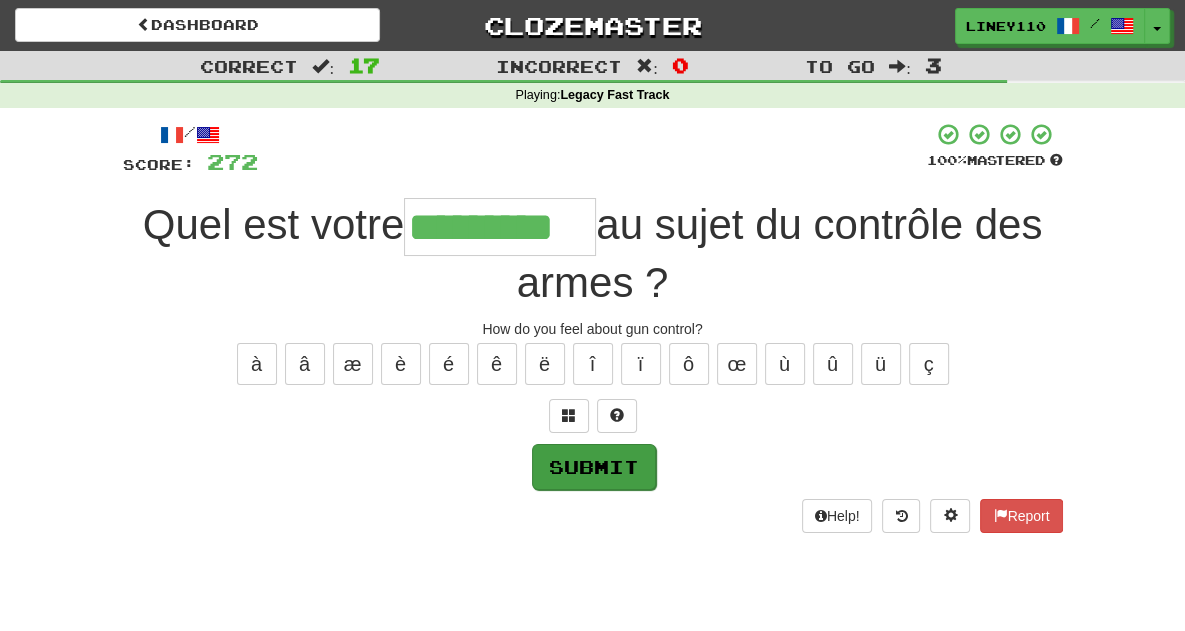 type on "*********" 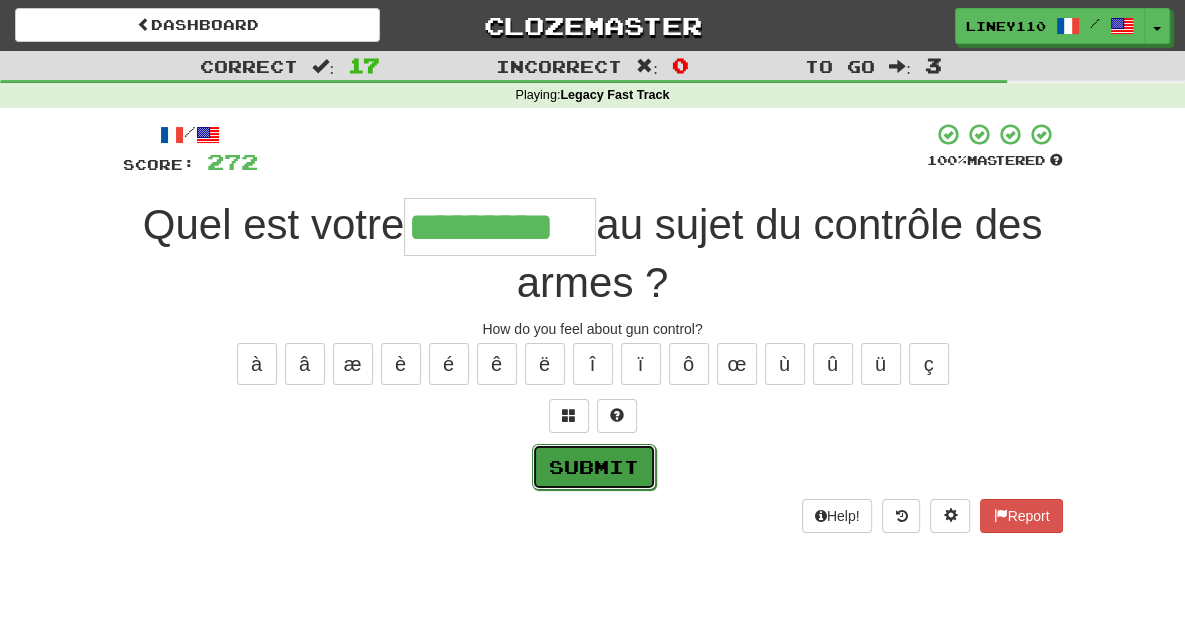 click on "Submit" at bounding box center [594, 467] 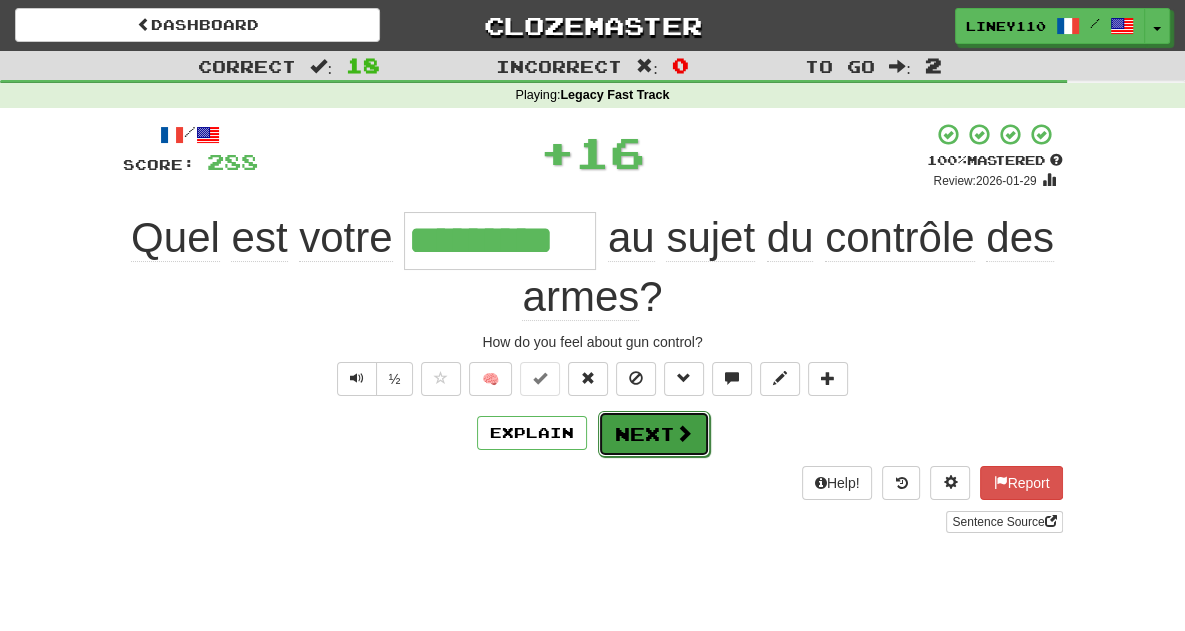 click on "Next" at bounding box center (654, 434) 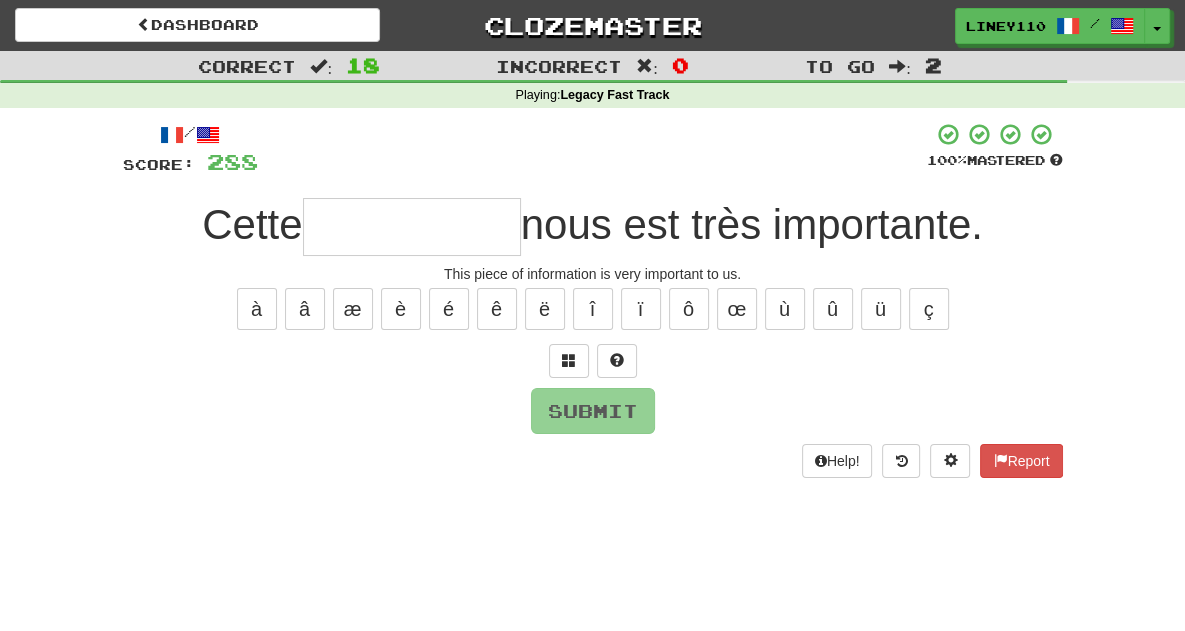 click at bounding box center (412, 227) 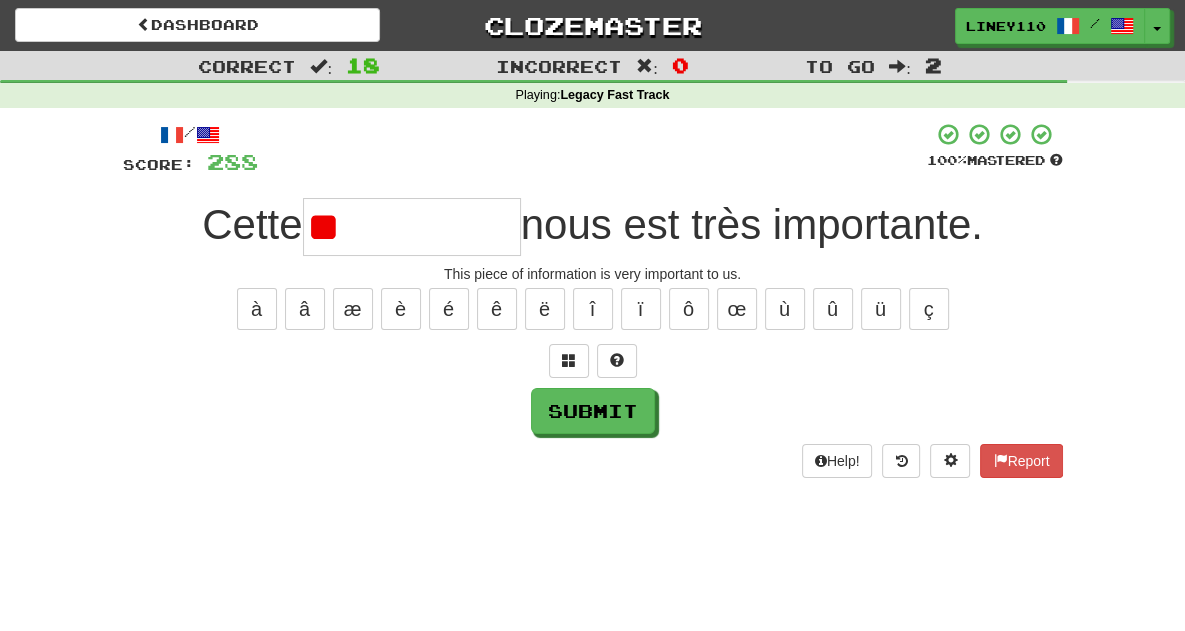 type on "*" 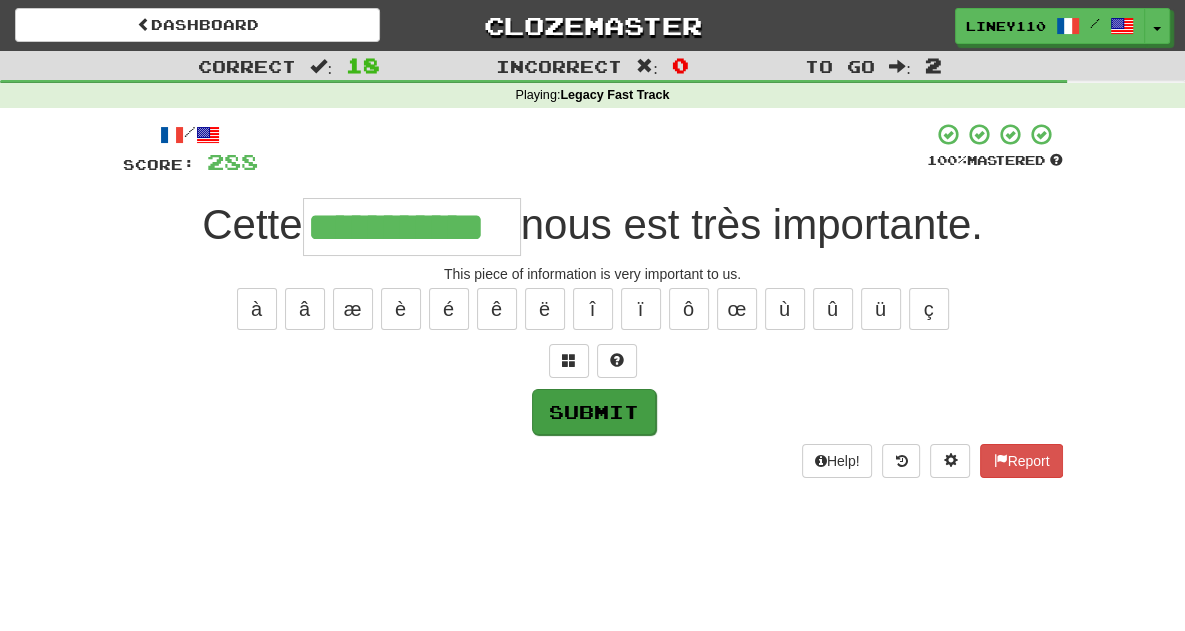 type on "**********" 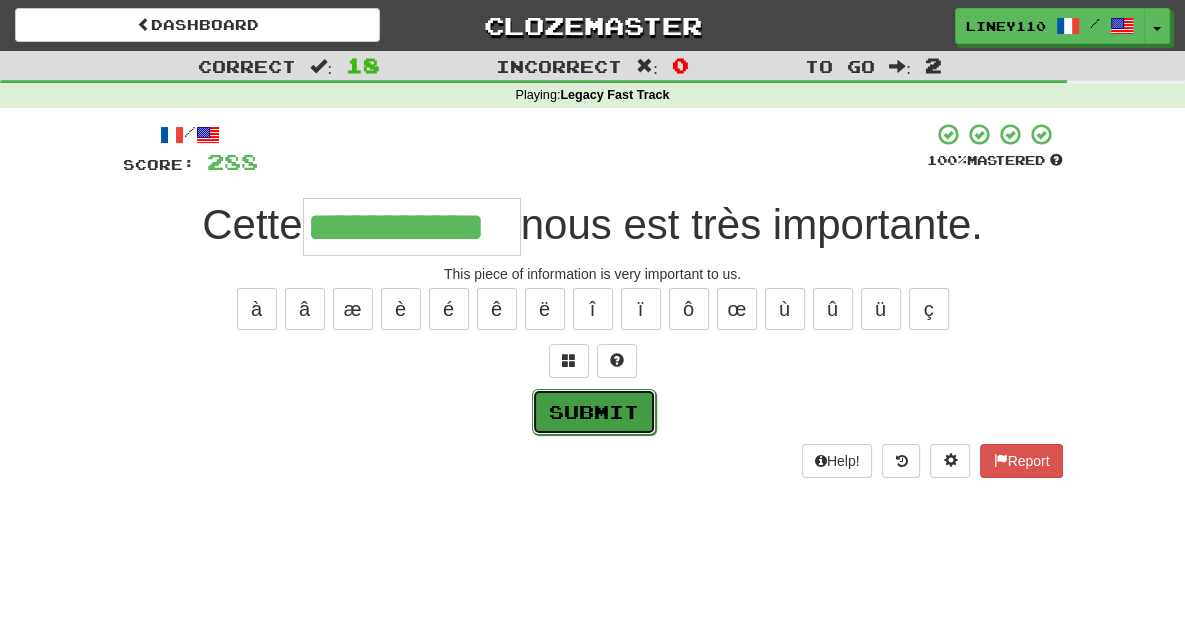 click on "Submit" at bounding box center (594, 412) 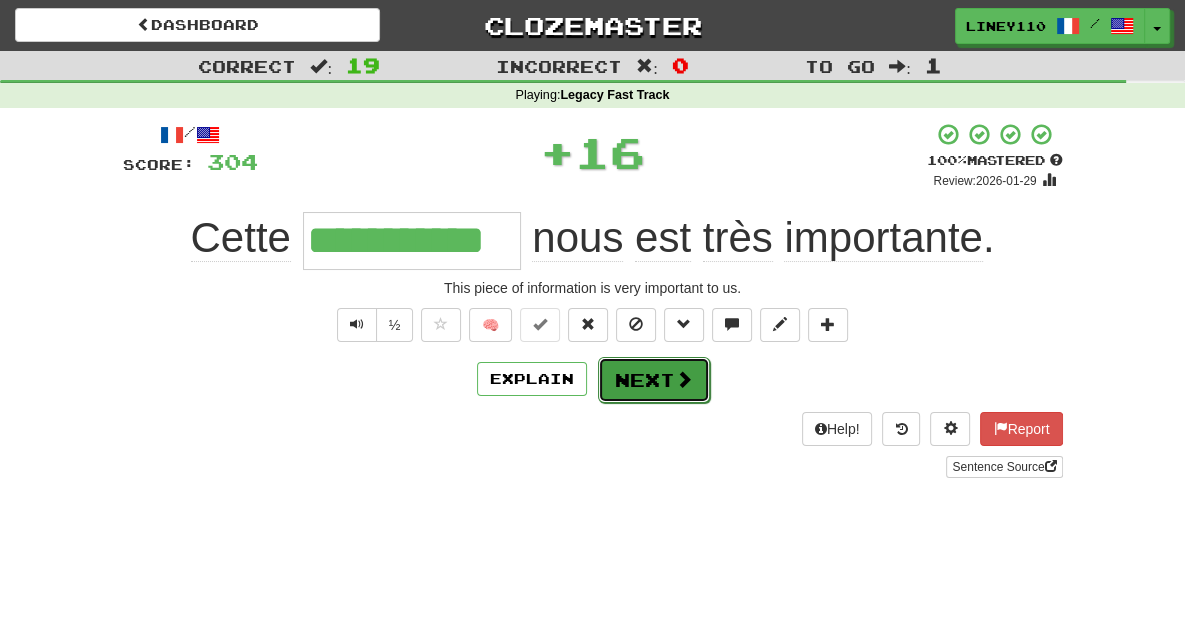 click on "Next" at bounding box center (654, 380) 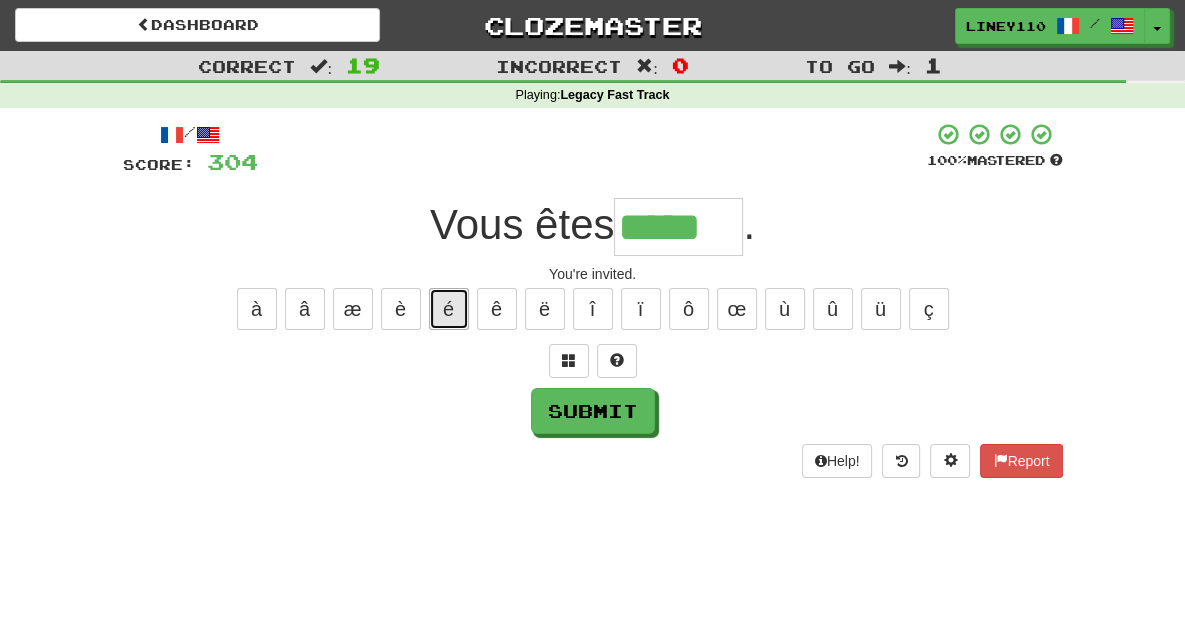 click on "é" at bounding box center (449, 309) 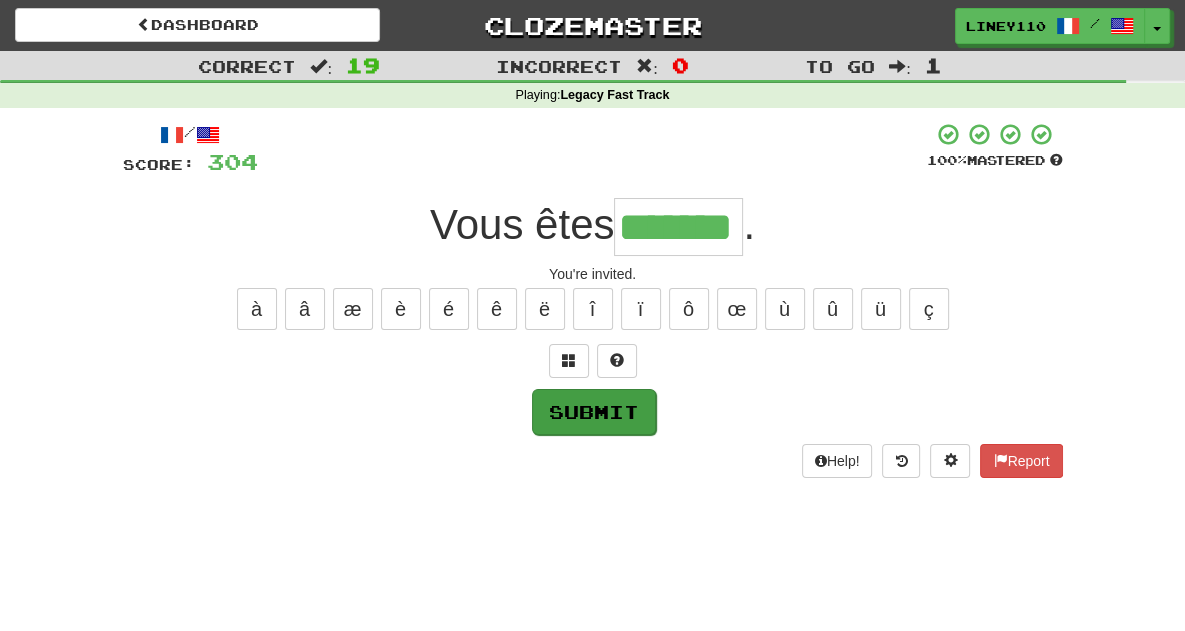 type on "*******" 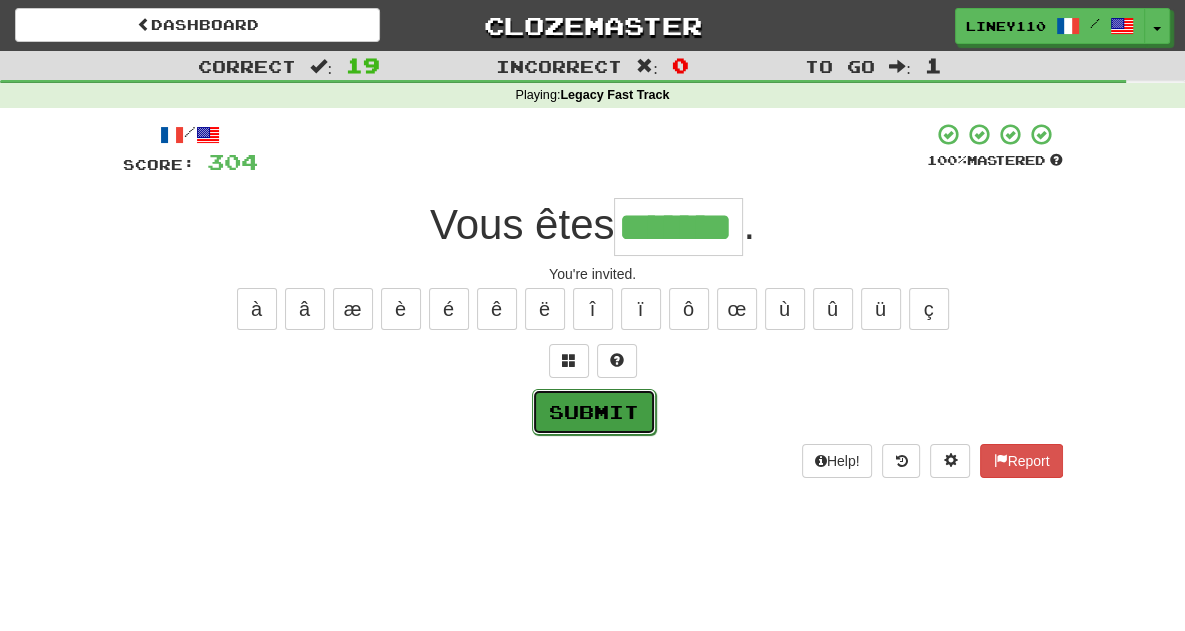 click on "Submit" at bounding box center [594, 412] 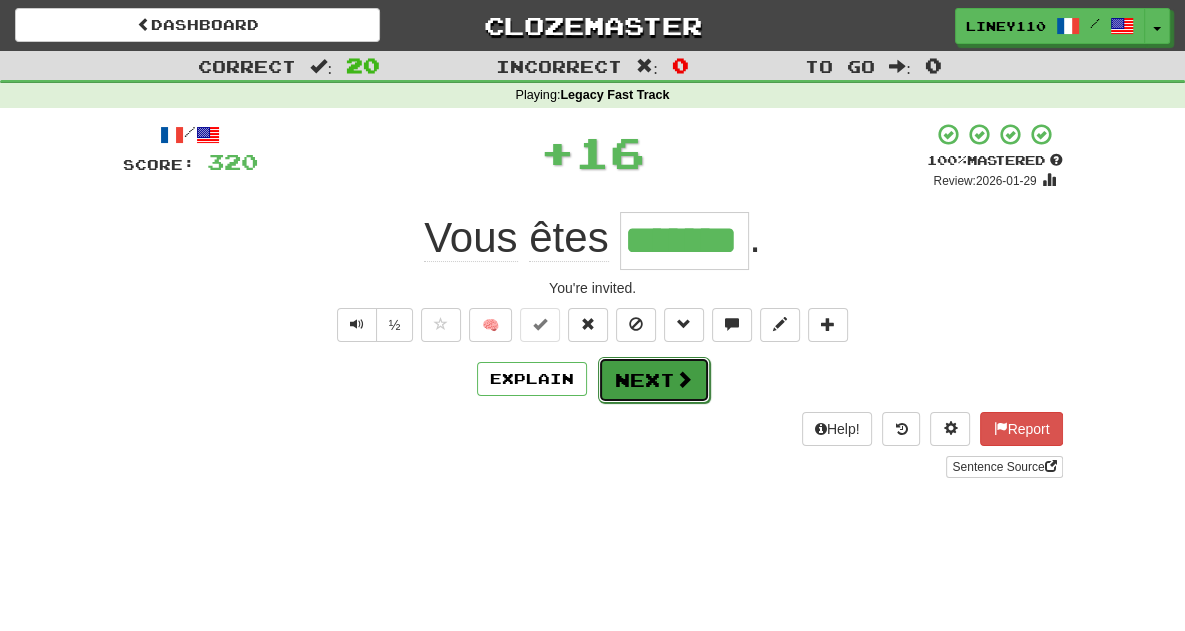 click on "Next" at bounding box center [654, 380] 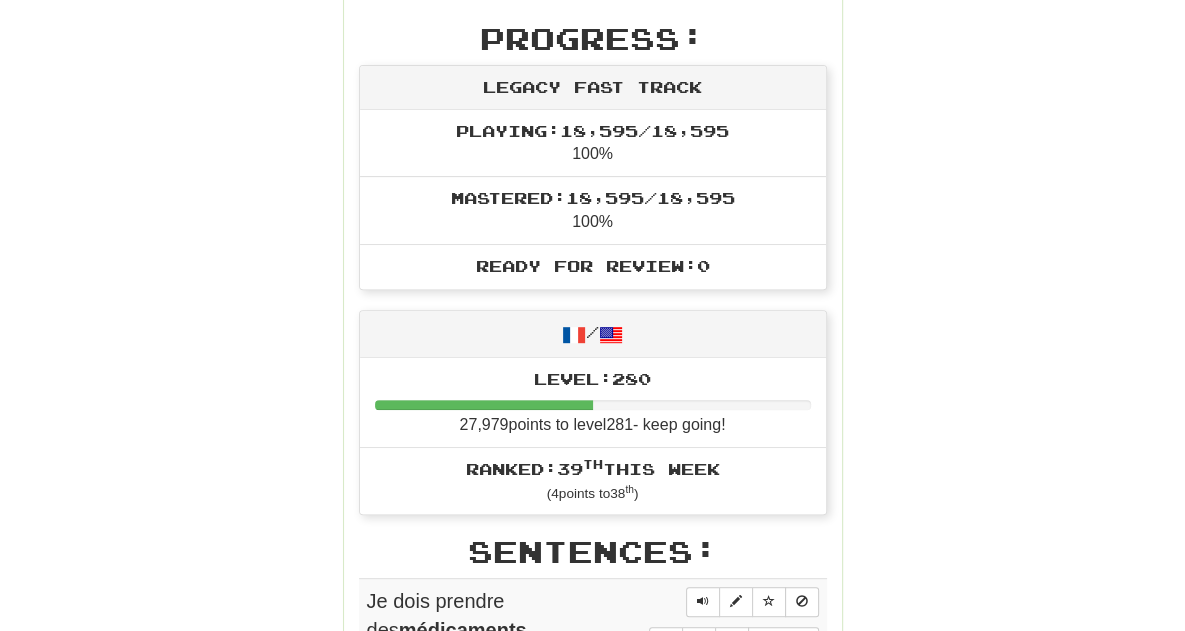 scroll, scrollTop: 634, scrollLeft: 0, axis: vertical 